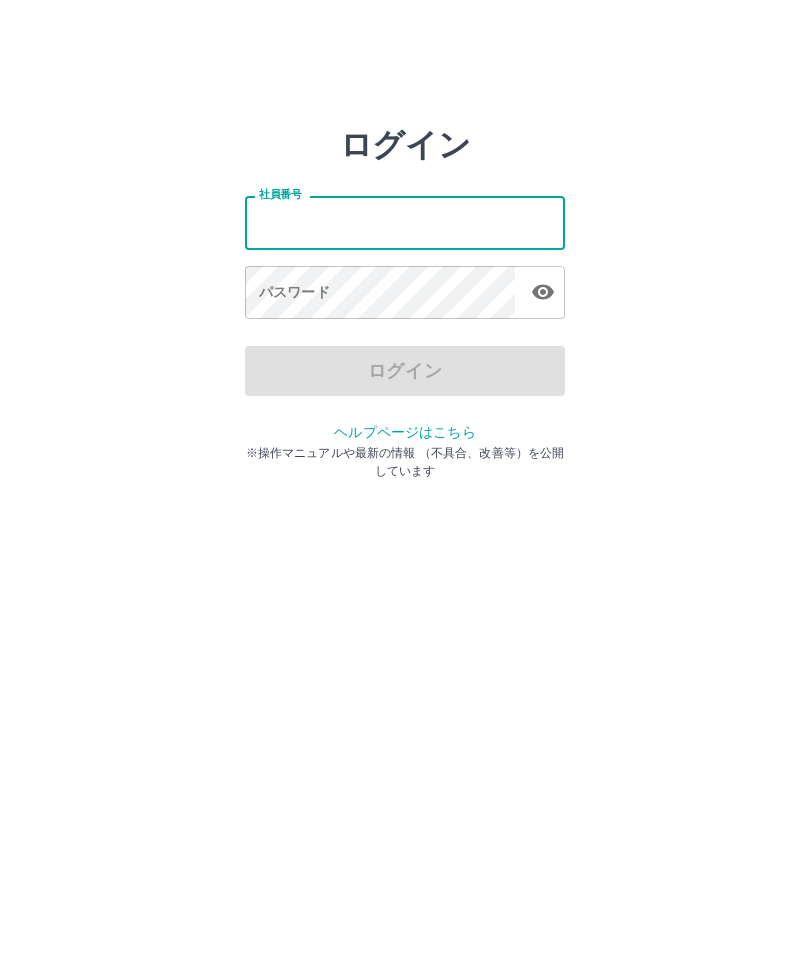 scroll, scrollTop: 0, scrollLeft: 0, axis: both 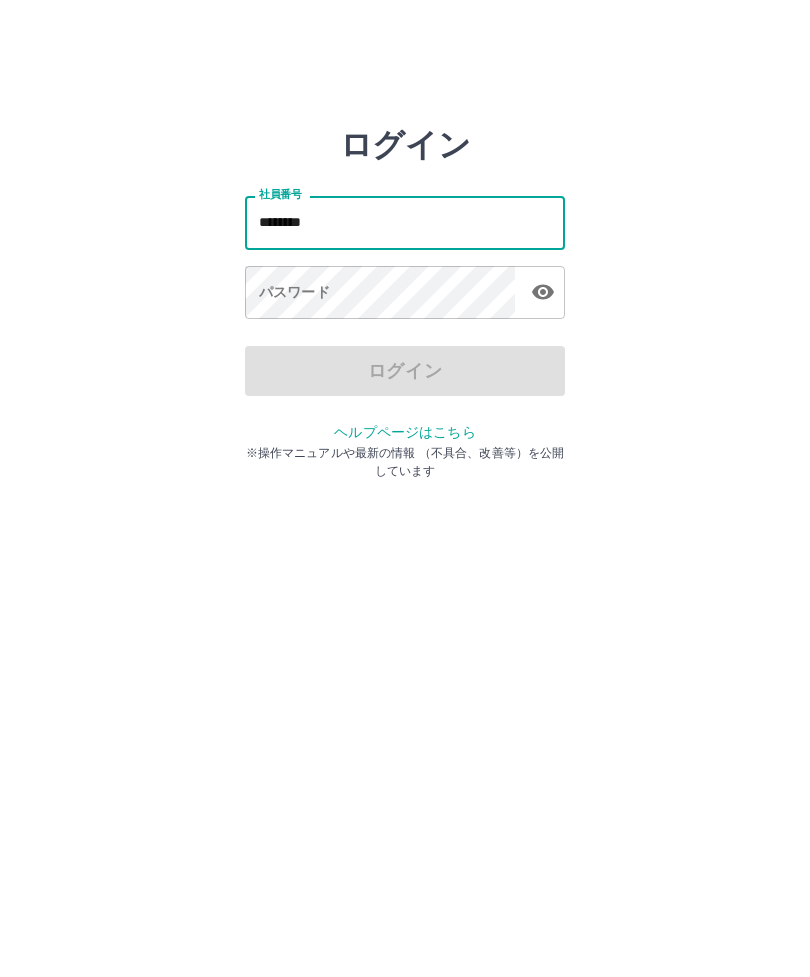 click at bounding box center (543, 292) 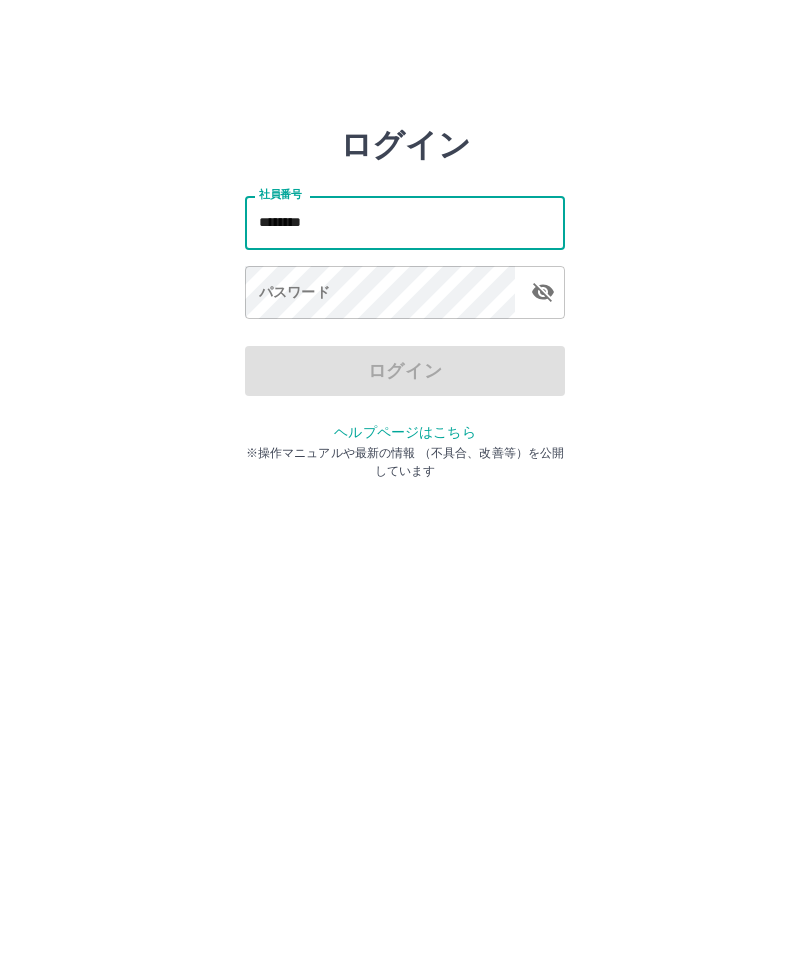 type on "********" 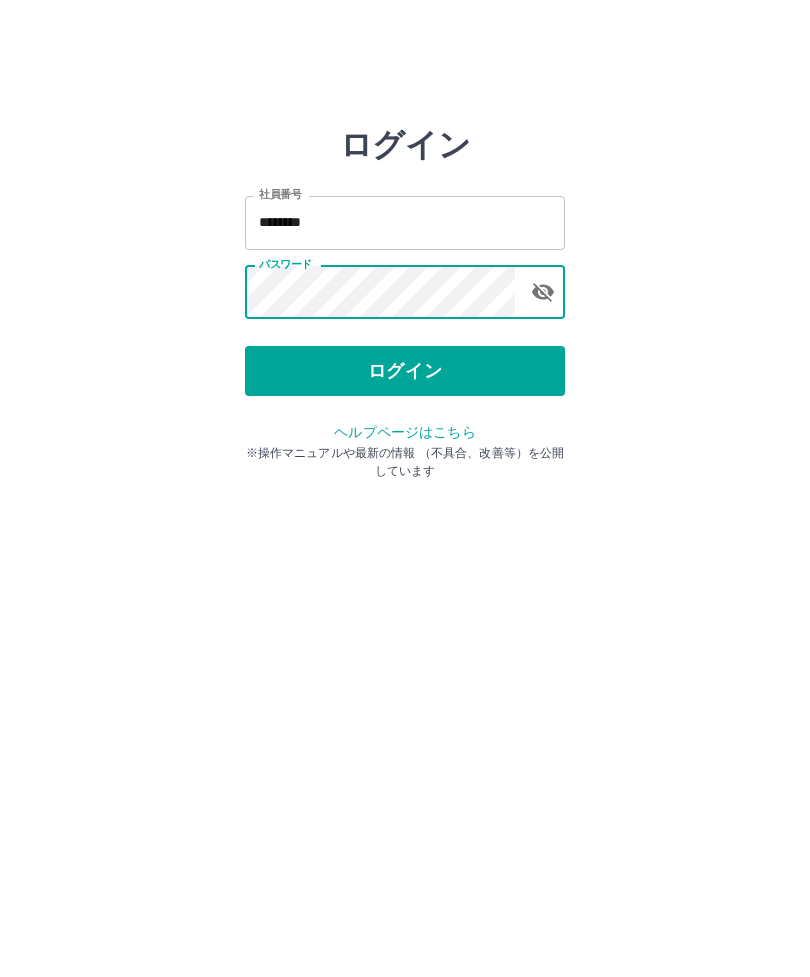 click on "ログイン" at bounding box center (405, 371) 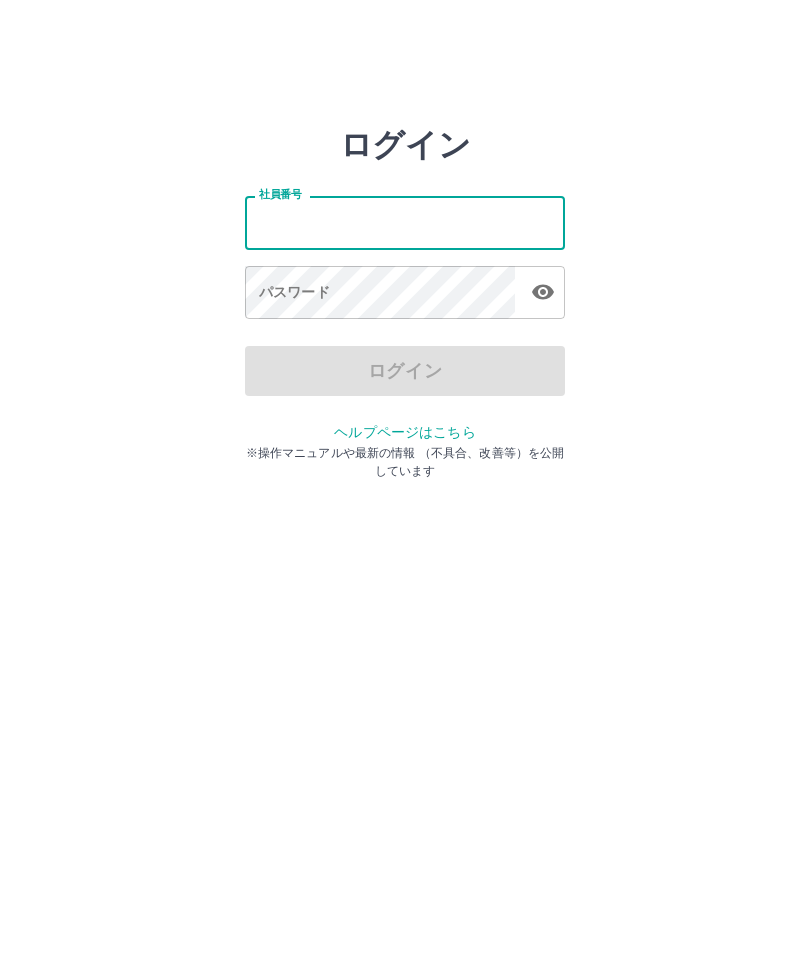 scroll, scrollTop: 0, scrollLeft: 0, axis: both 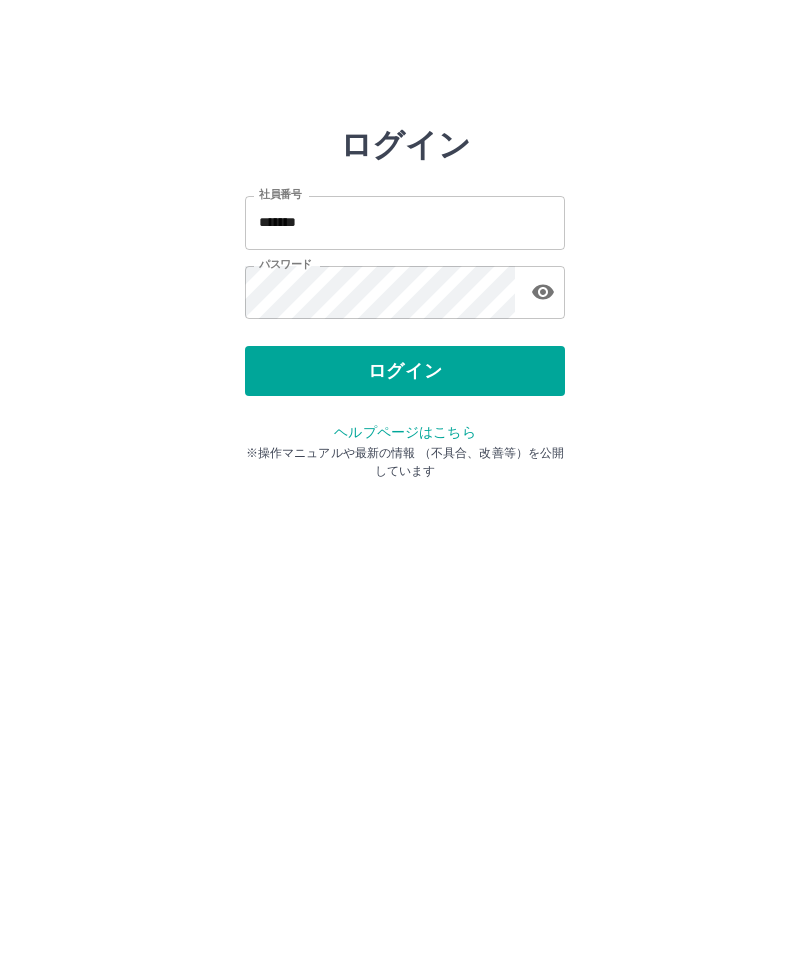 click on "ログイン" at bounding box center (405, 371) 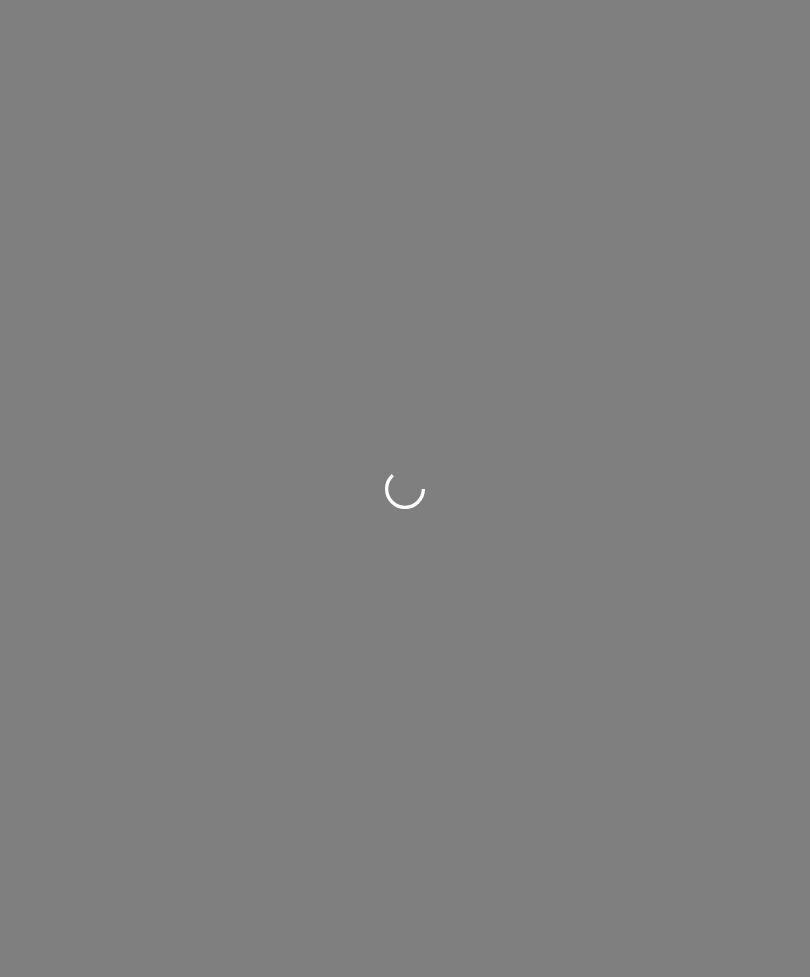 scroll, scrollTop: 0, scrollLeft: 0, axis: both 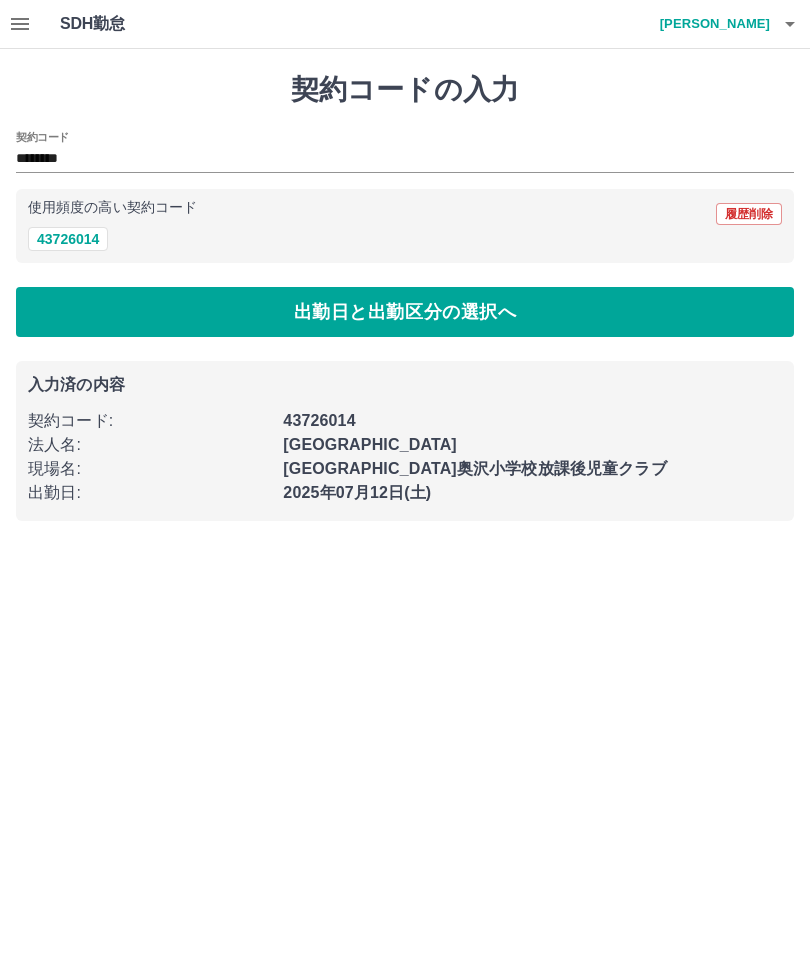 click on "SDH勤怠 八木　留美 契約コードの入力 契約コード ******** 使用頻度の高い契約コード 履歴削除 43726014 出勤日と出勤区分の選択へ 入力済の内容 契約コード : 43726014 法人名 : 小樽市 現場名 : 小樽市奥沢小学校放課後児童クラブ 出勤日 : 2025年07月12日(土) SDH勤怠" at bounding box center [405, 272] 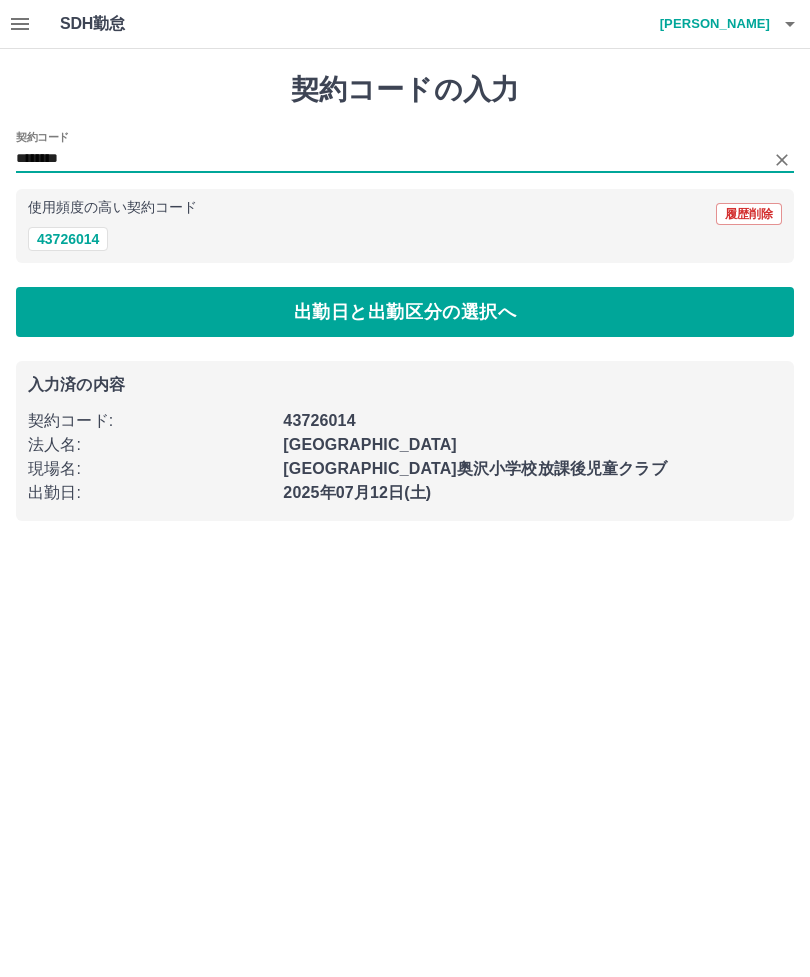 click on "出勤日と出勤区分の選択へ" at bounding box center [405, 312] 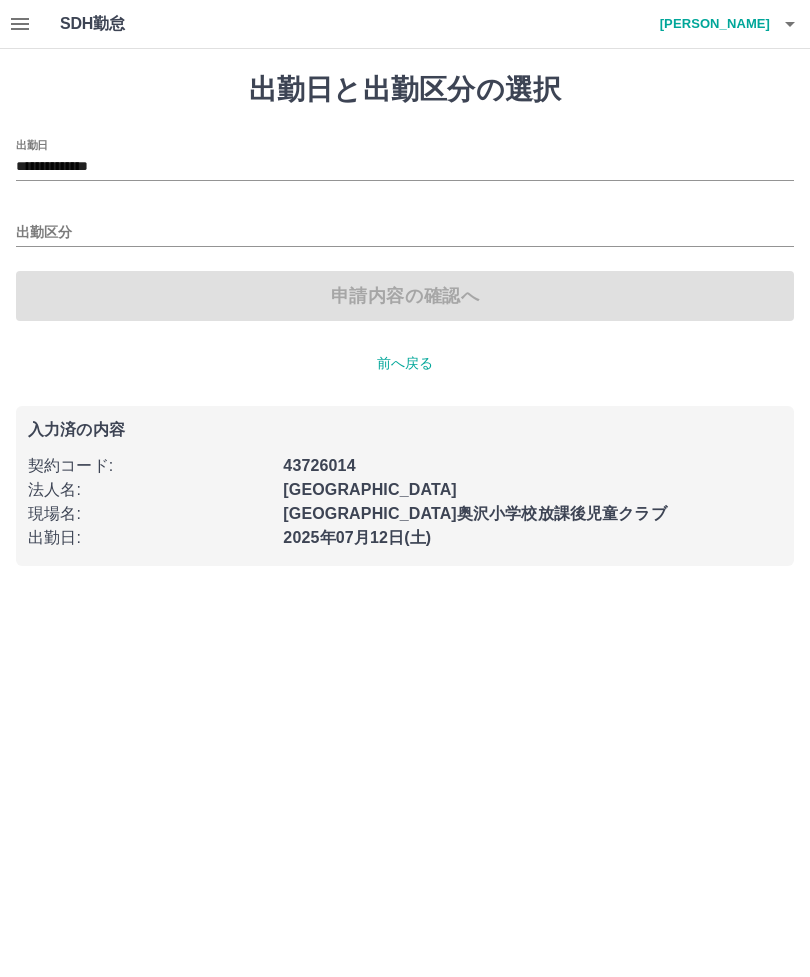 click on "**********" at bounding box center [405, 167] 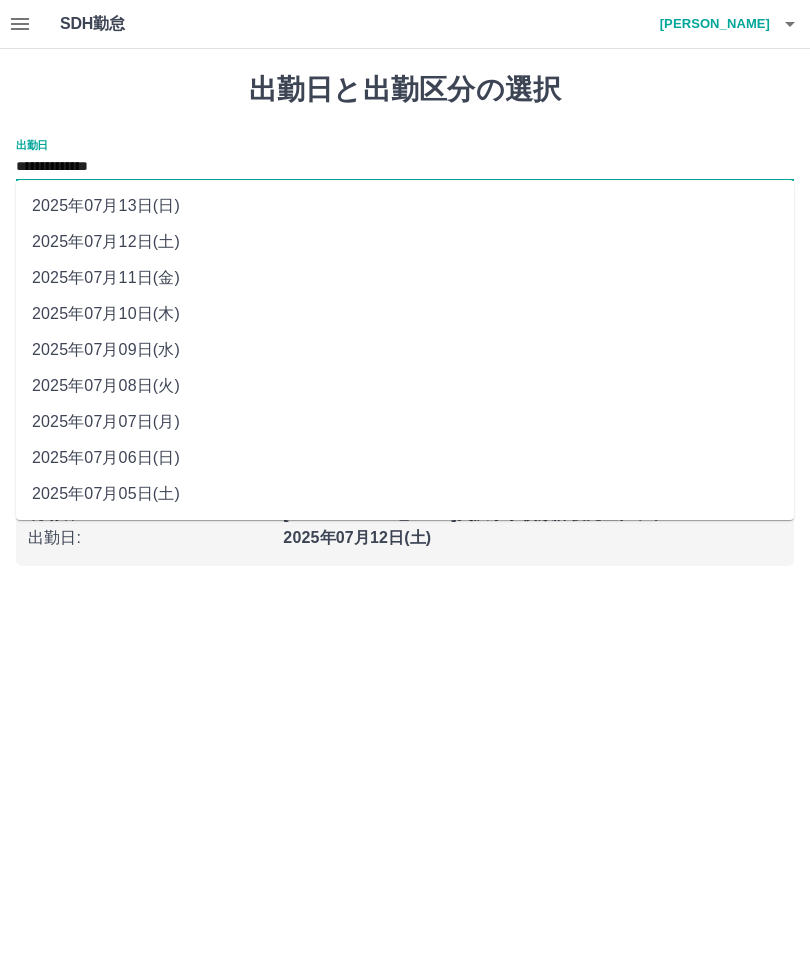 click on "2025年07月07日(月)" at bounding box center (405, 422) 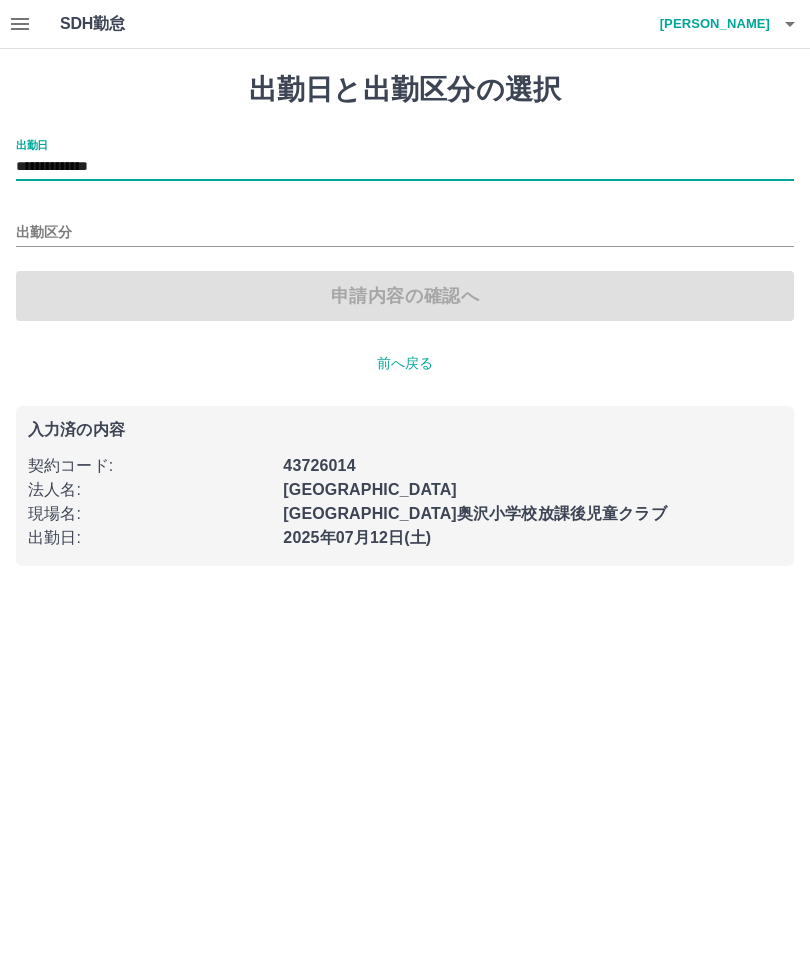 click on "**********" at bounding box center (405, 167) 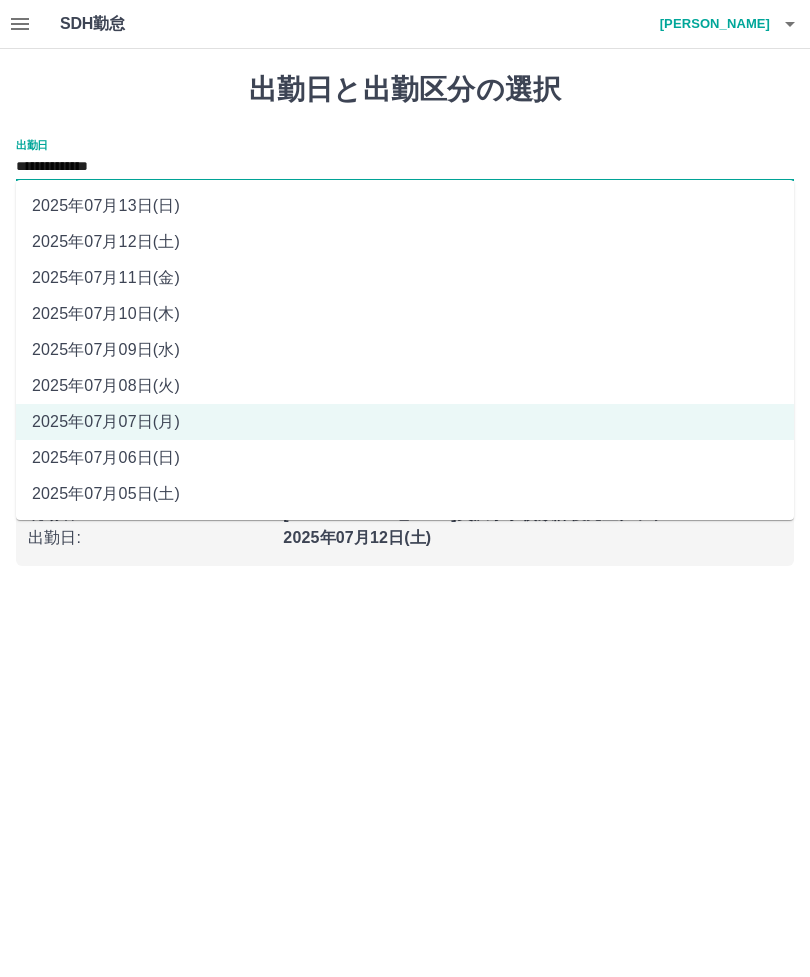 click on "2025年07月06日(日)" at bounding box center [405, 458] 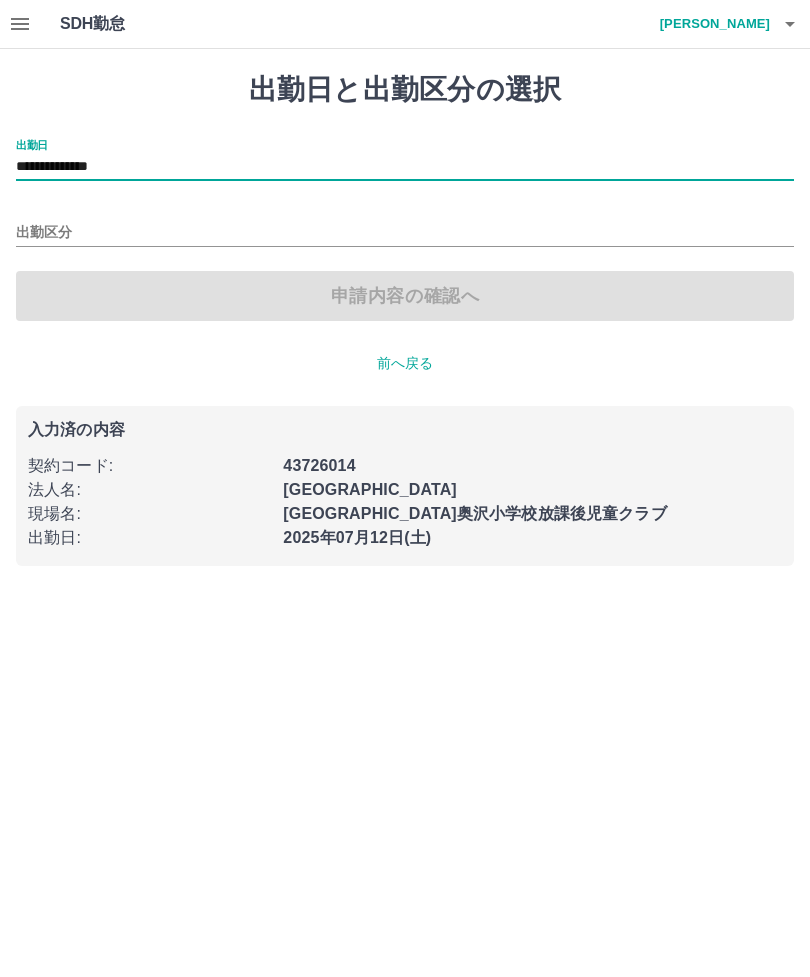 click on "契約コード :" at bounding box center (143, 460) 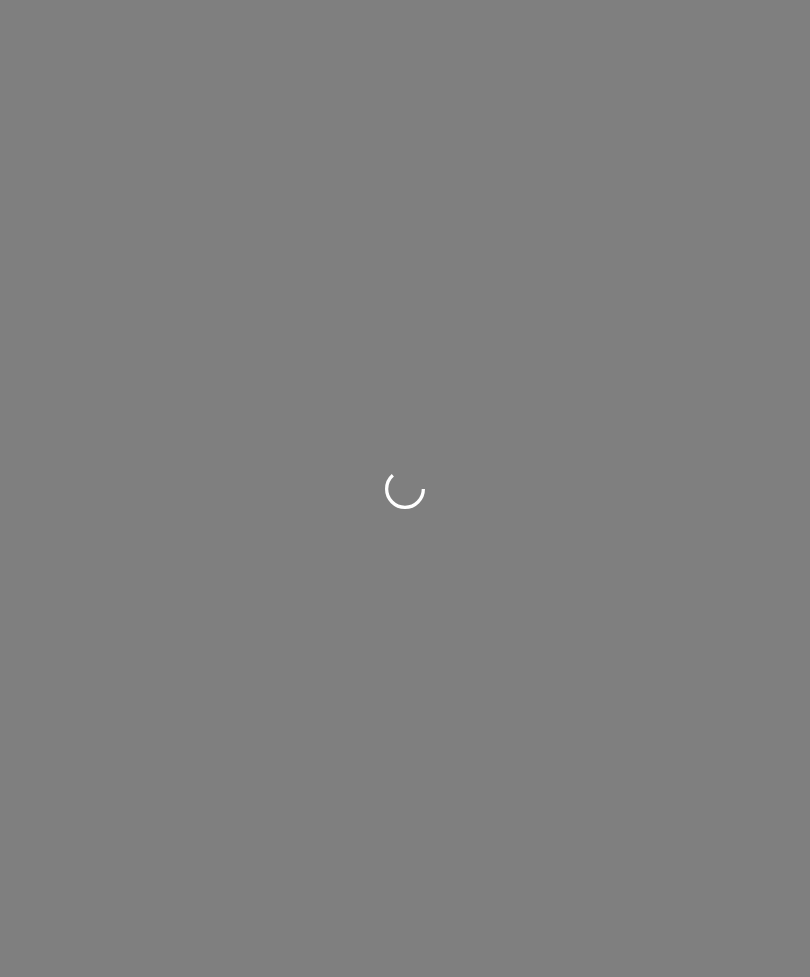 scroll, scrollTop: 0, scrollLeft: 0, axis: both 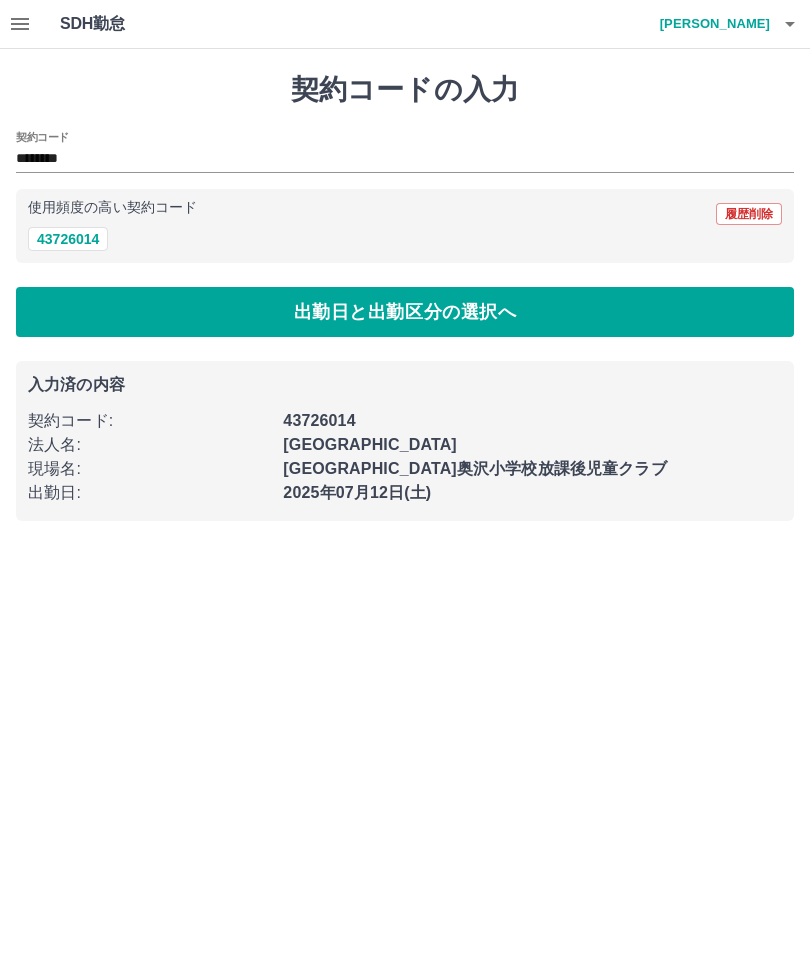 click 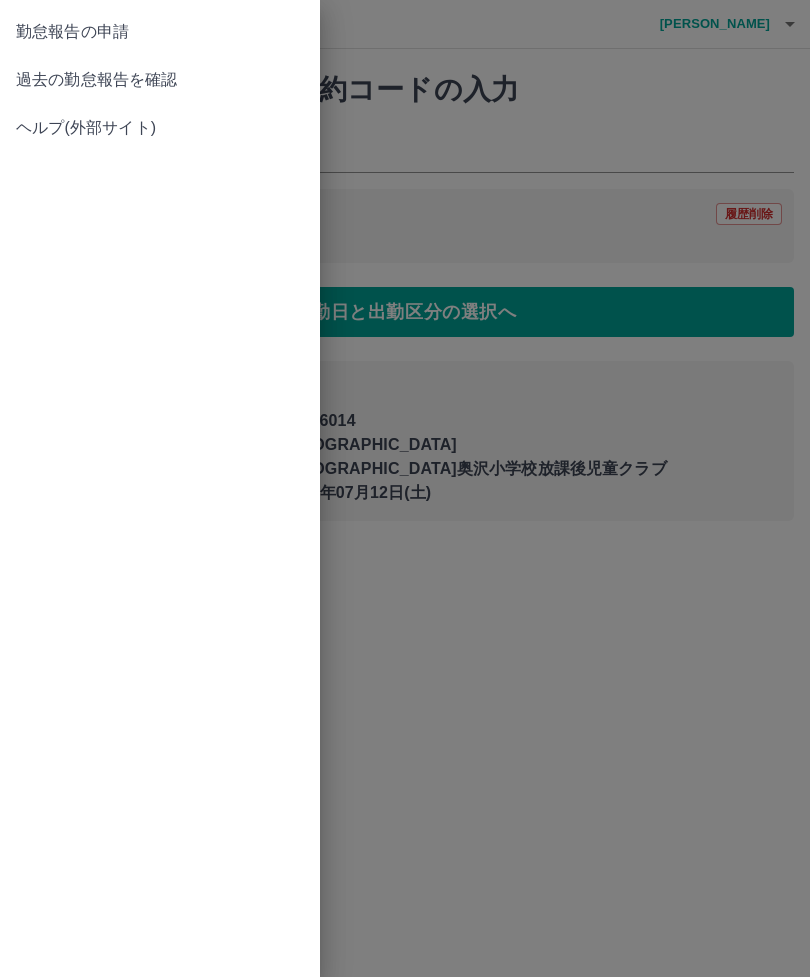 click on "過去の勤怠報告を確認" at bounding box center (160, 80) 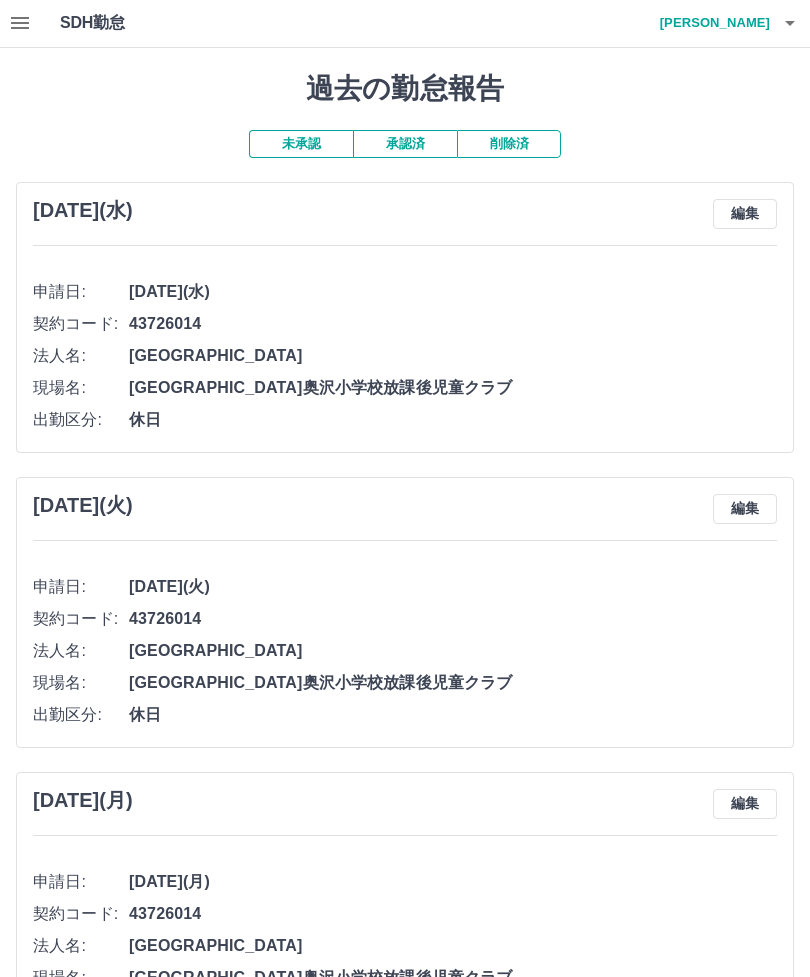 scroll, scrollTop: 0, scrollLeft: 0, axis: both 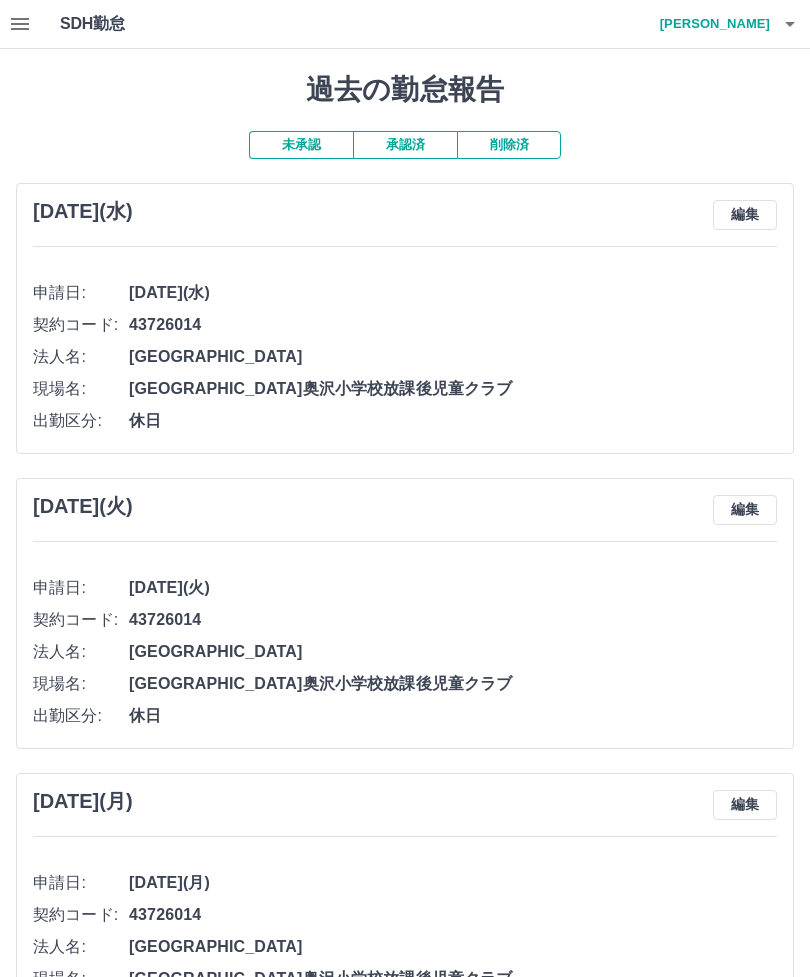click on "未承認" at bounding box center (301, 145) 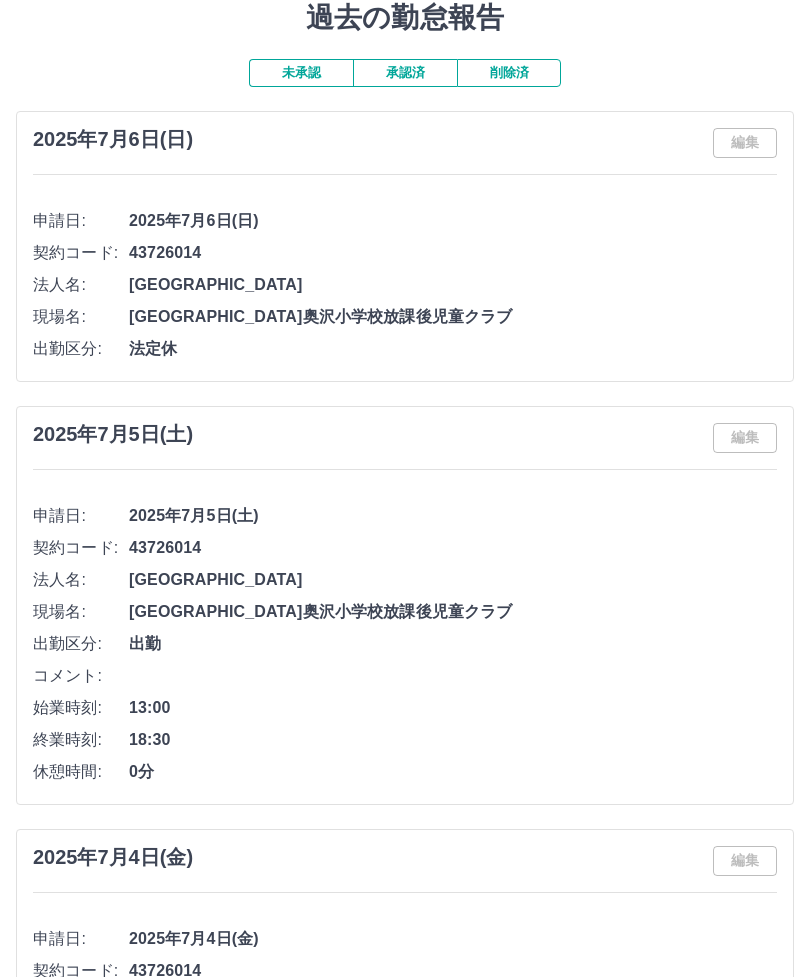scroll, scrollTop: 0, scrollLeft: 0, axis: both 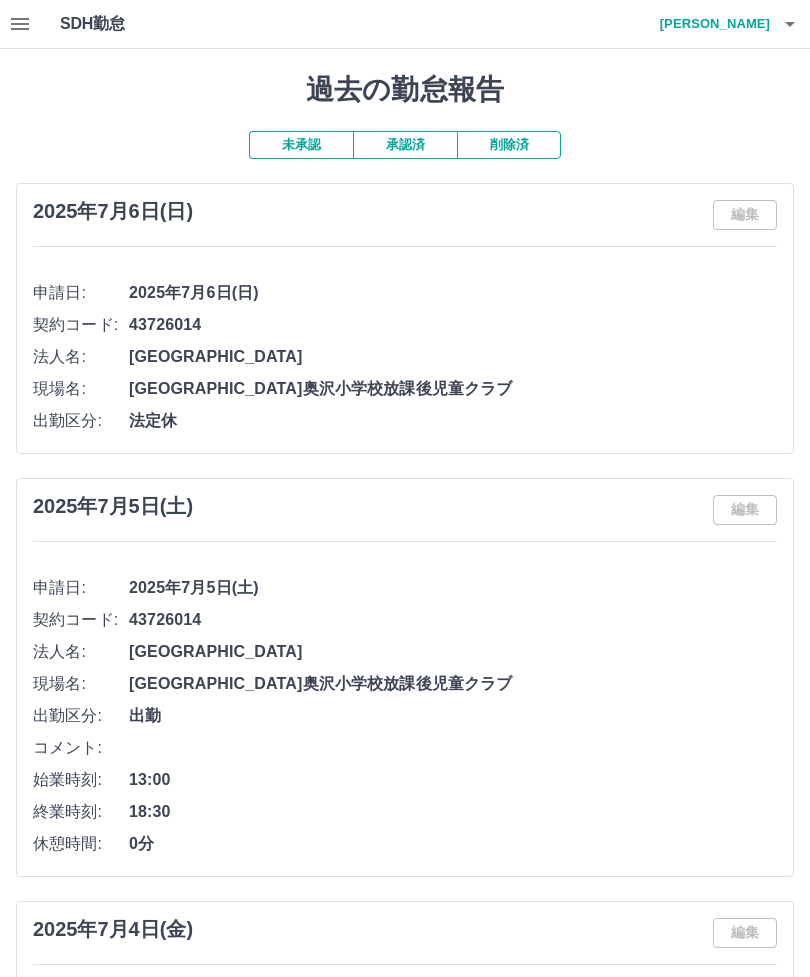 click on "未承認" at bounding box center (301, 145) 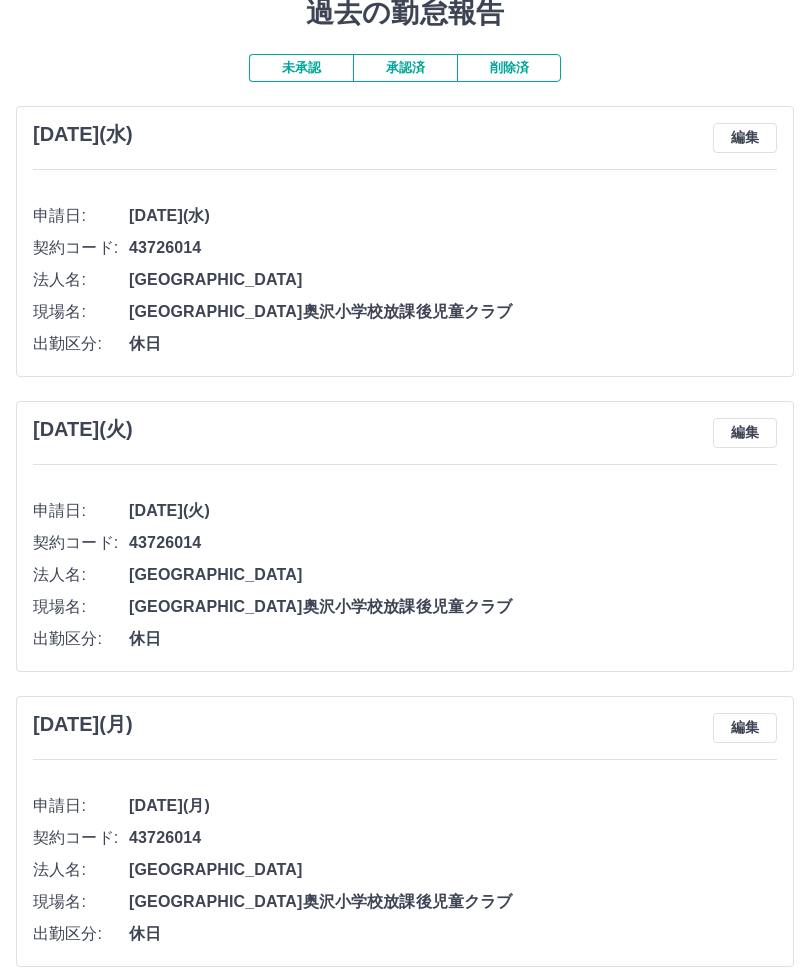 scroll, scrollTop: 0, scrollLeft: 0, axis: both 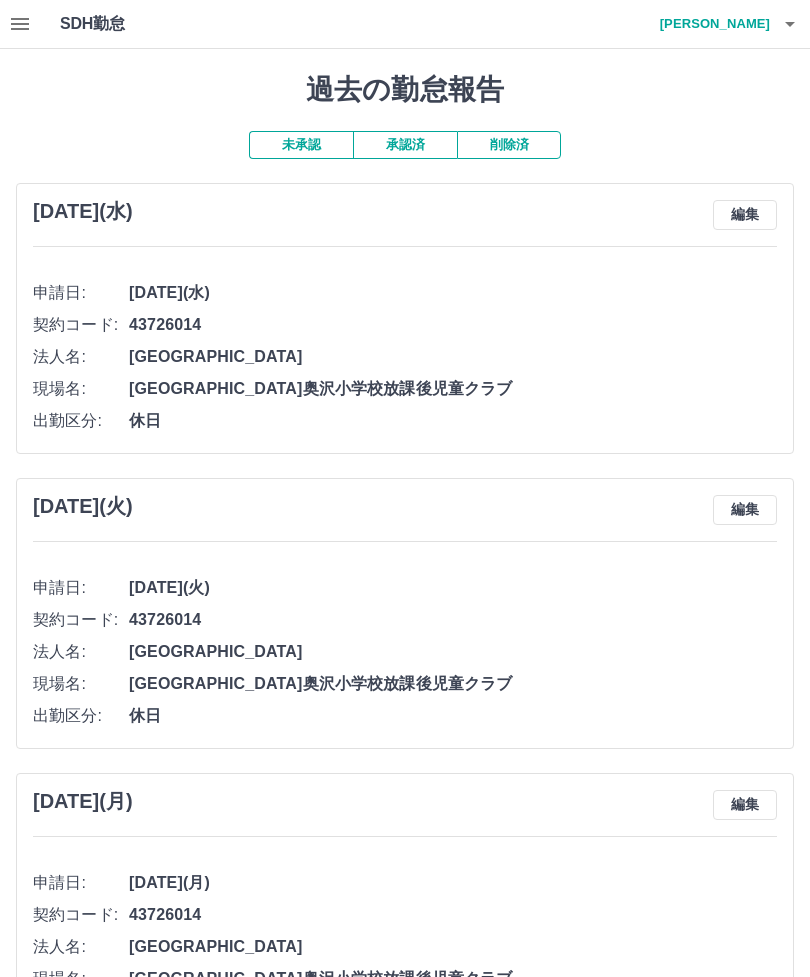 click on "承認済" at bounding box center [405, 145] 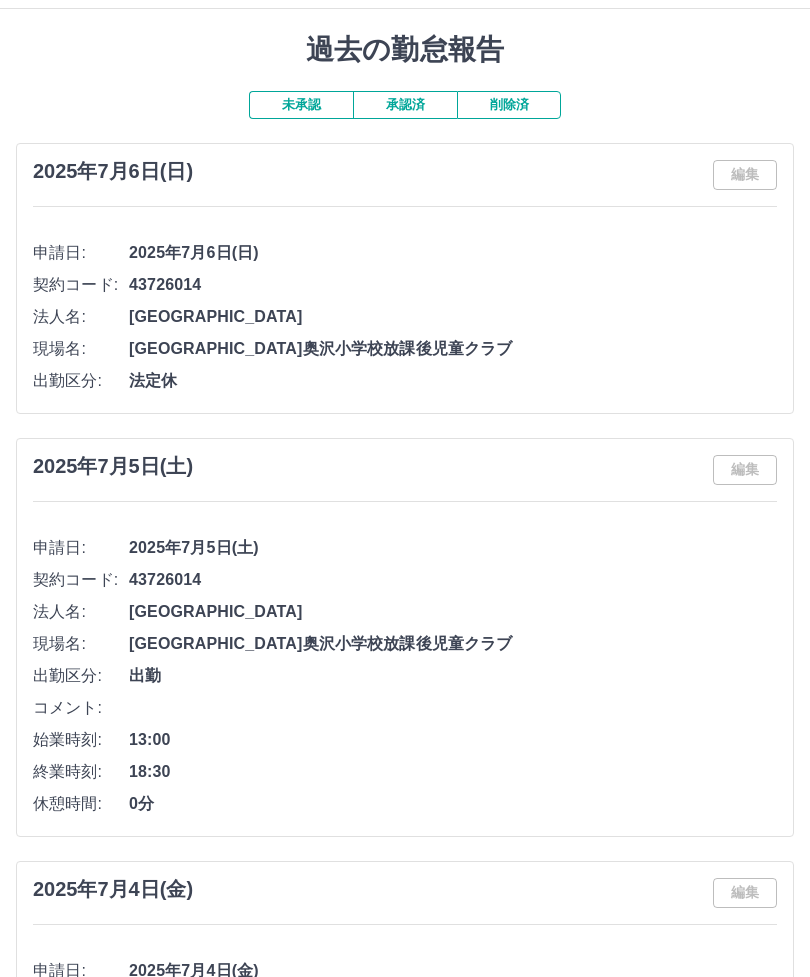 scroll, scrollTop: 0, scrollLeft: 0, axis: both 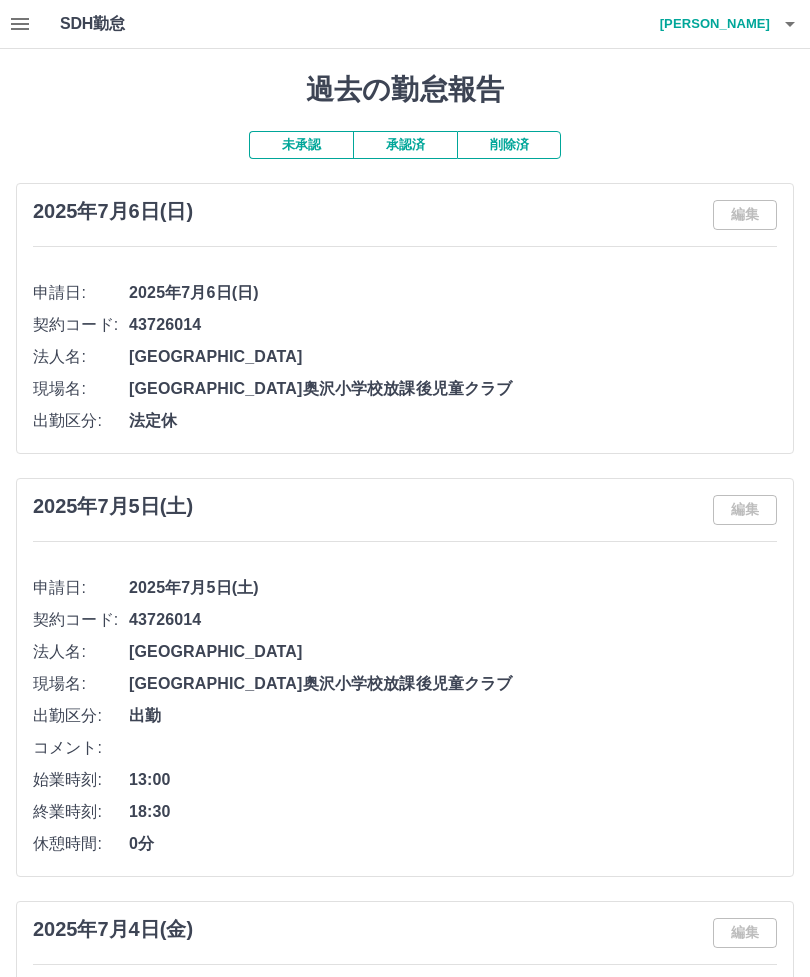 click 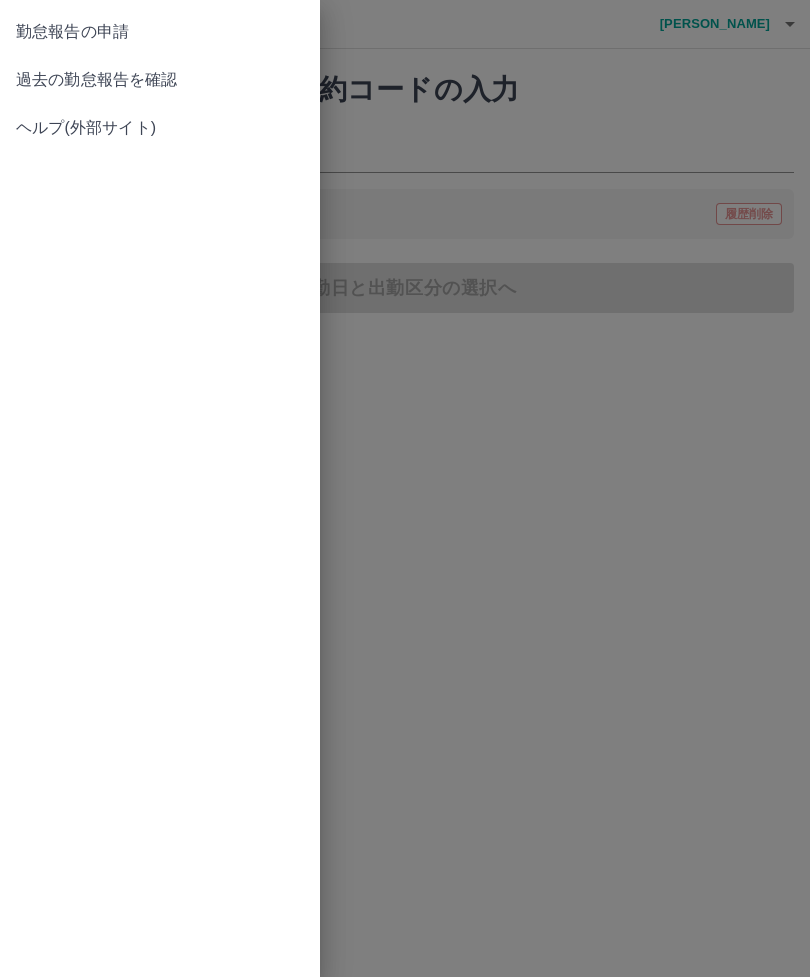 type on "********" 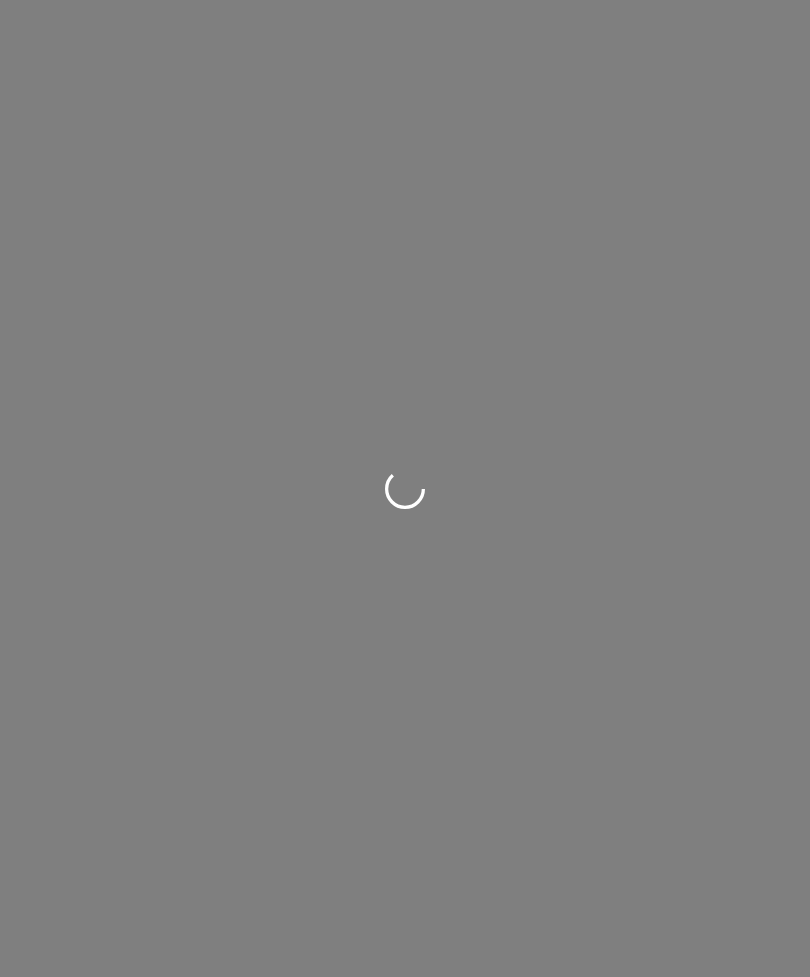 scroll, scrollTop: 0, scrollLeft: 0, axis: both 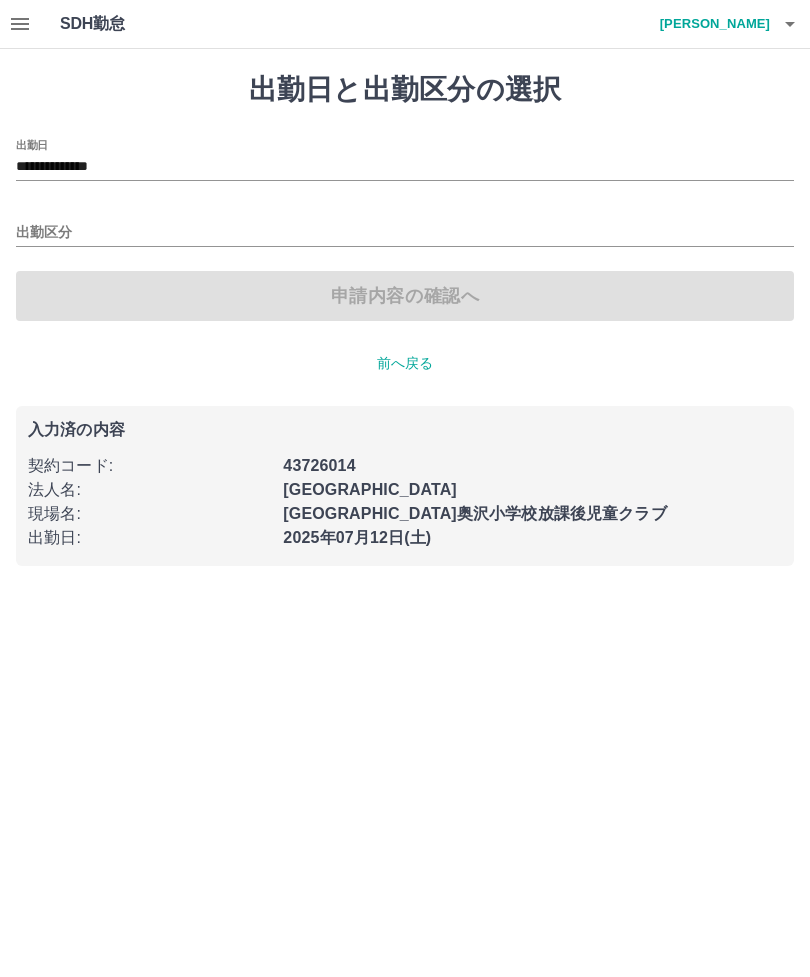 click on "**********" at bounding box center (405, 167) 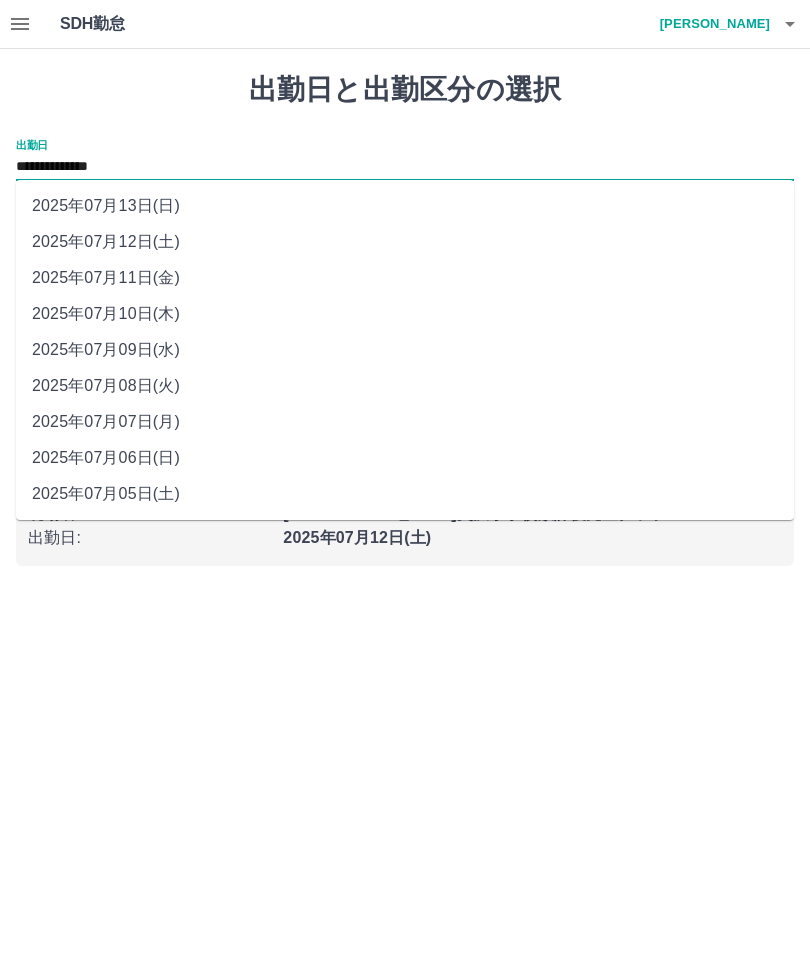 click on "2025年07月06日(日)" at bounding box center [405, 458] 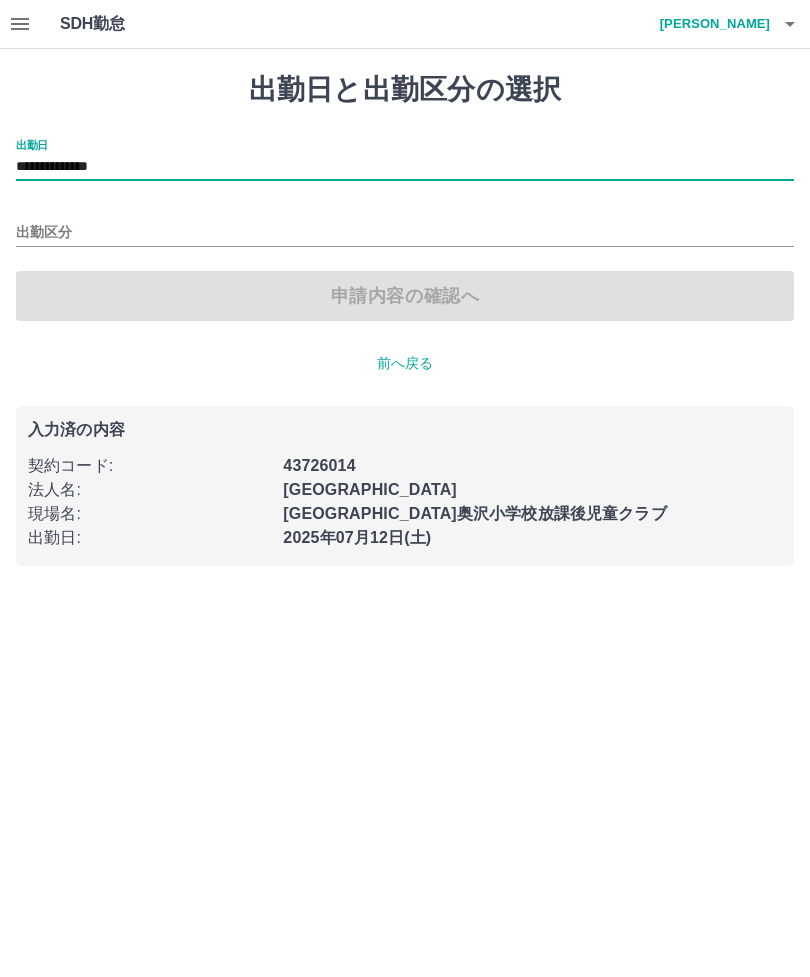 type on "**********" 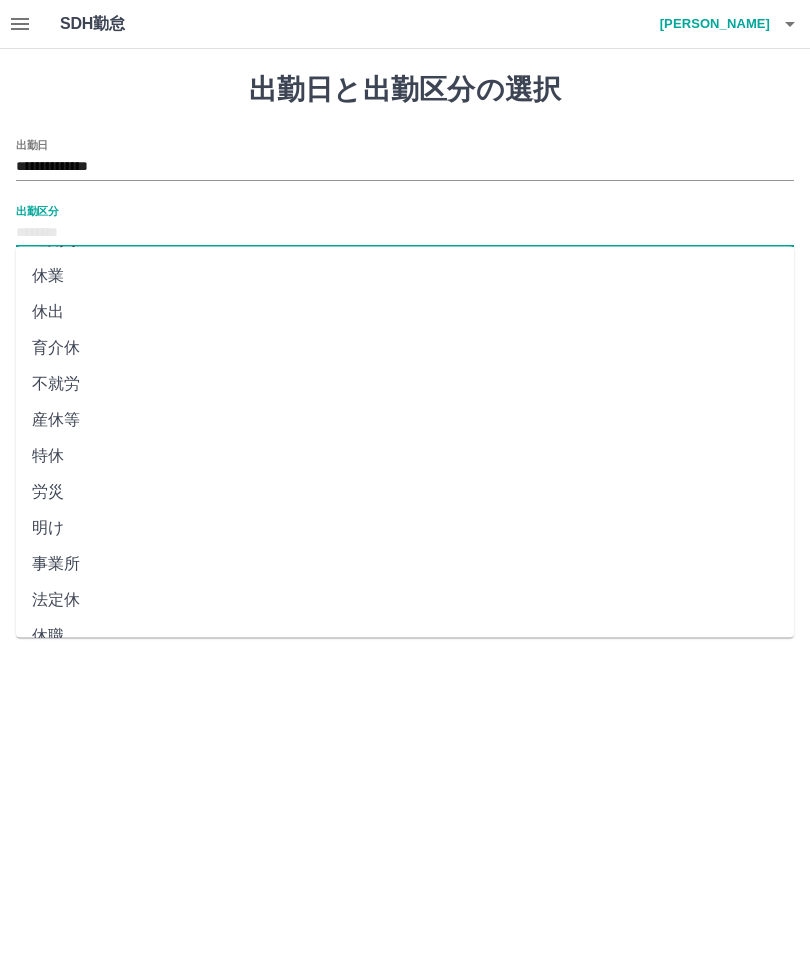 scroll, scrollTop: 248, scrollLeft: 0, axis: vertical 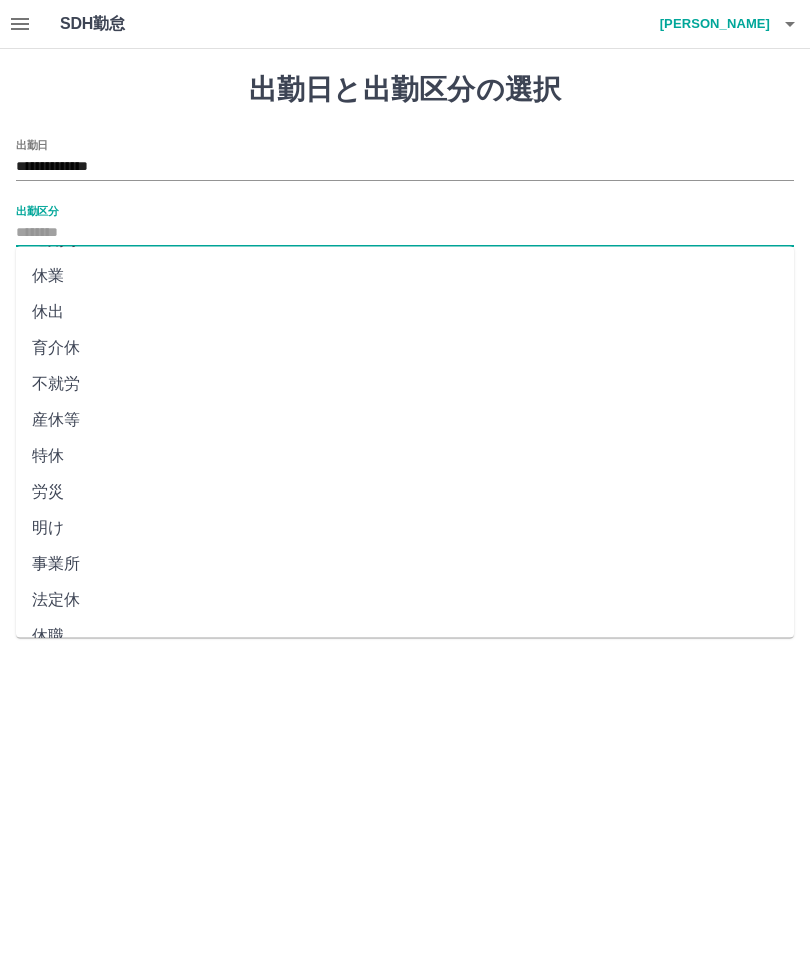 click on "法定休" at bounding box center (405, 601) 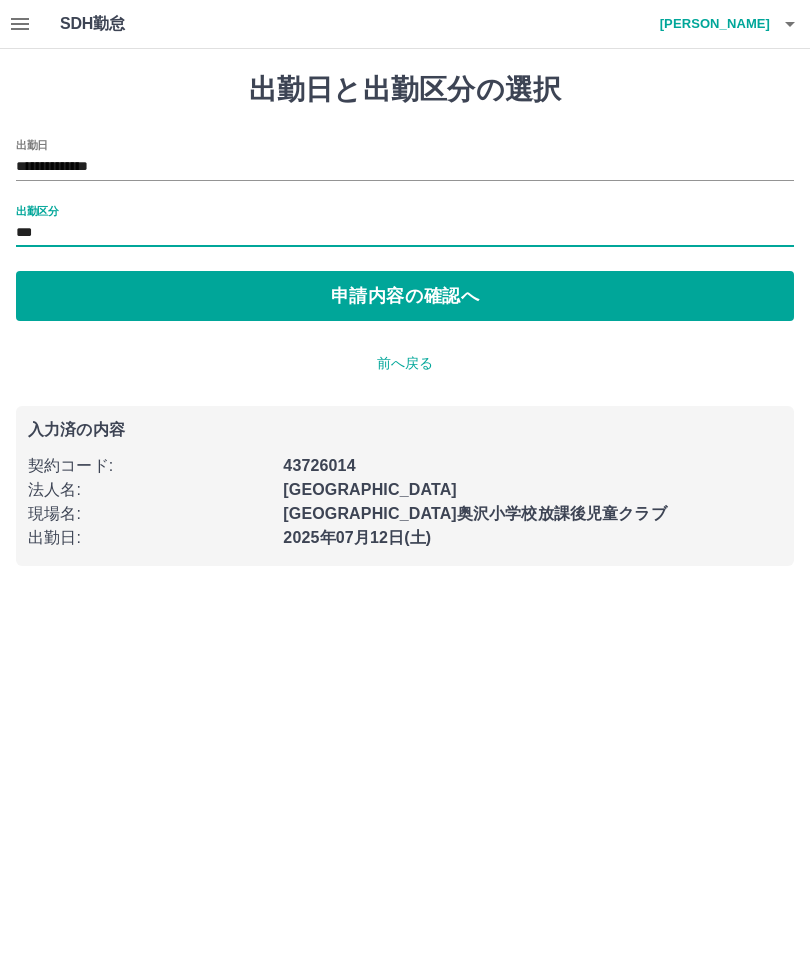 click on "申請内容の確認へ" at bounding box center (405, 296) 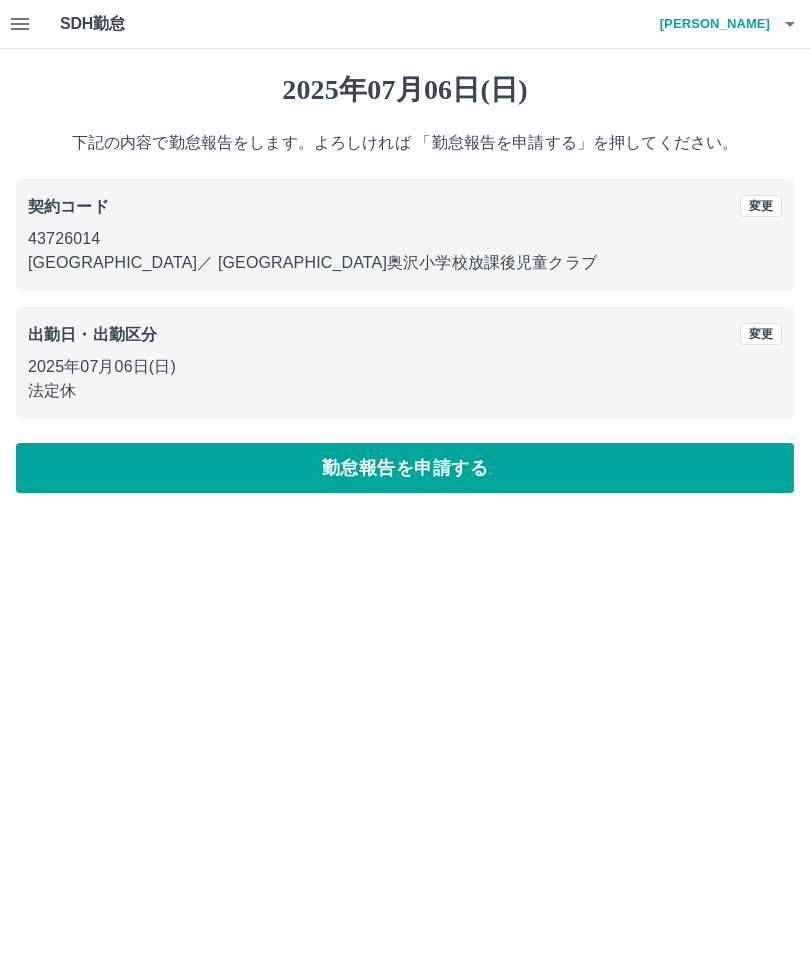 click on "勤怠報告を申請する" at bounding box center (405, 468) 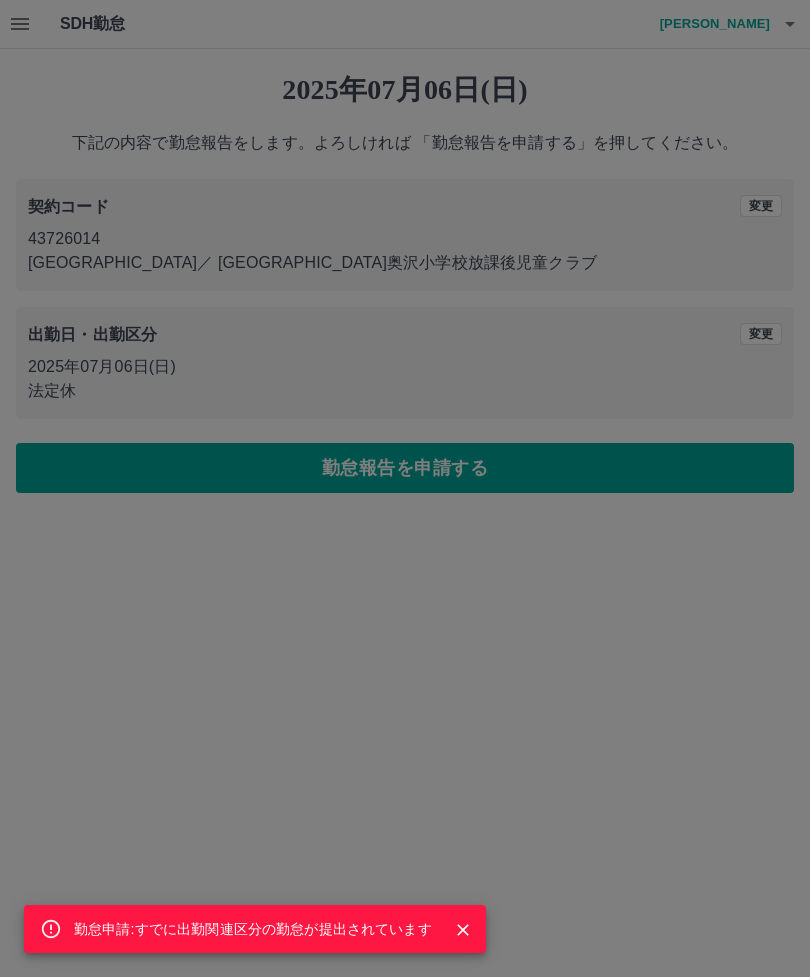 click on "勤怠申請:すでに出勤関連区分の勤怠が提出されています" at bounding box center (253, 929) 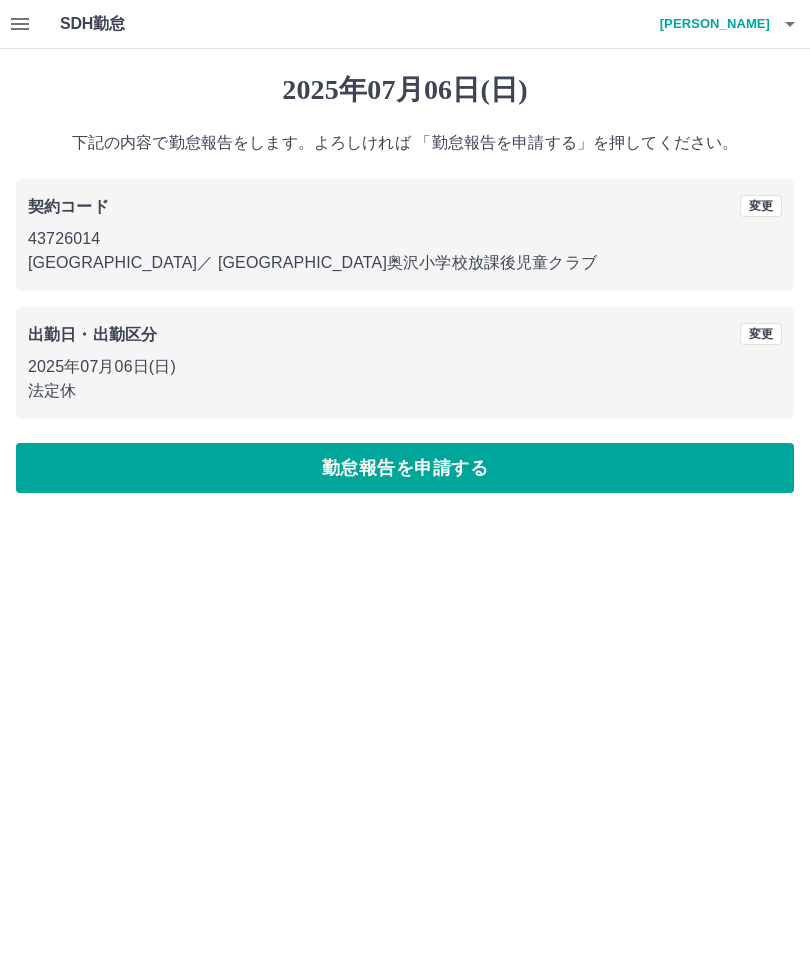 click on "2025年07月06日(日)" at bounding box center [405, 367] 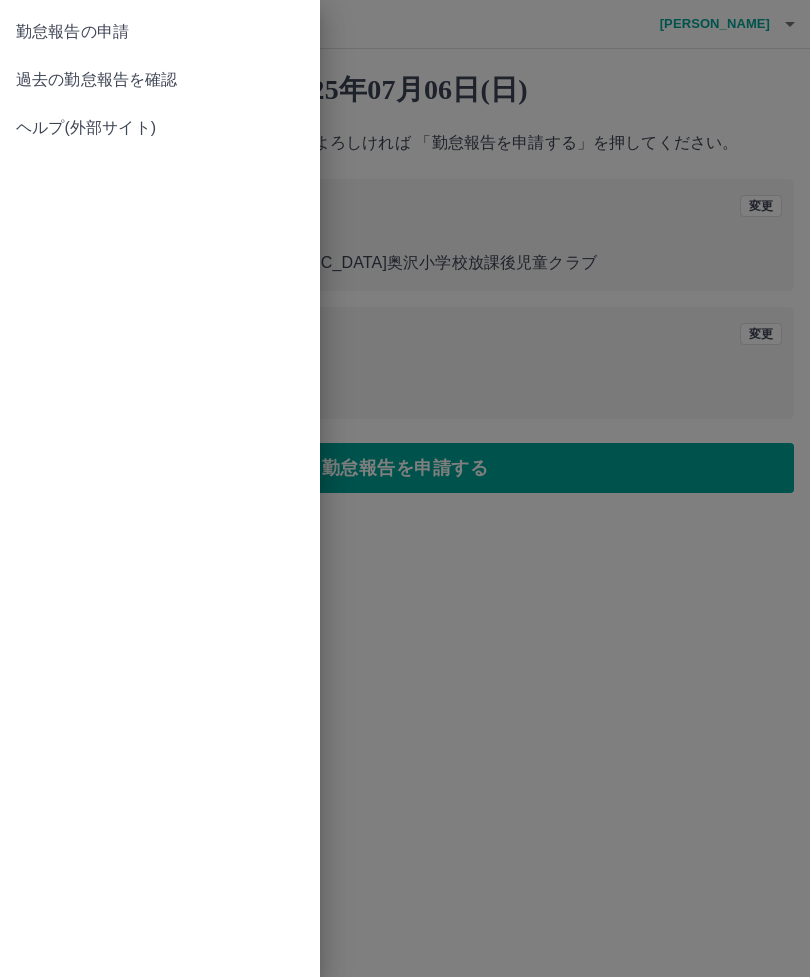 click on "過去の勤怠報告を確認" at bounding box center [160, 80] 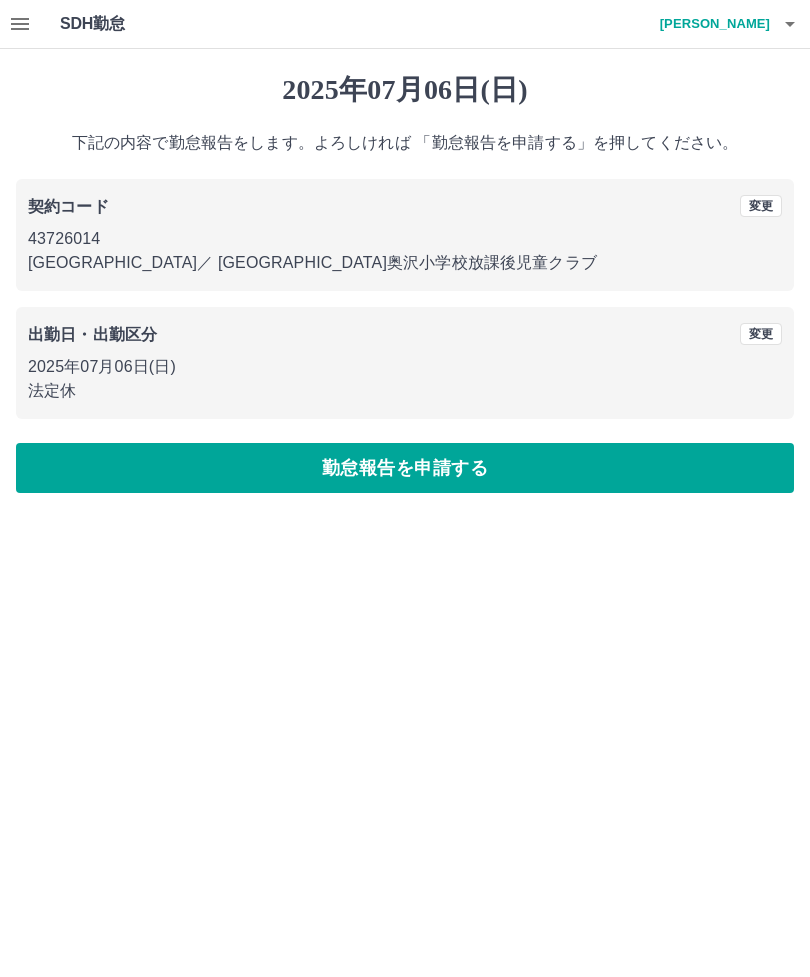 click on "2025年07月06日(日)" at bounding box center (405, 367) 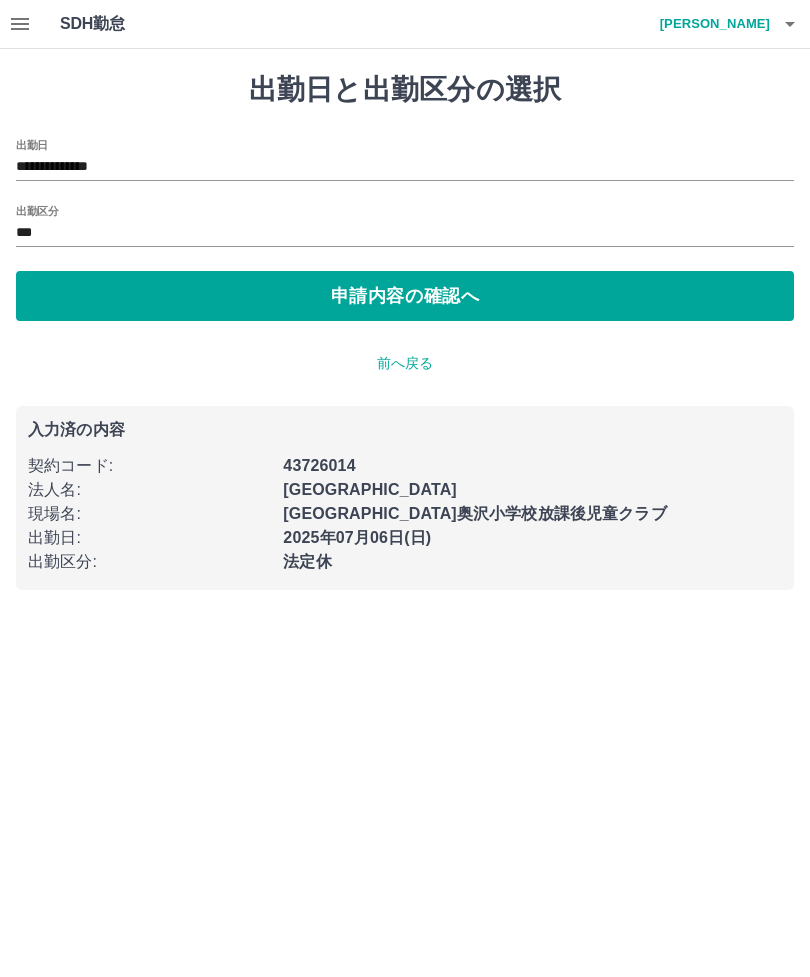 click on "**********" at bounding box center (405, 167) 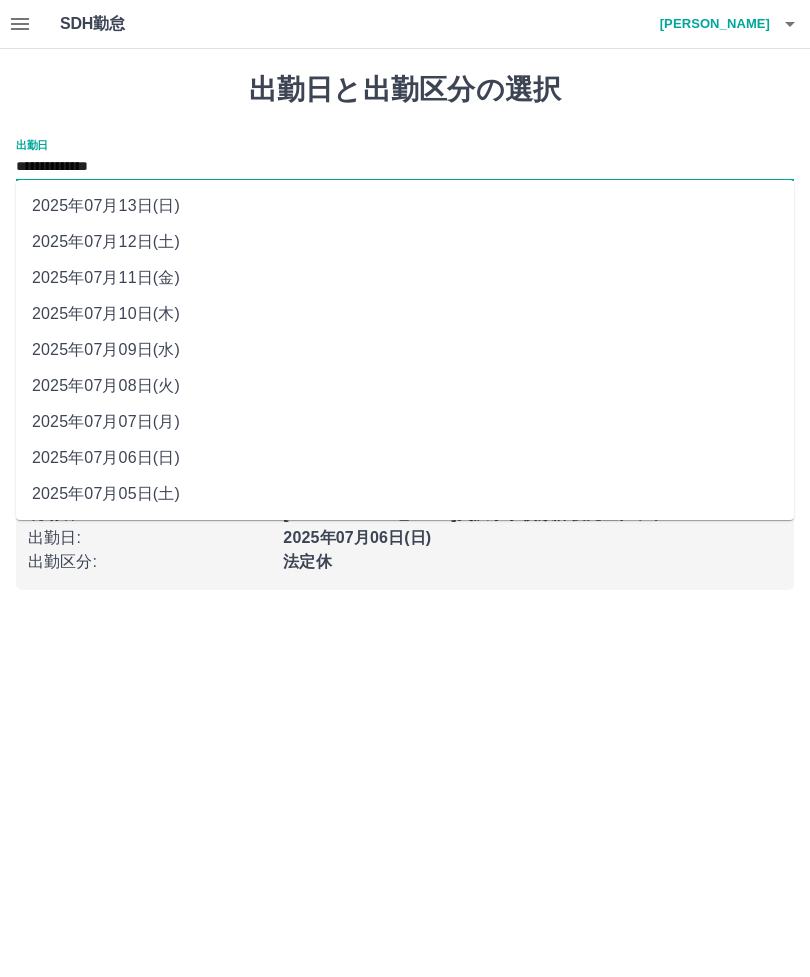 click on "2025年07月07日(月)" at bounding box center (405, 422) 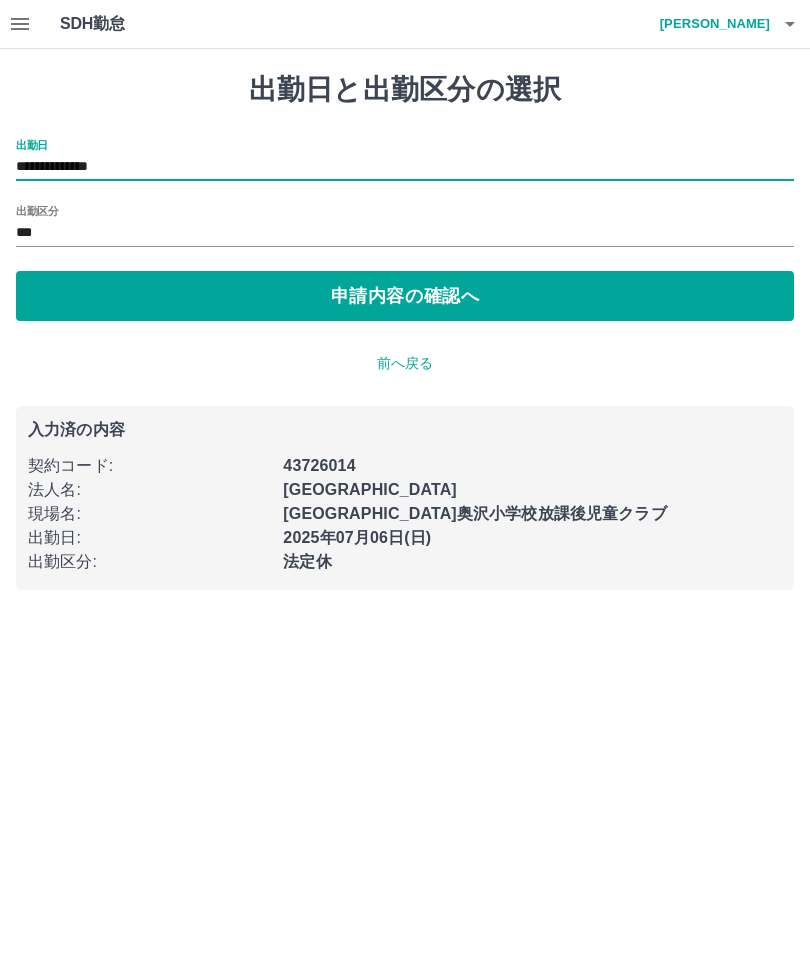 click on "申請内容の確認へ" at bounding box center [405, 296] 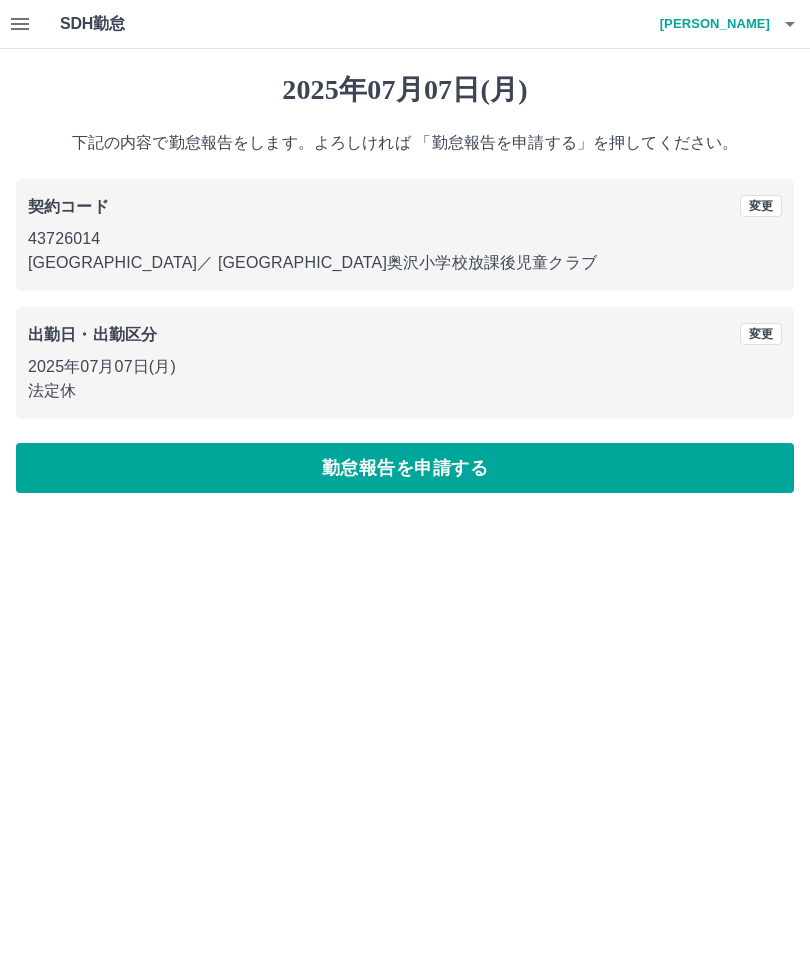click on "法定休" at bounding box center (405, 391) 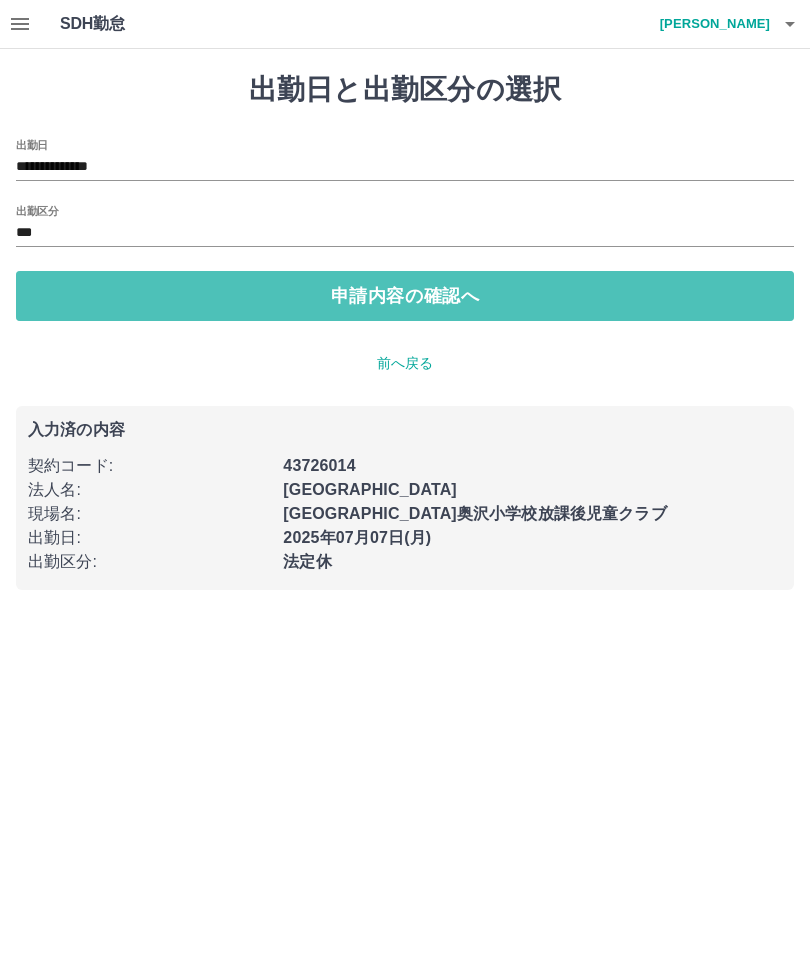 click on "申請内容の確認へ" at bounding box center [405, 296] 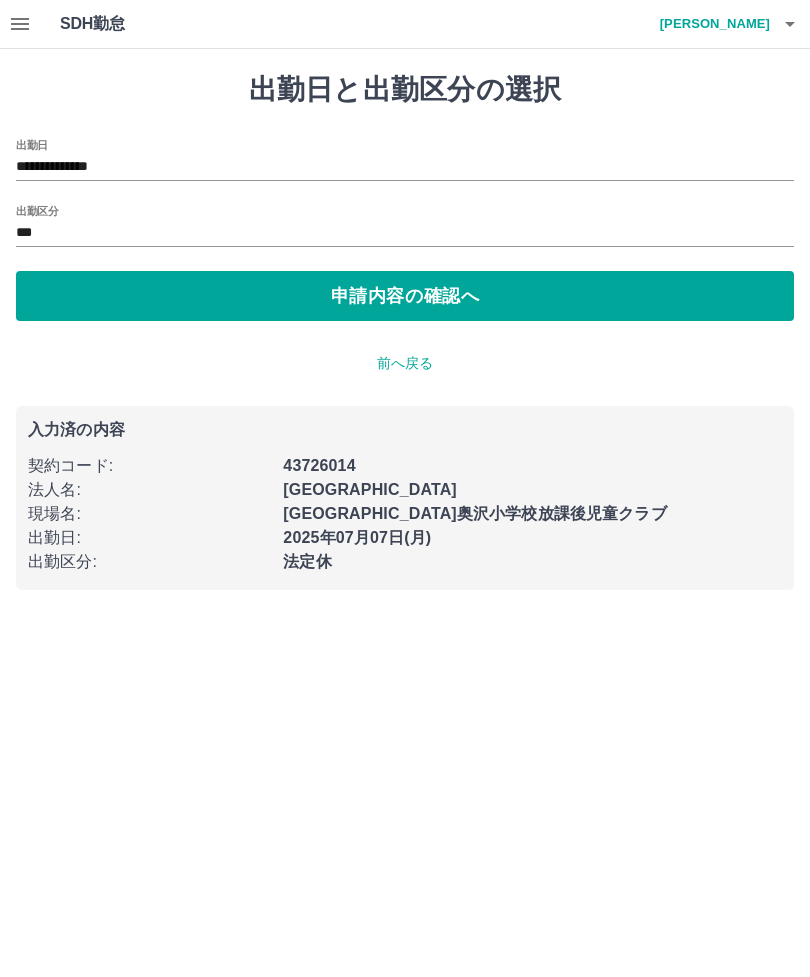 click on "***" at bounding box center [405, 233] 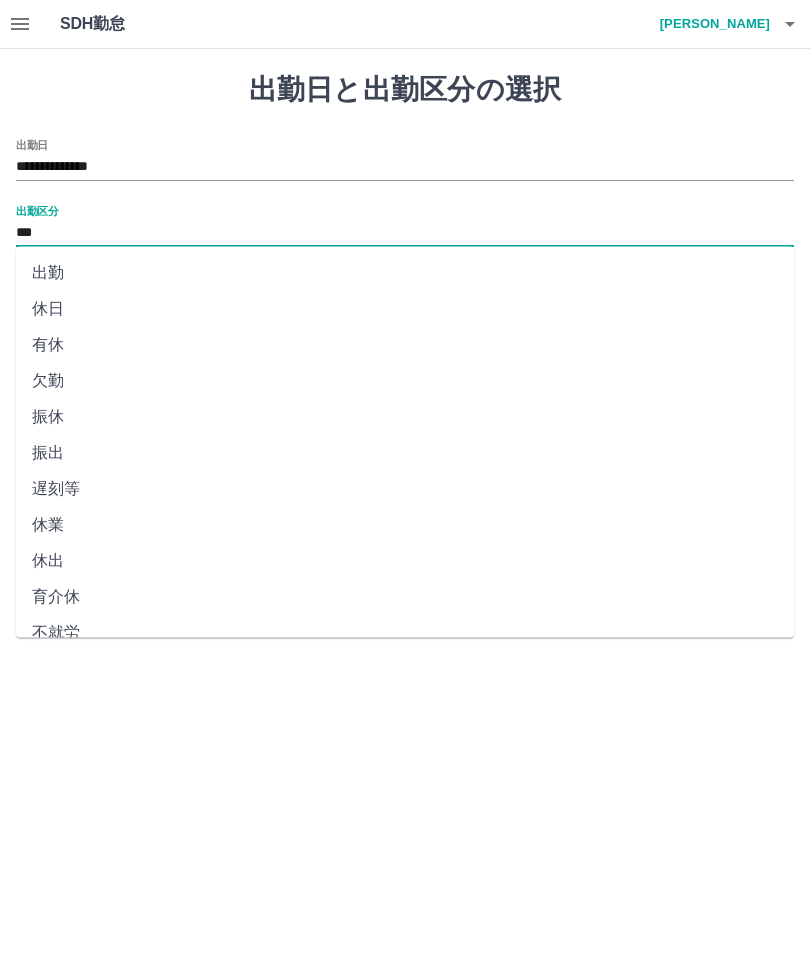 click on "休日" at bounding box center (405, 309) 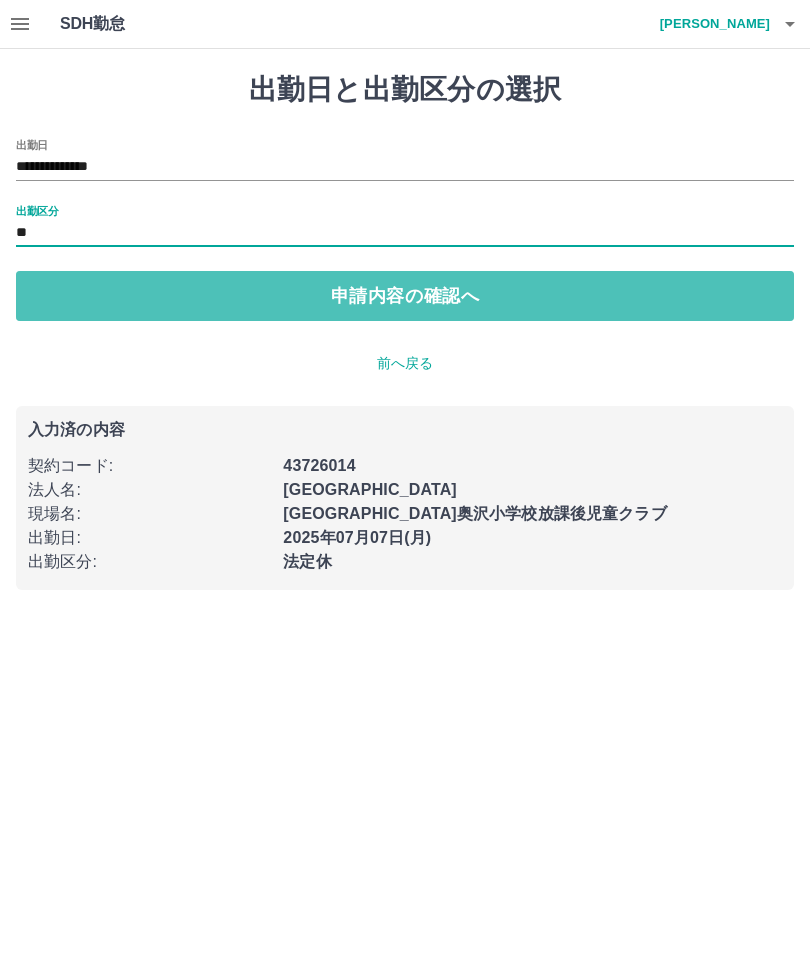 click on "申請内容の確認へ" at bounding box center (405, 296) 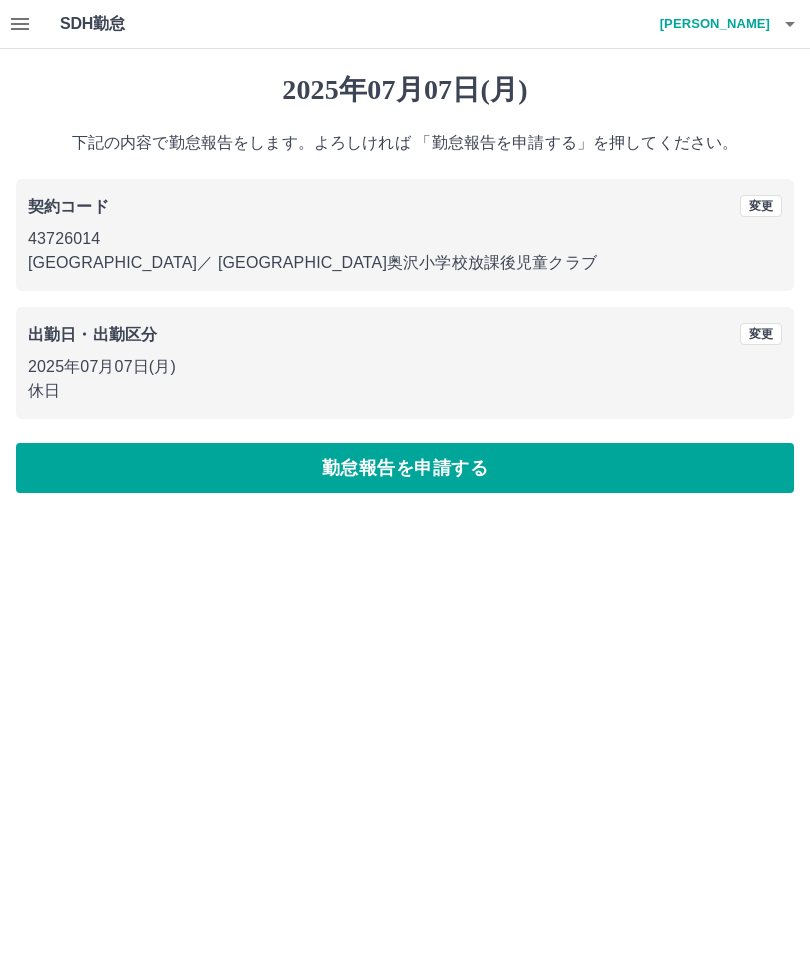 click on "勤怠報告を申請する" at bounding box center (405, 468) 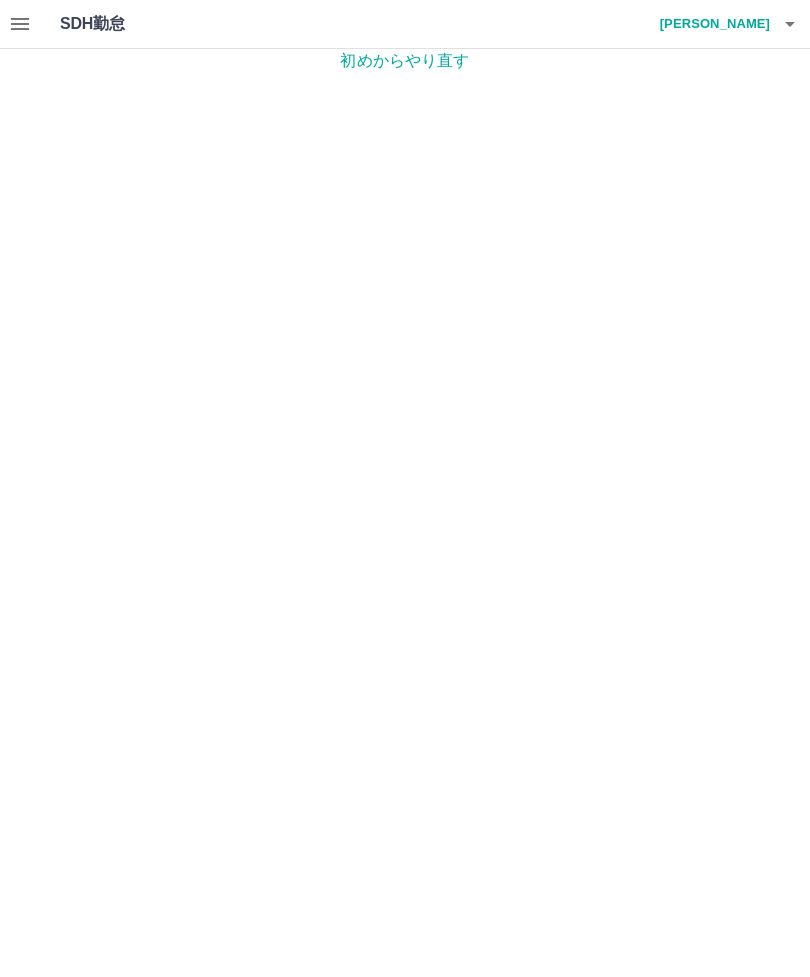 click 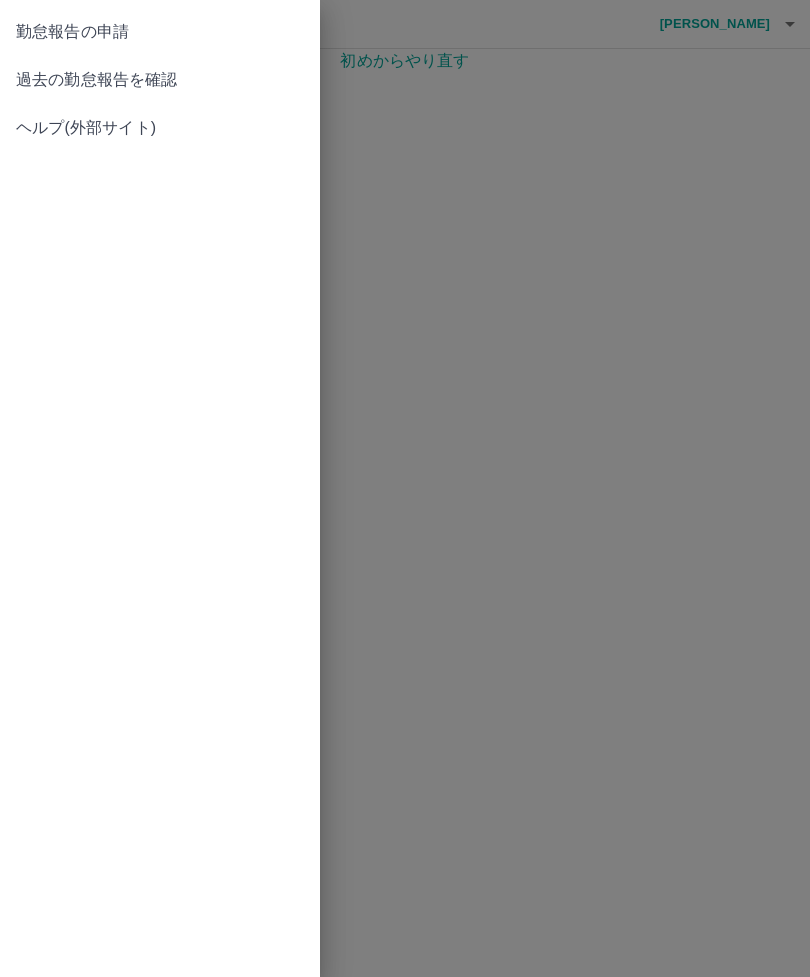 click on "過去の勤怠報告を確認" at bounding box center [160, 80] 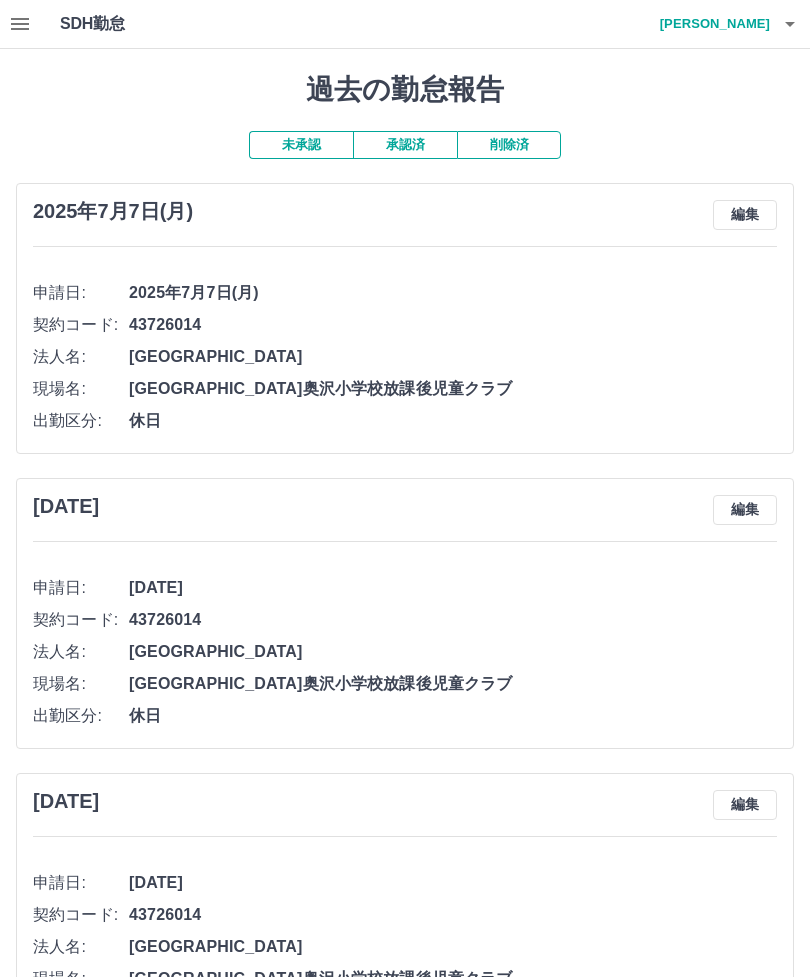 click on "2025年7月7日(月)" at bounding box center (453, 293) 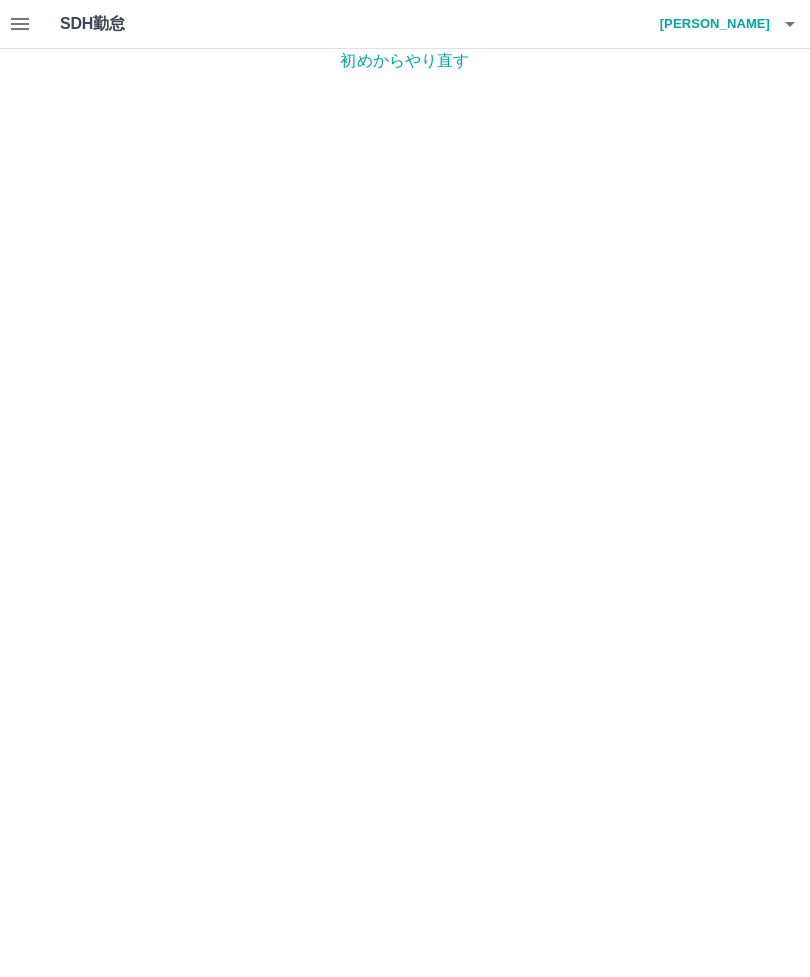 click 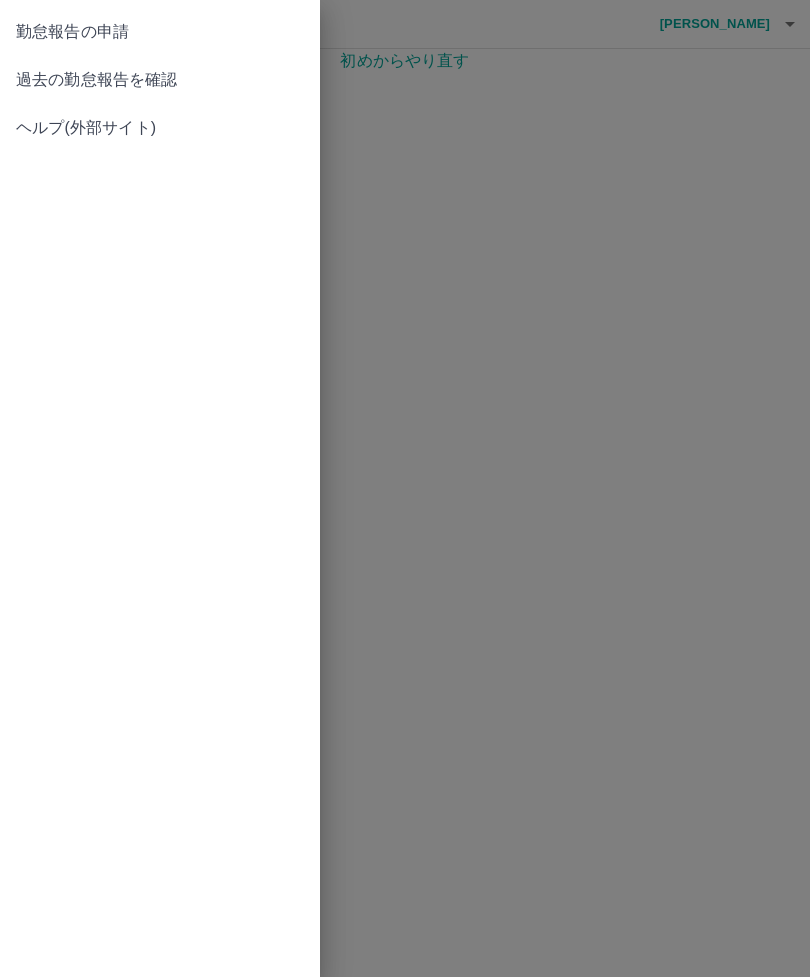click on "過去の勤怠報告を確認" at bounding box center (160, 80) 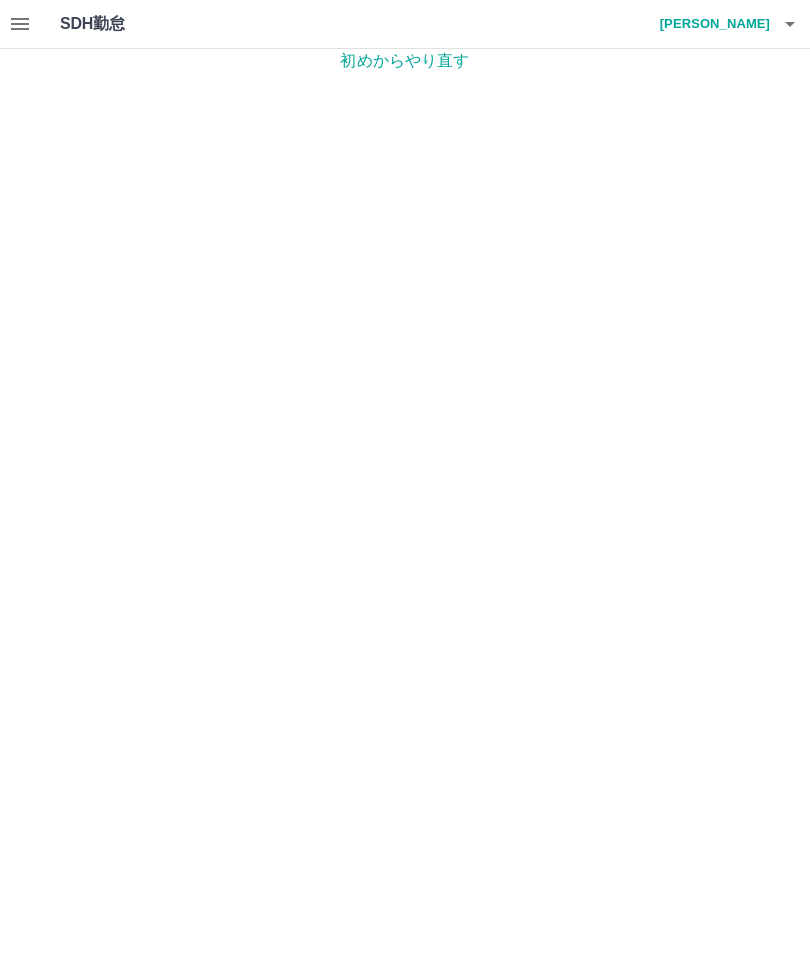 click on "初めからやり直す" at bounding box center [405, 61] 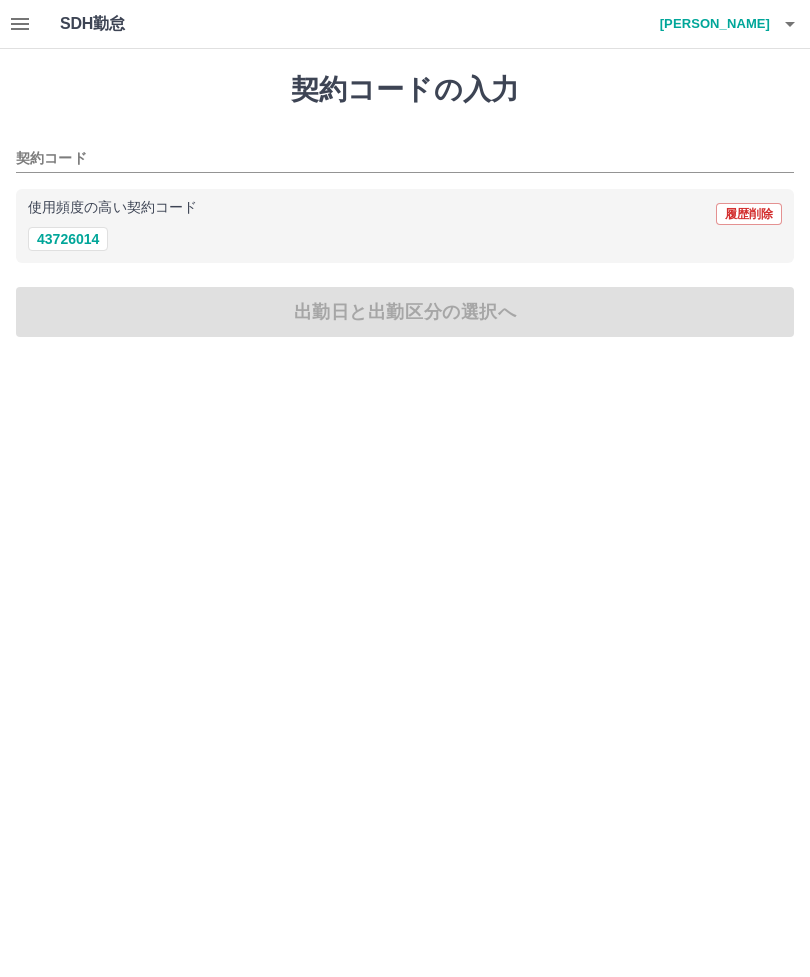 click on "契約コード" at bounding box center (390, 159) 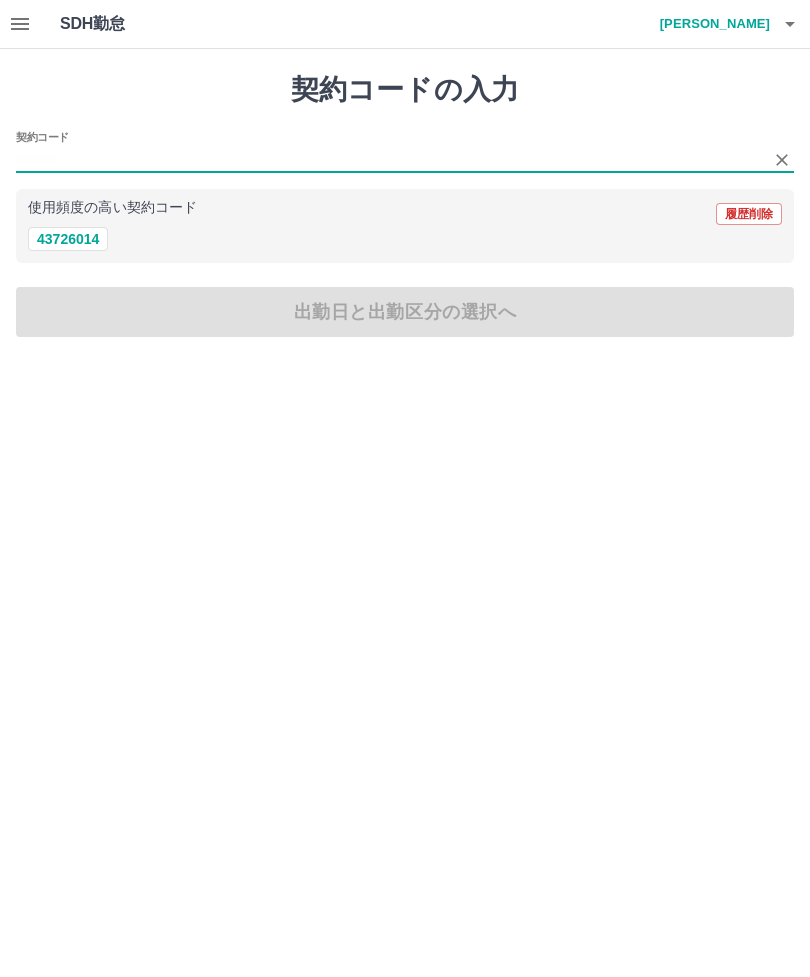 click on "契約コード" at bounding box center [390, 159] 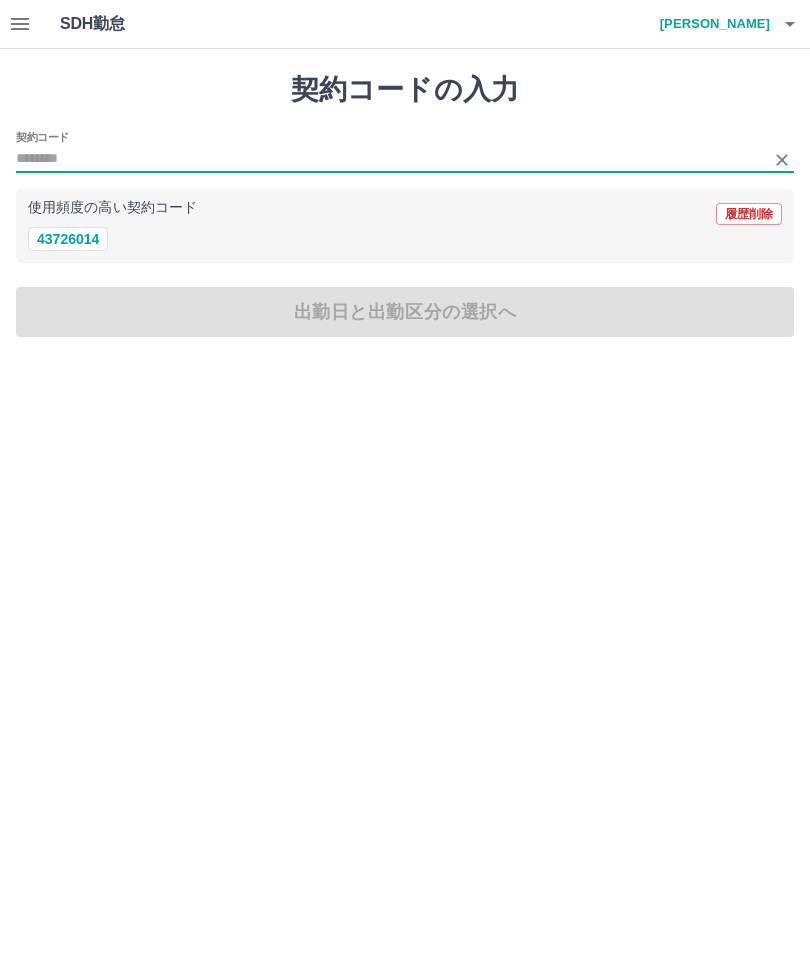 click on "43726014" at bounding box center [68, 239] 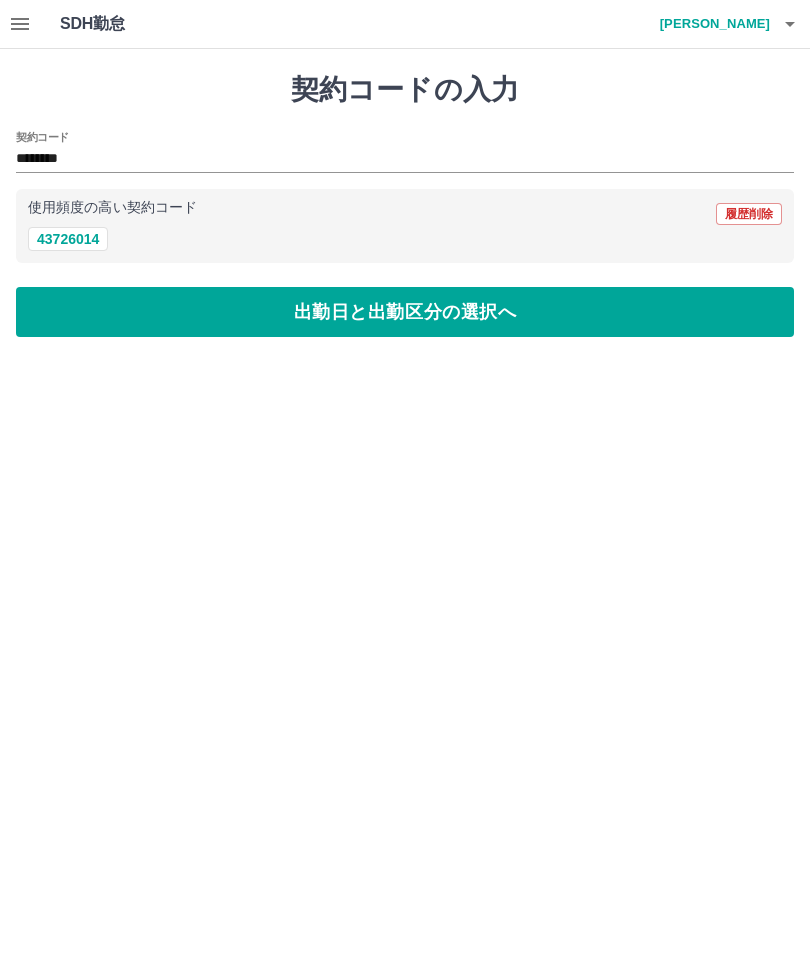 click on "出勤日と出勤区分の選択へ" at bounding box center [405, 312] 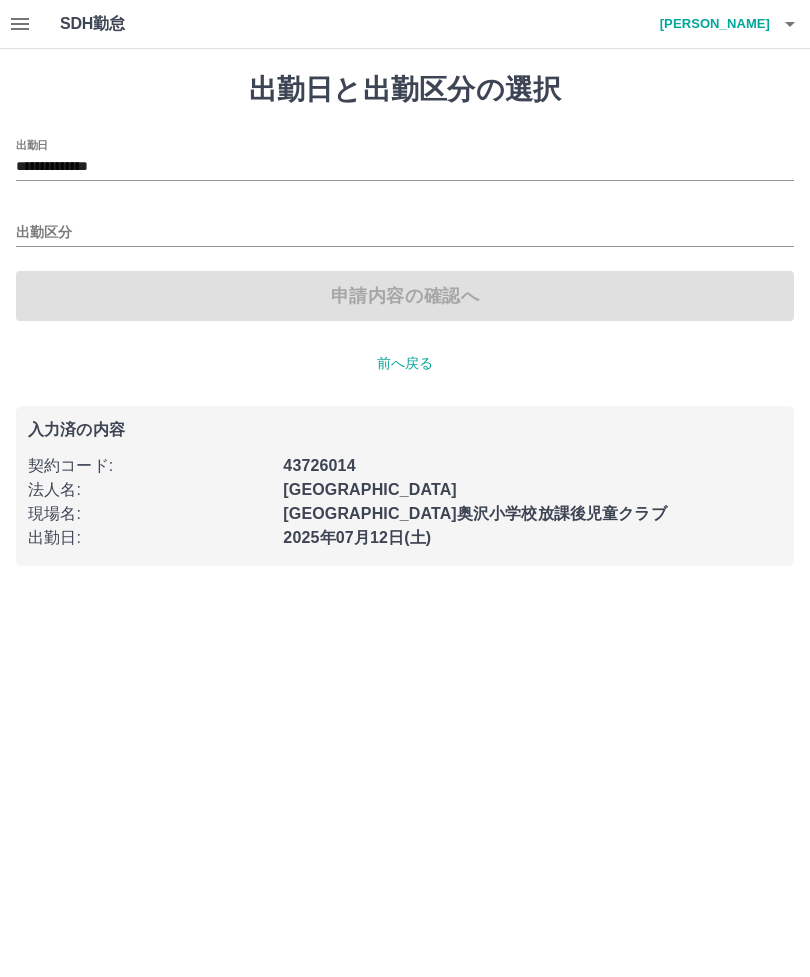 click on "**********" at bounding box center (405, 167) 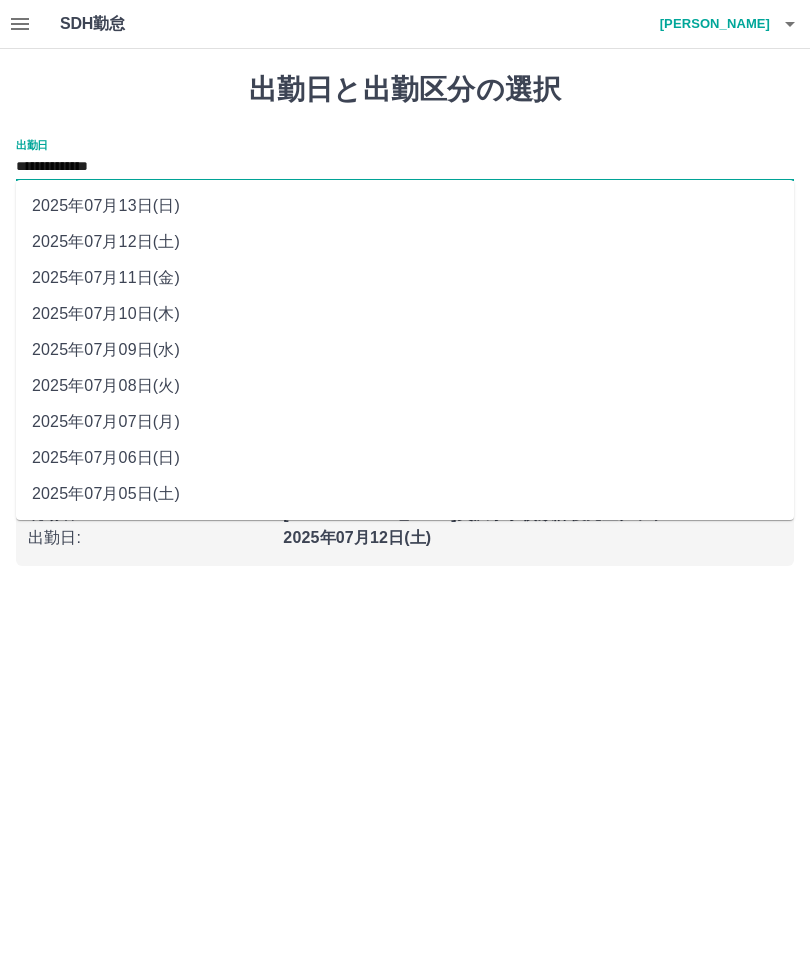 click on "2025年07月08日(火)" at bounding box center [405, 386] 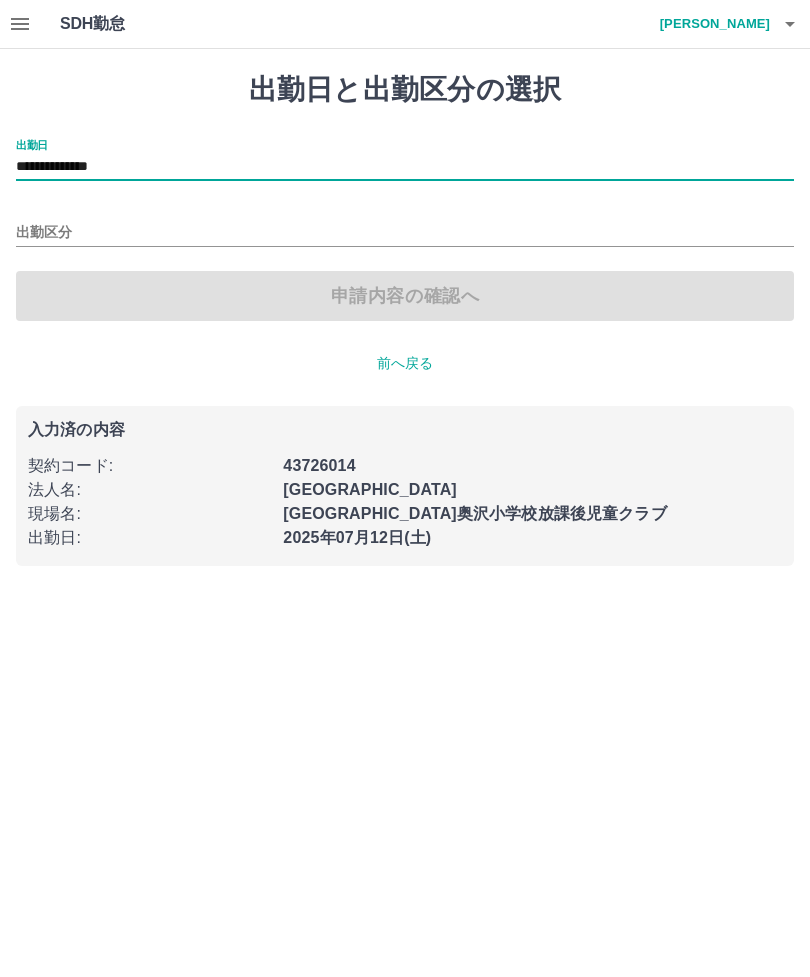 click on "出勤区分" at bounding box center (405, 233) 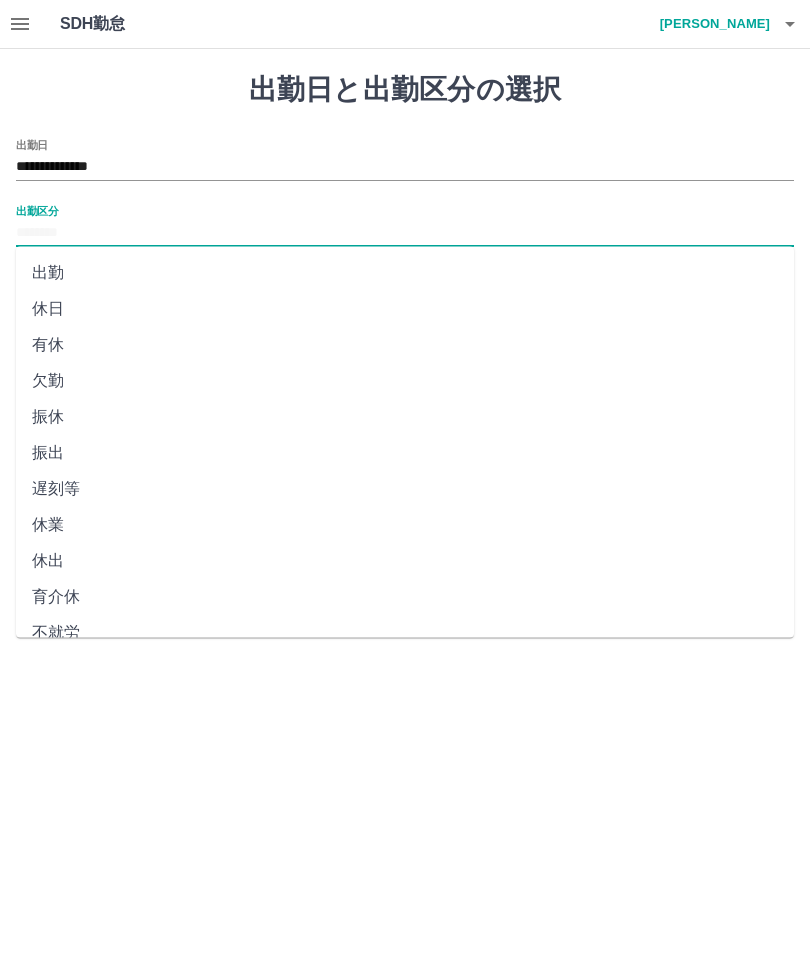 click on "休日" at bounding box center (405, 309) 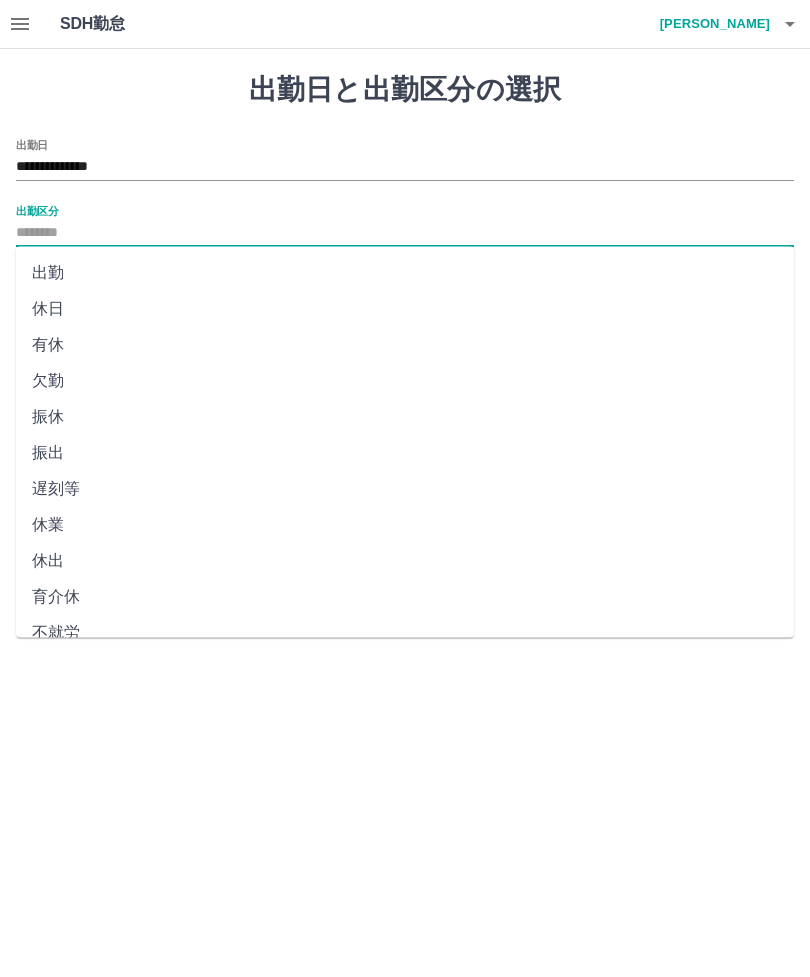 type on "**" 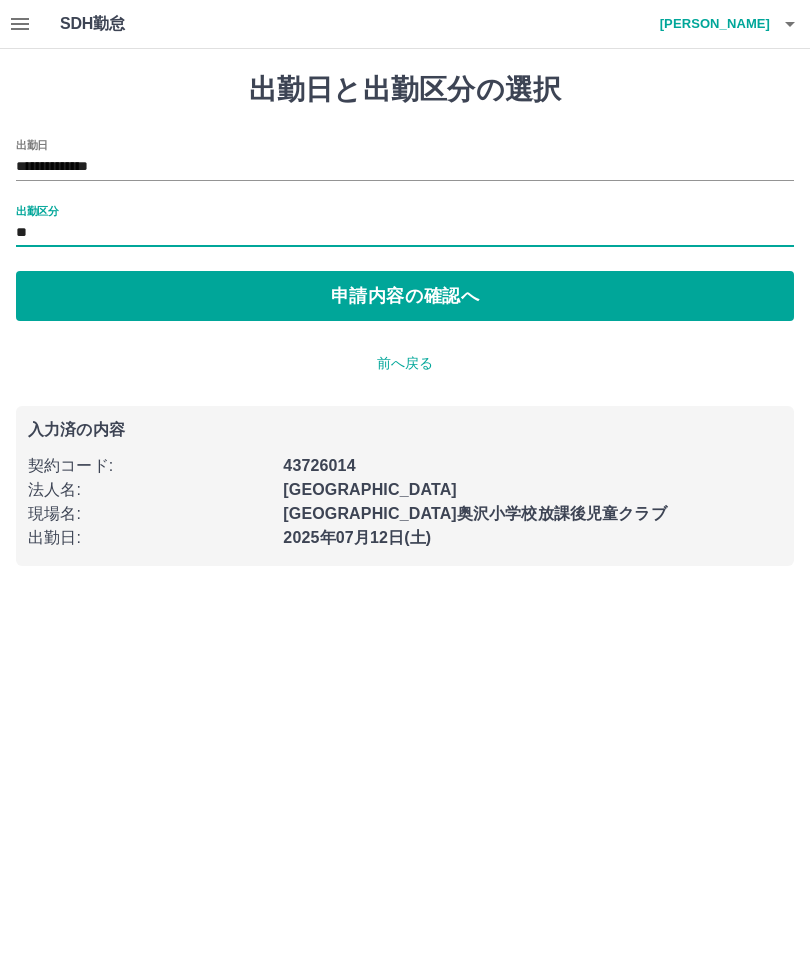 click on "申請内容の確認へ" at bounding box center [405, 296] 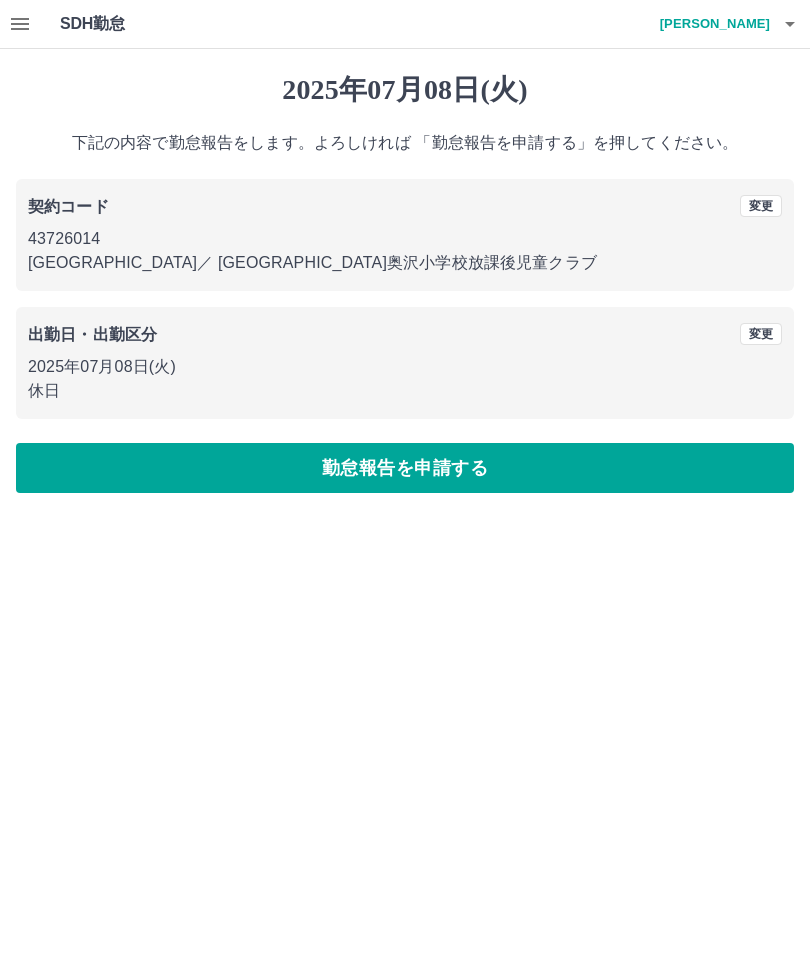 click on "勤怠報告を申請する" at bounding box center (405, 468) 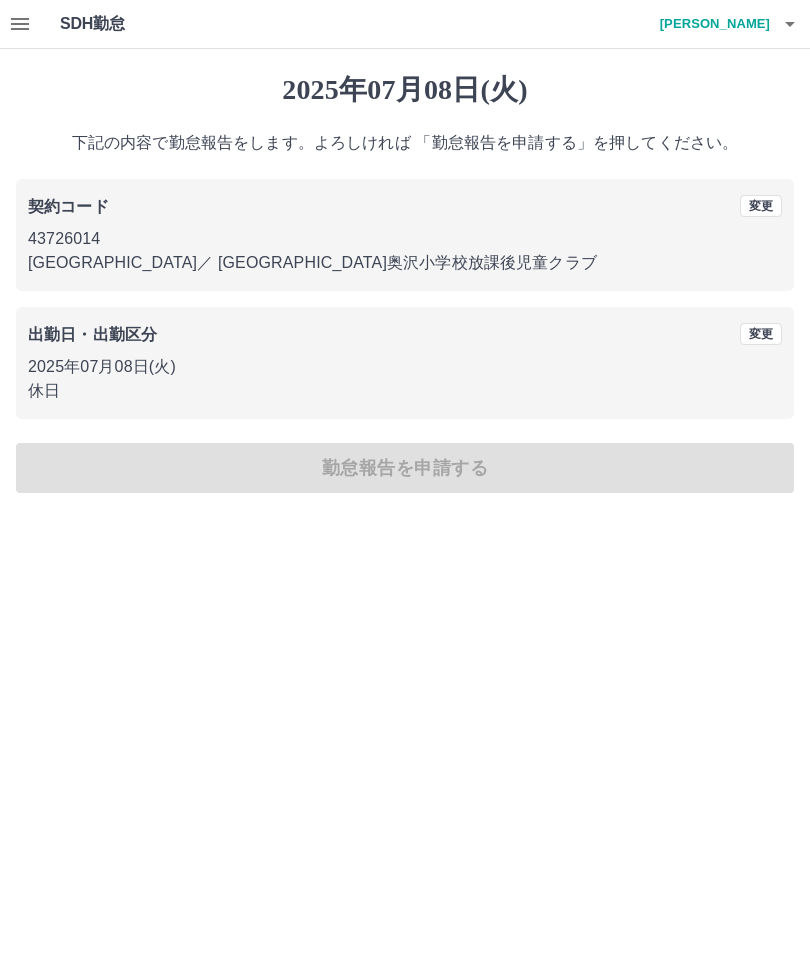click at bounding box center [405, 488] 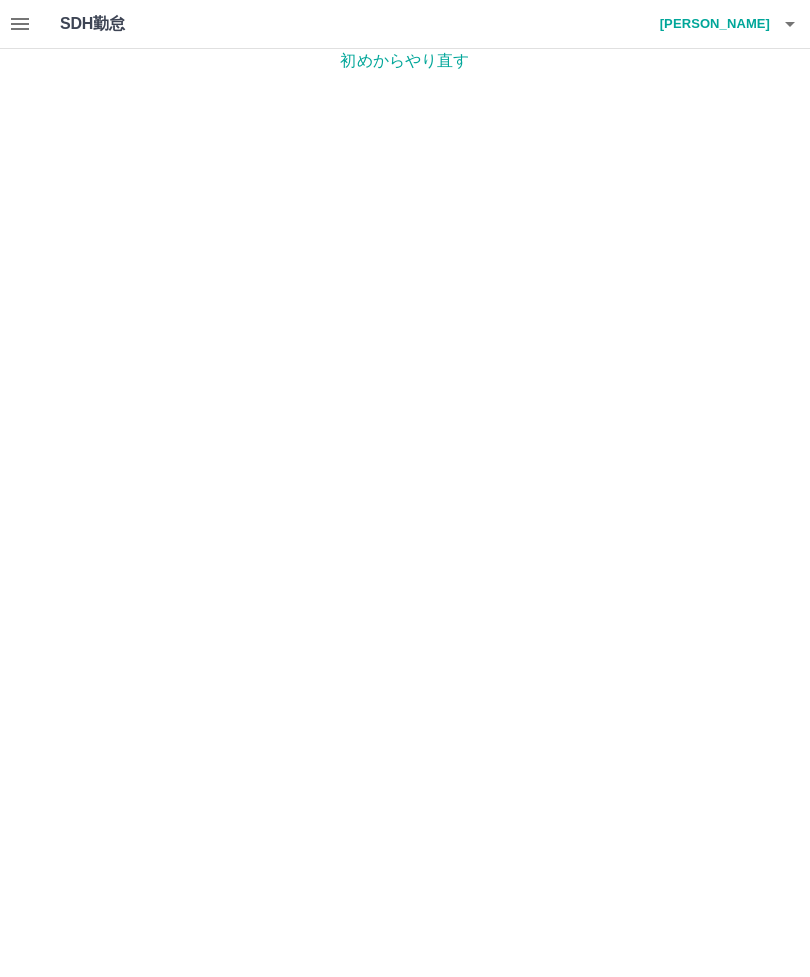 click on "初めからやり直す" at bounding box center (405, 61) 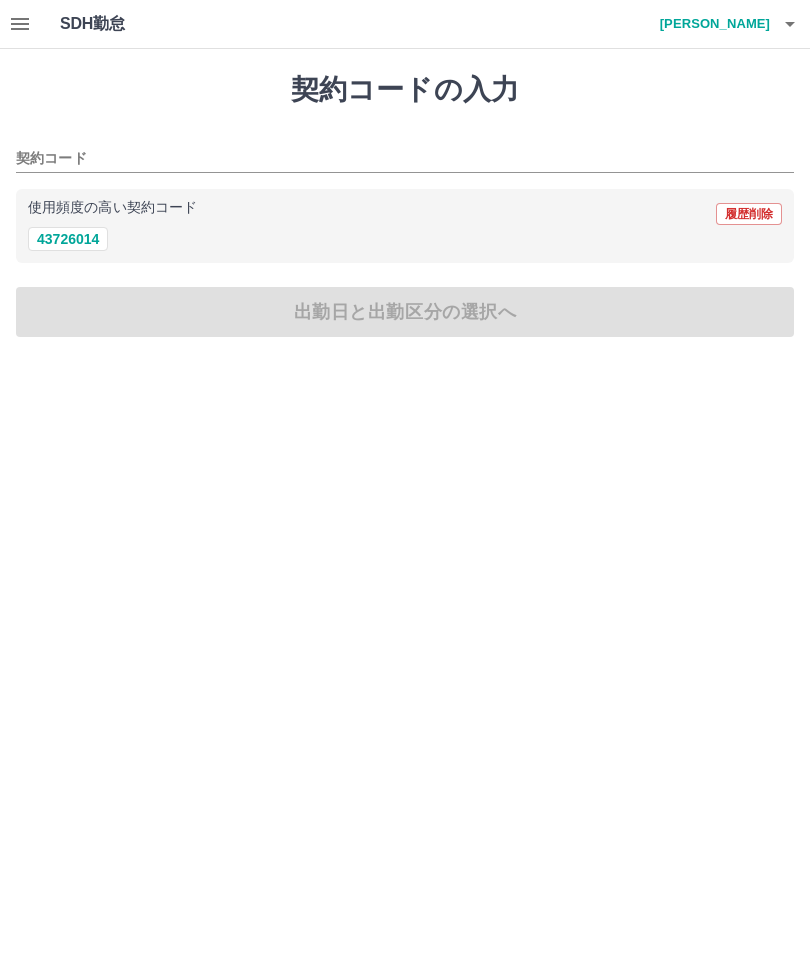 click on "契約コードの入力 契約コード 使用頻度の高い契約コード 履歴削除 43726014 出勤日と出勤区分の選択へ" at bounding box center [405, 205] 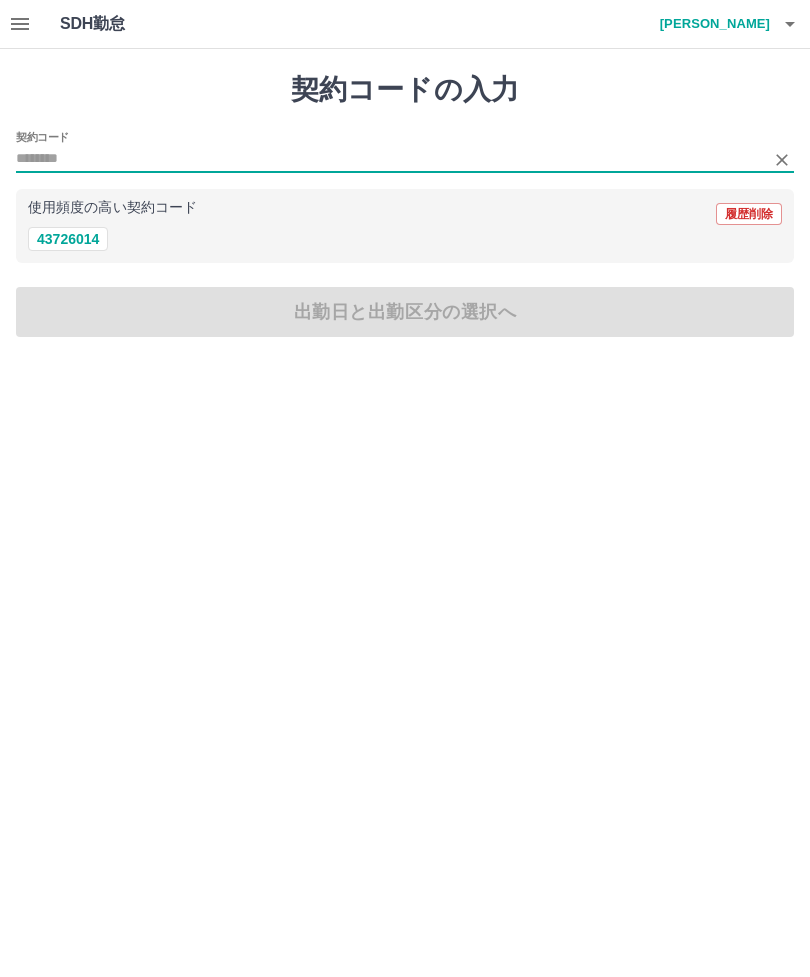 click on "43726014" at bounding box center [68, 239] 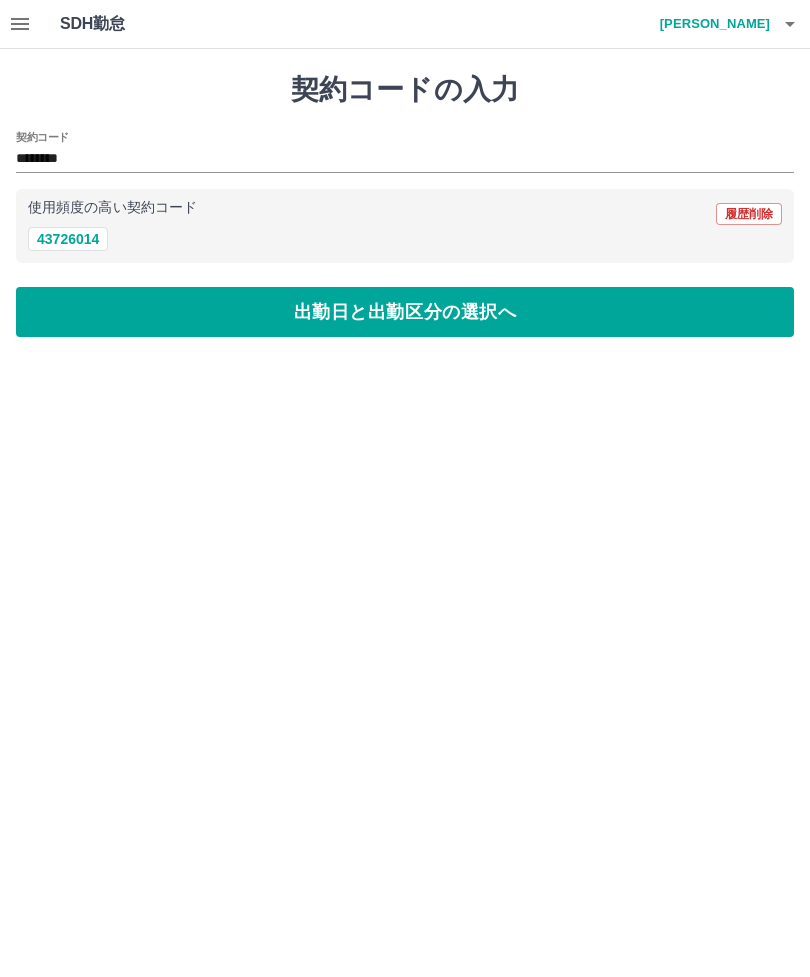click on "出勤日と出勤区分の選択へ" at bounding box center [405, 312] 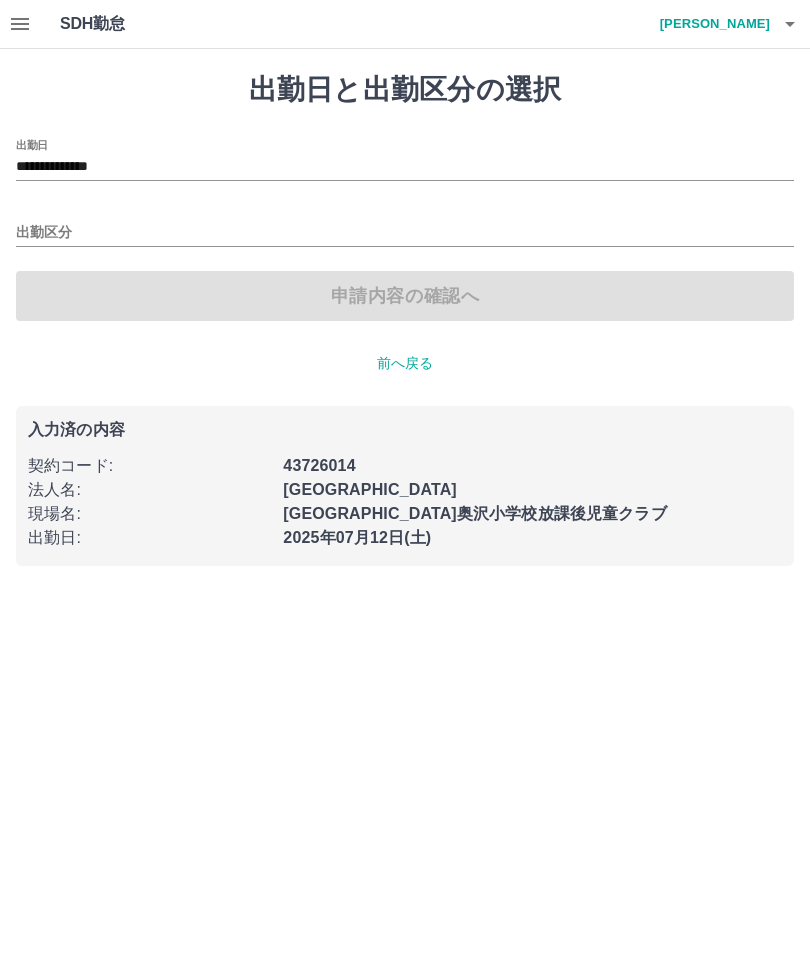 click on "**********" at bounding box center [405, 167] 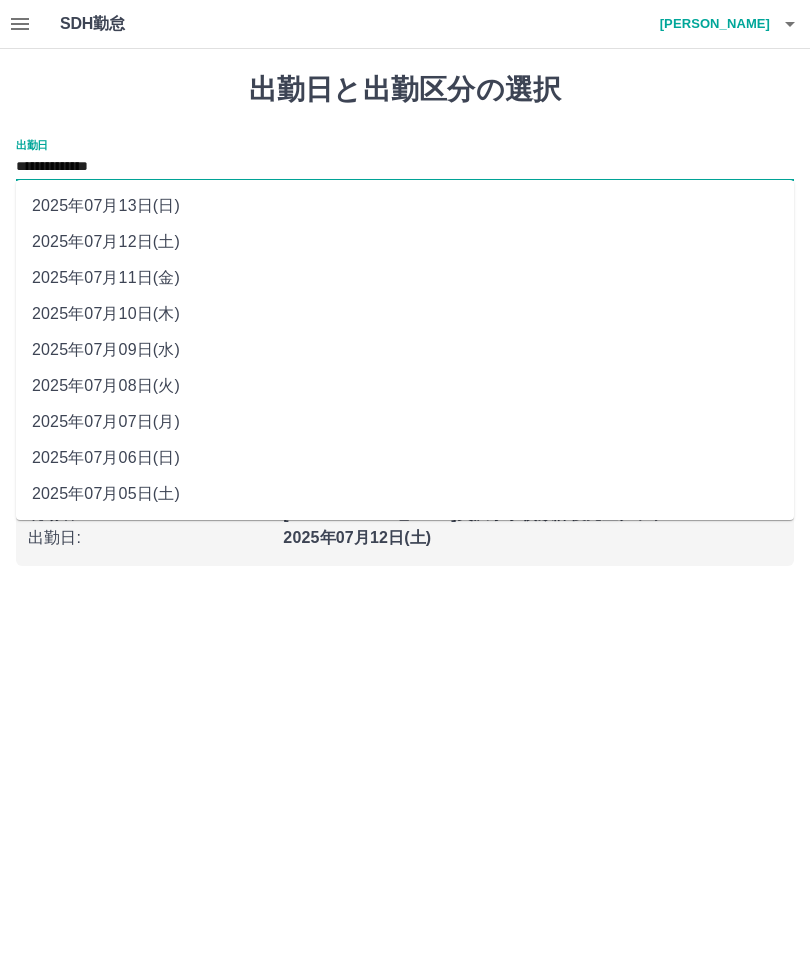 click on "2025年07月09日(水)" at bounding box center (405, 350) 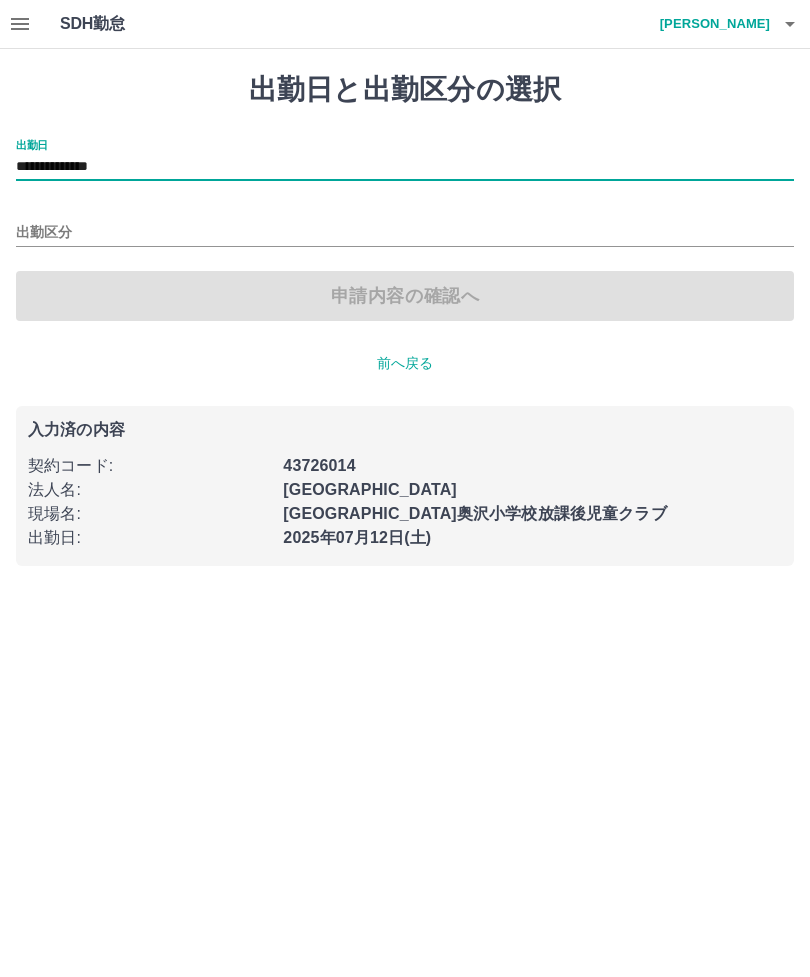 click on "出勤区分" at bounding box center [405, 233] 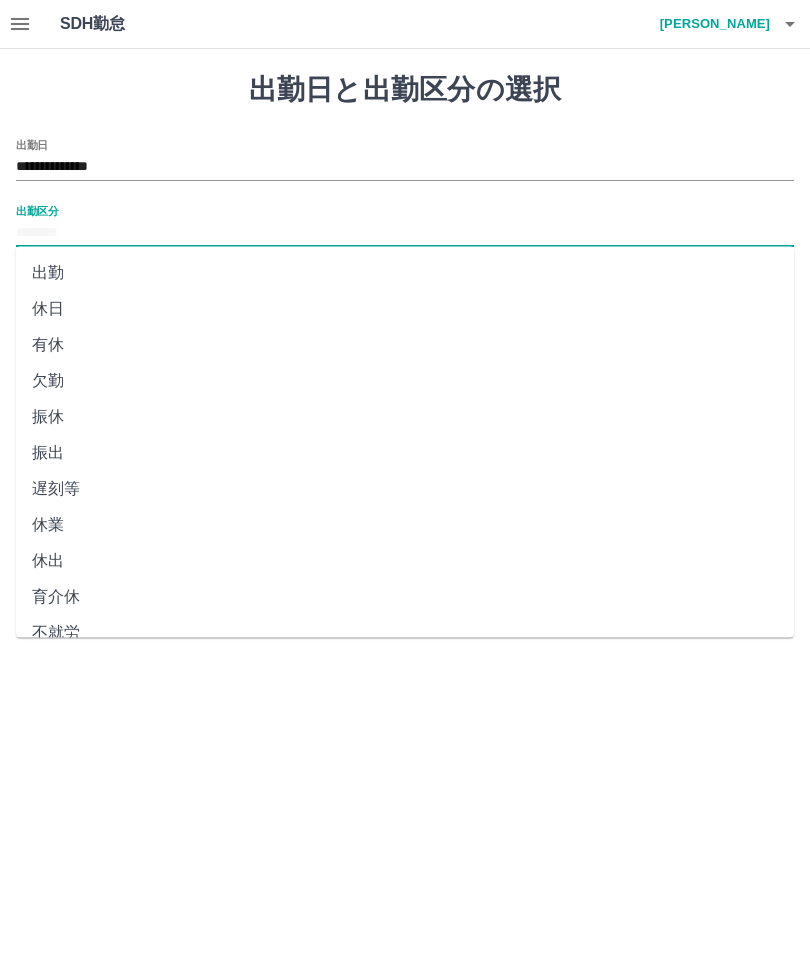 click on "休日" at bounding box center [405, 309] 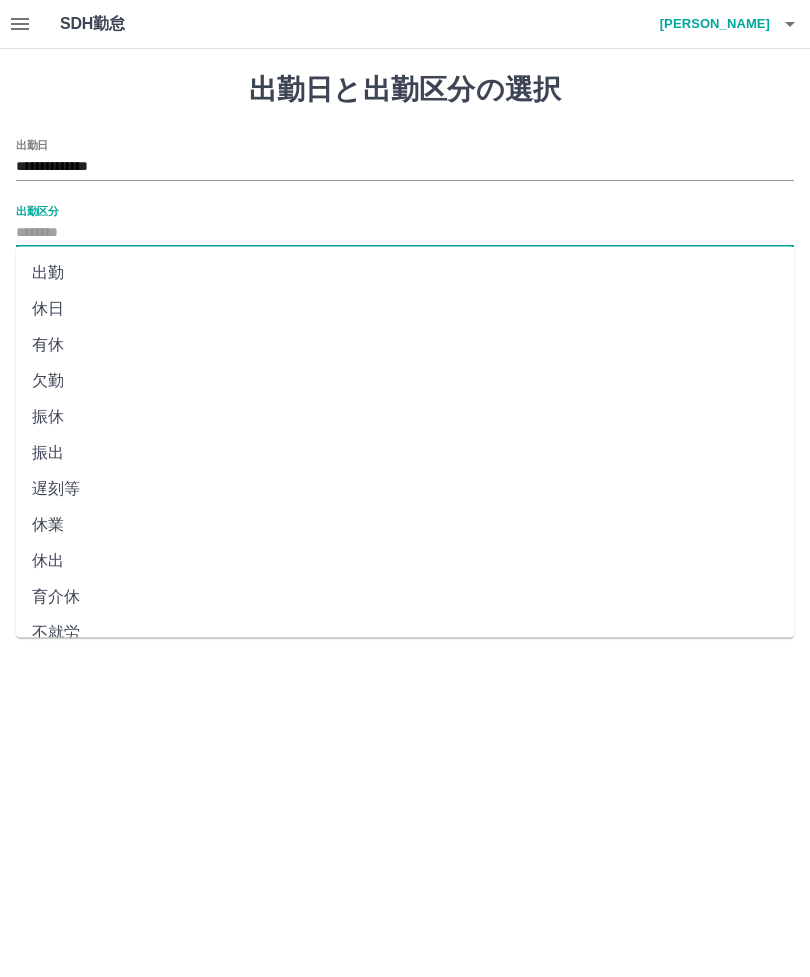 type on "**" 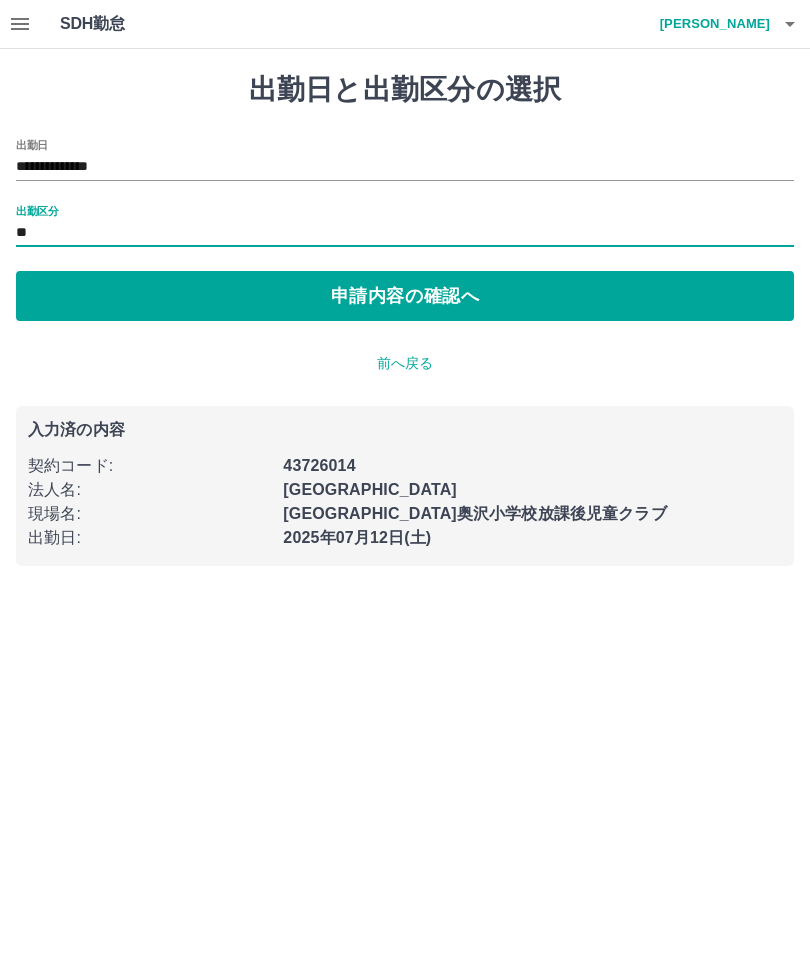 click on "申請内容の確認へ" at bounding box center (405, 296) 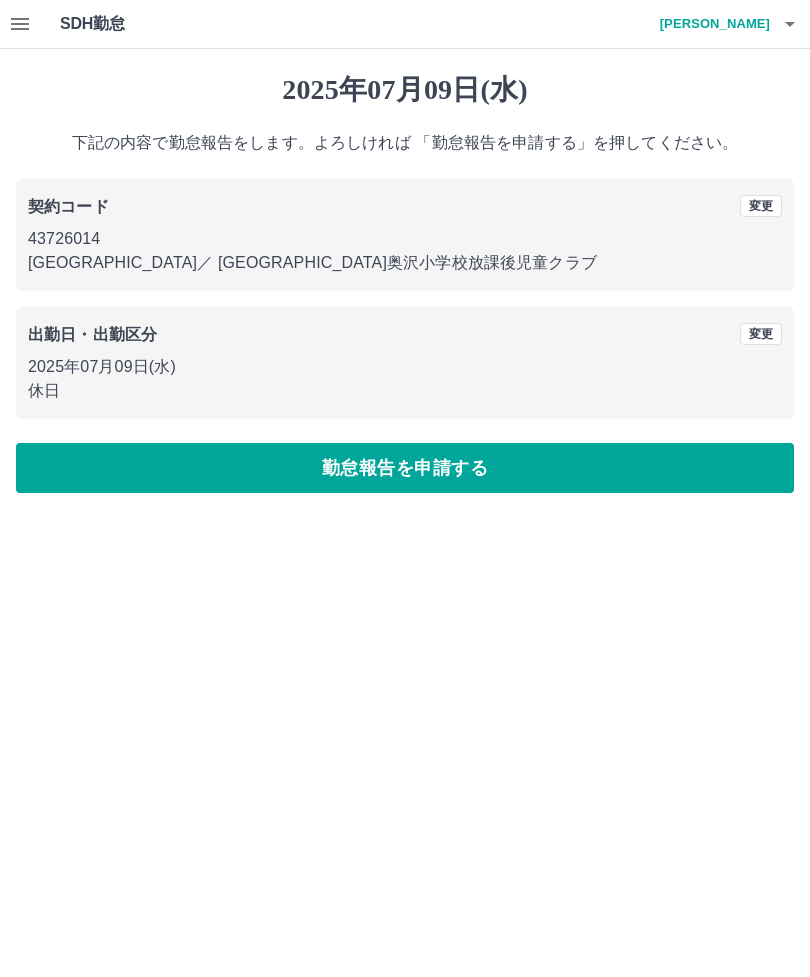 click on "勤怠報告を申請する" at bounding box center (405, 468) 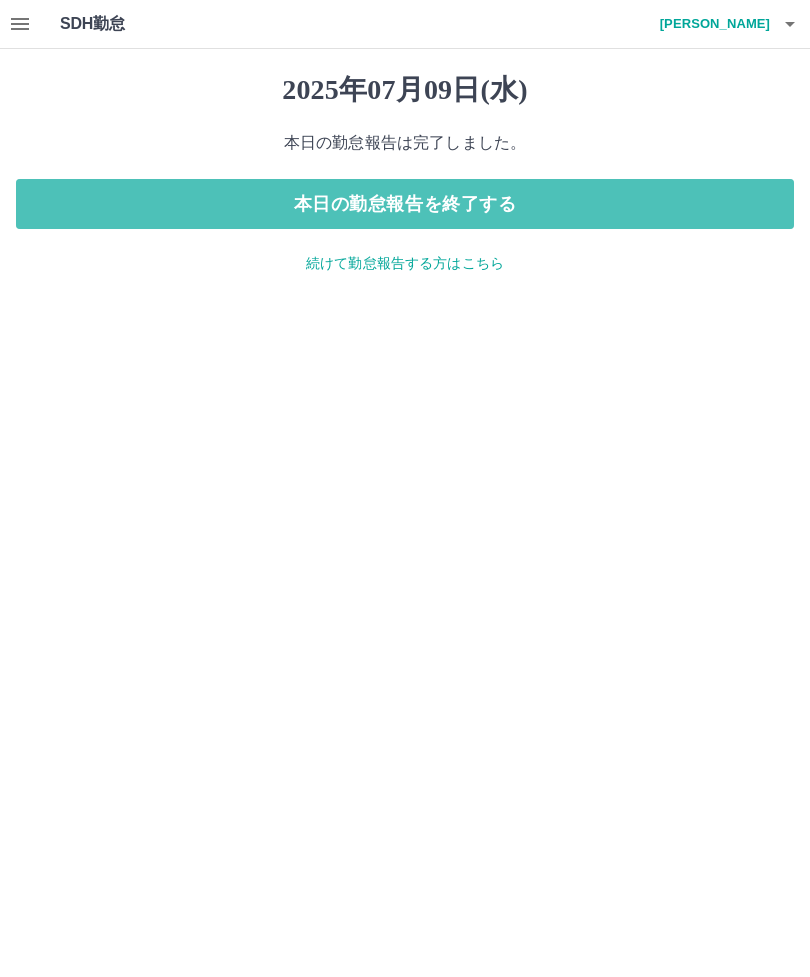 click on "本日の勤怠報告を終了する" at bounding box center [405, 204] 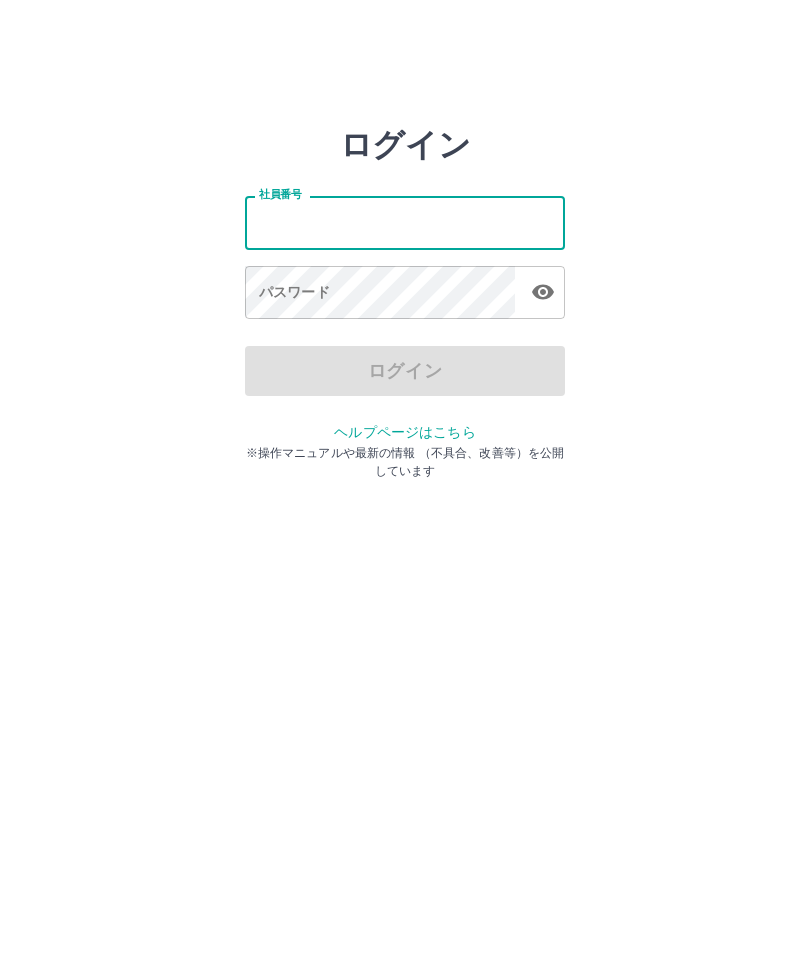 scroll, scrollTop: 0, scrollLeft: 0, axis: both 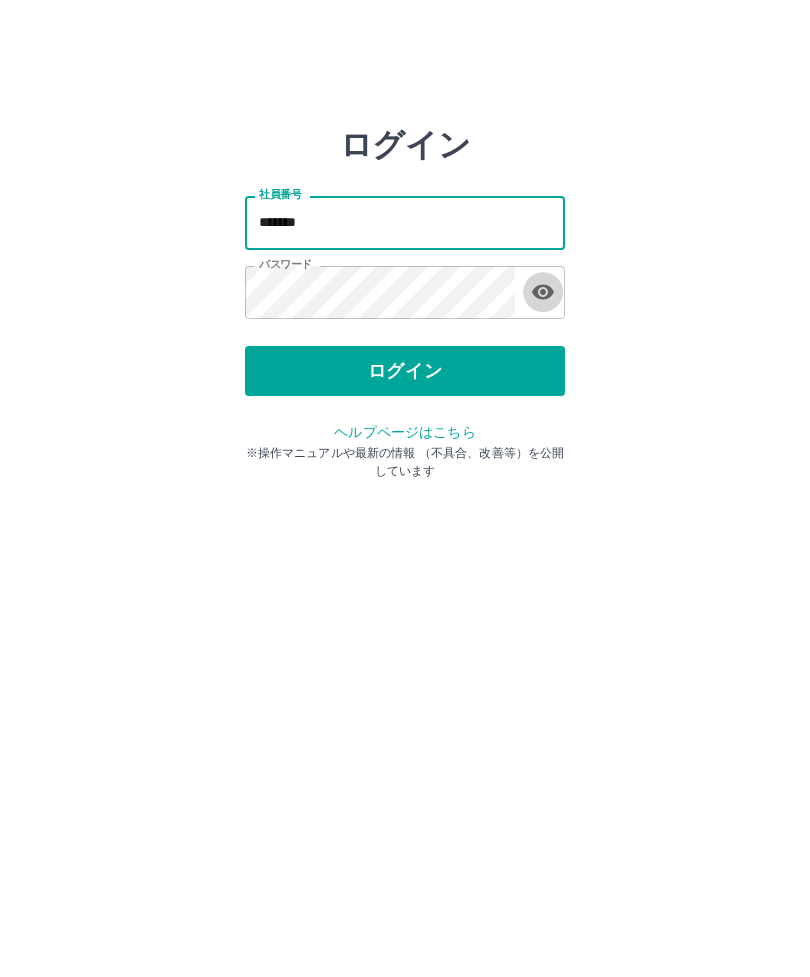click 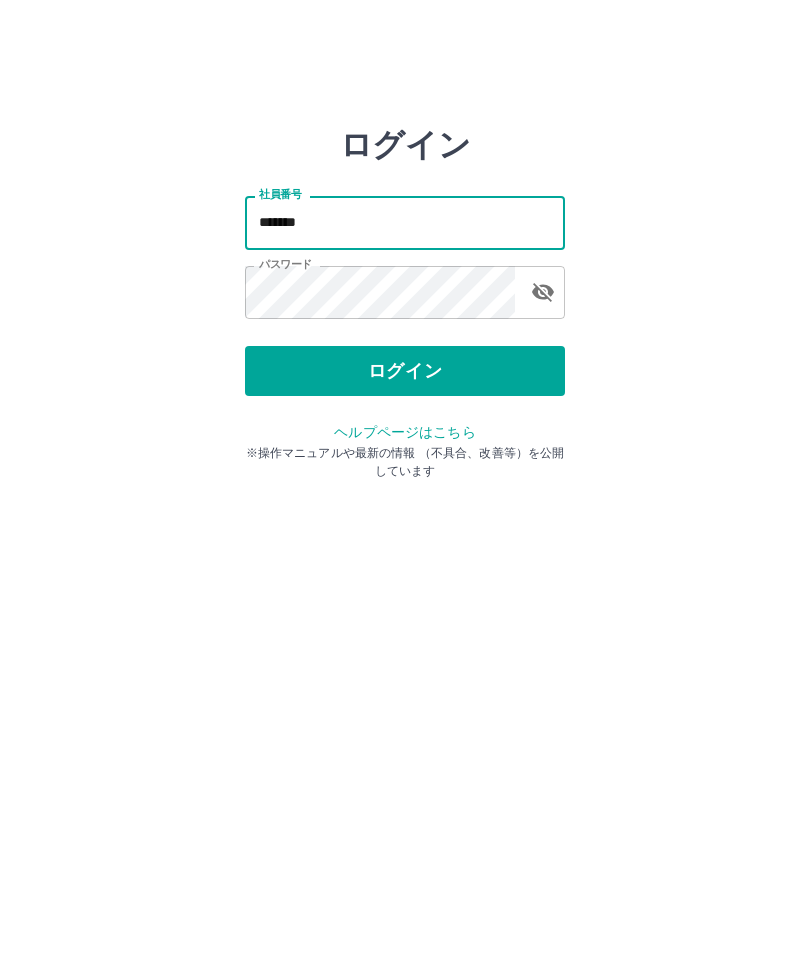 click on "ログイン" at bounding box center (405, 371) 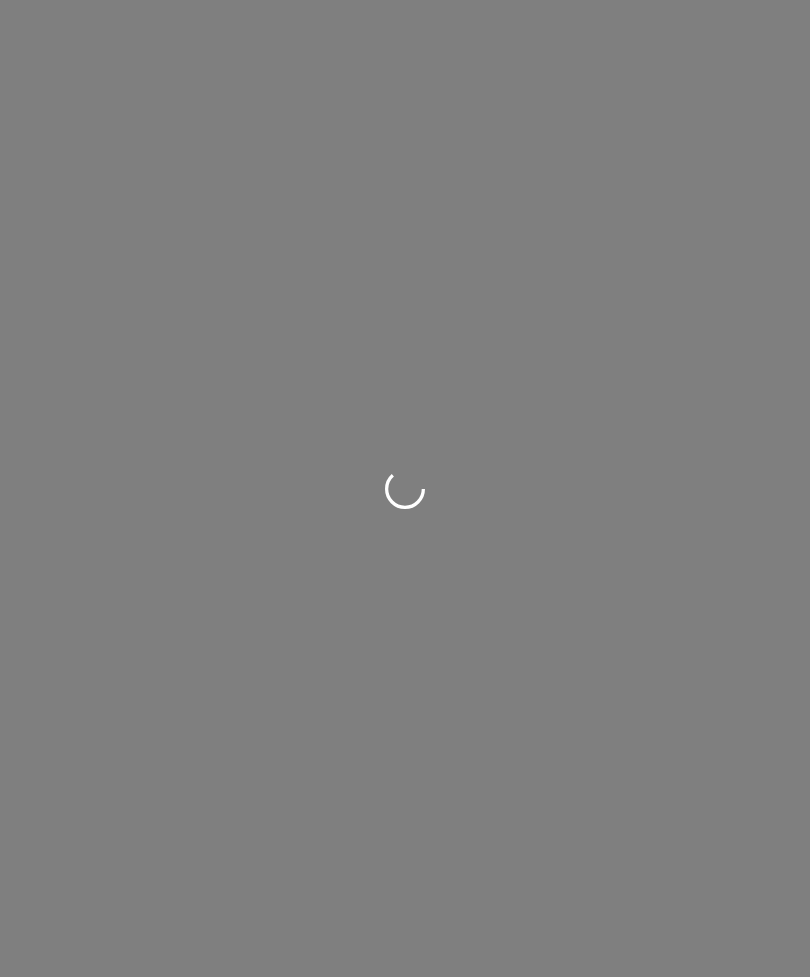 scroll, scrollTop: 0, scrollLeft: 0, axis: both 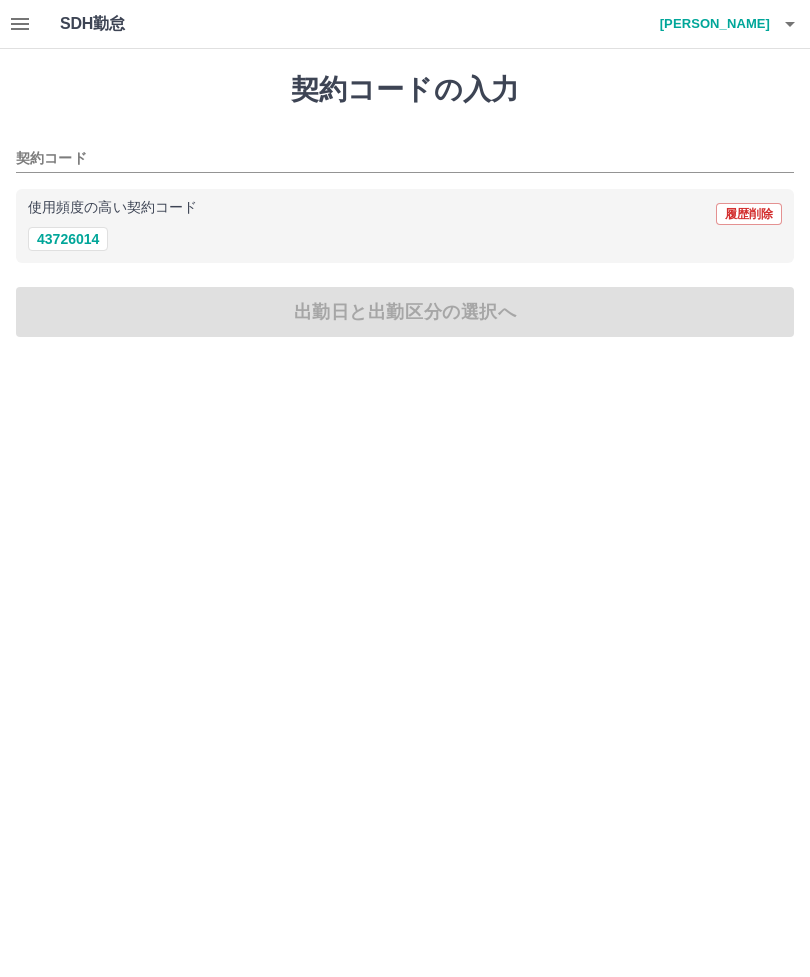 click on "43726014" at bounding box center (68, 239) 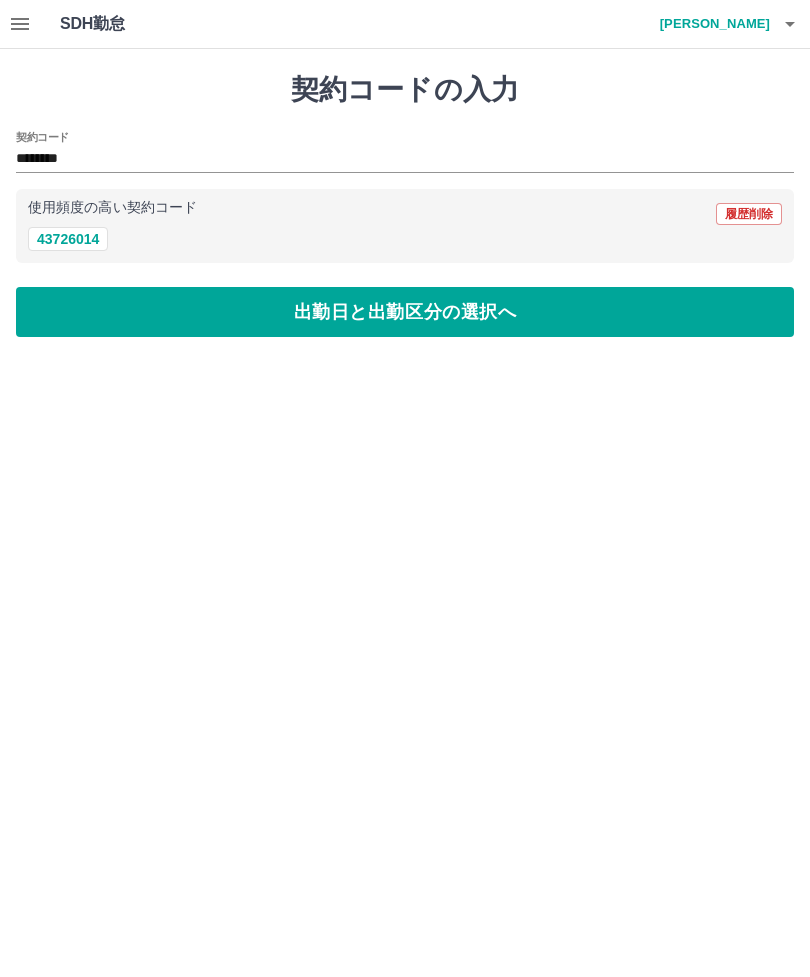 click on "契約コード" at bounding box center (42, 137) 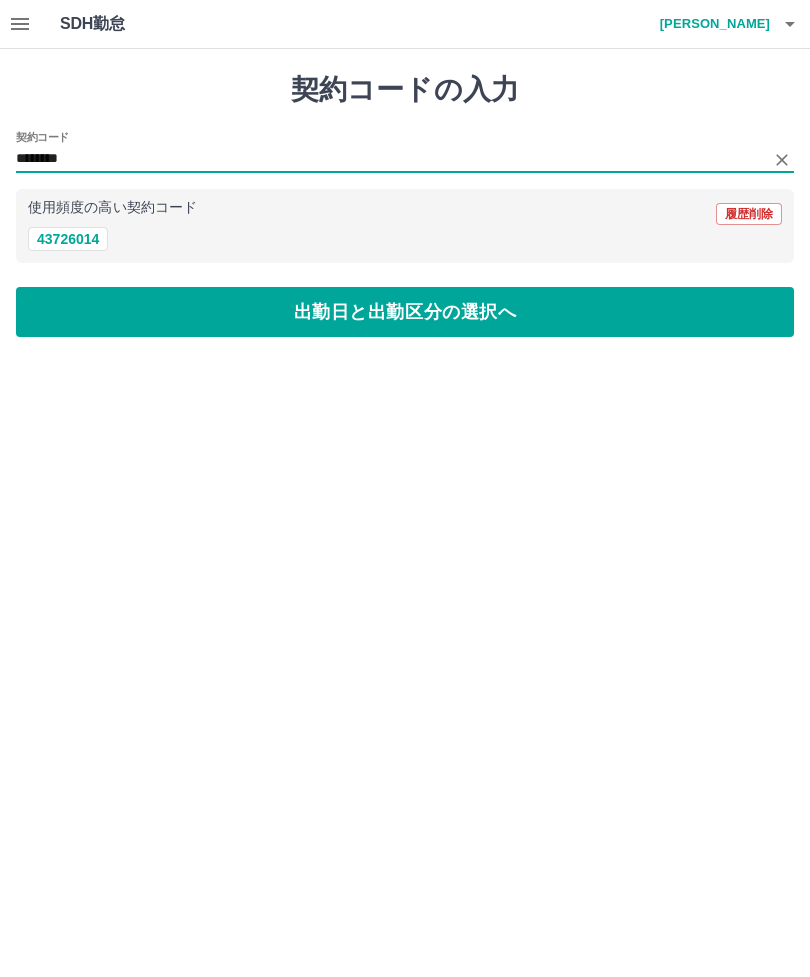 click on "出勤日と出勤区分の選択へ" at bounding box center (405, 312) 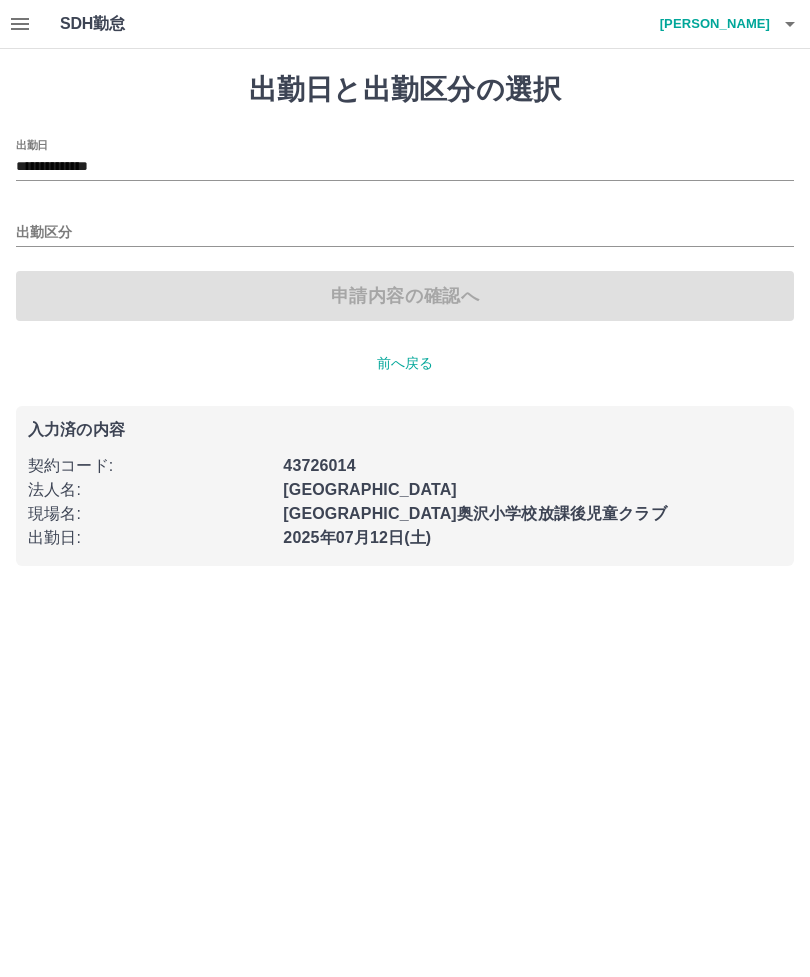 click on "**********" at bounding box center [405, 167] 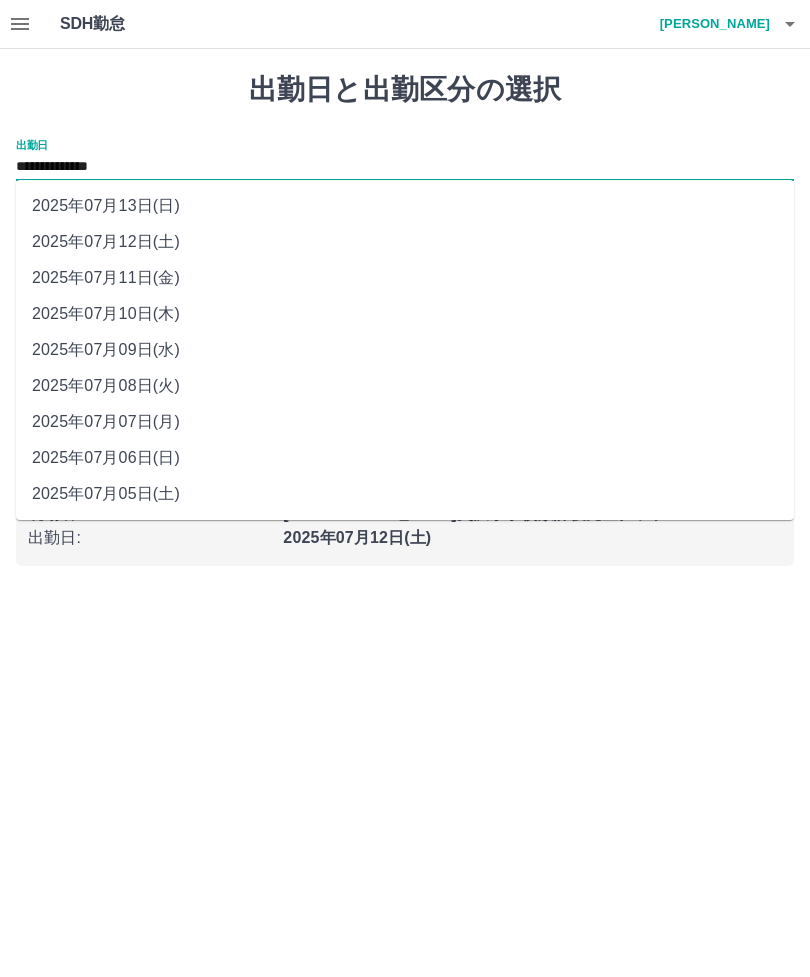 click on "2025年07月10日(木)" at bounding box center [405, 314] 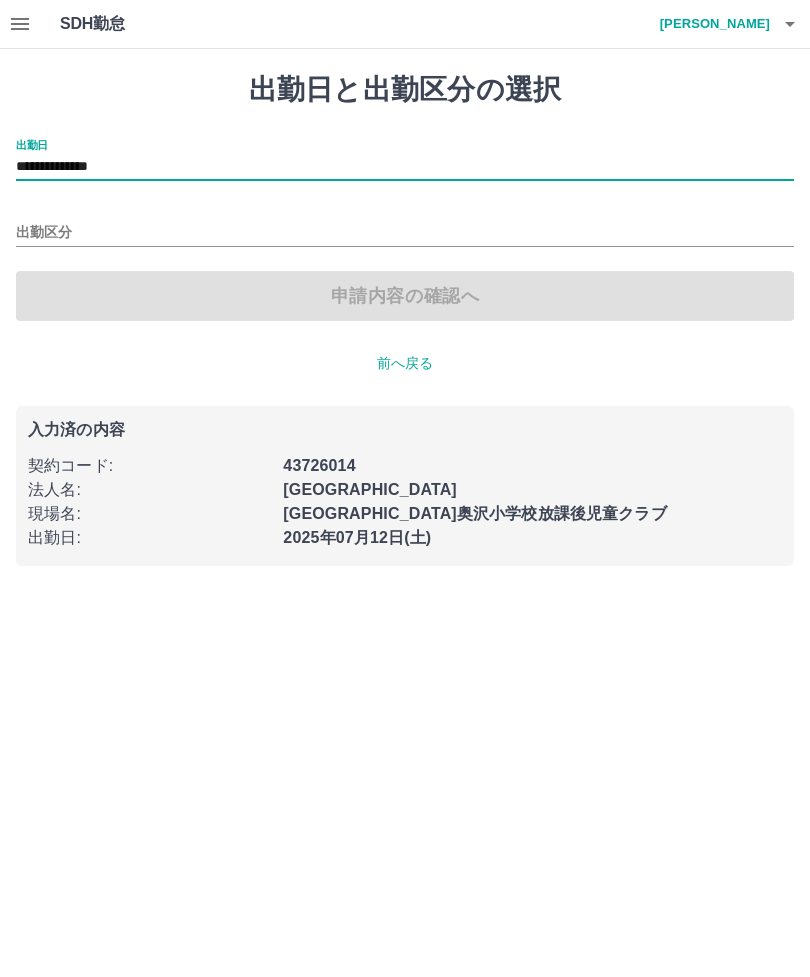 click on "出勤区分" at bounding box center (405, 233) 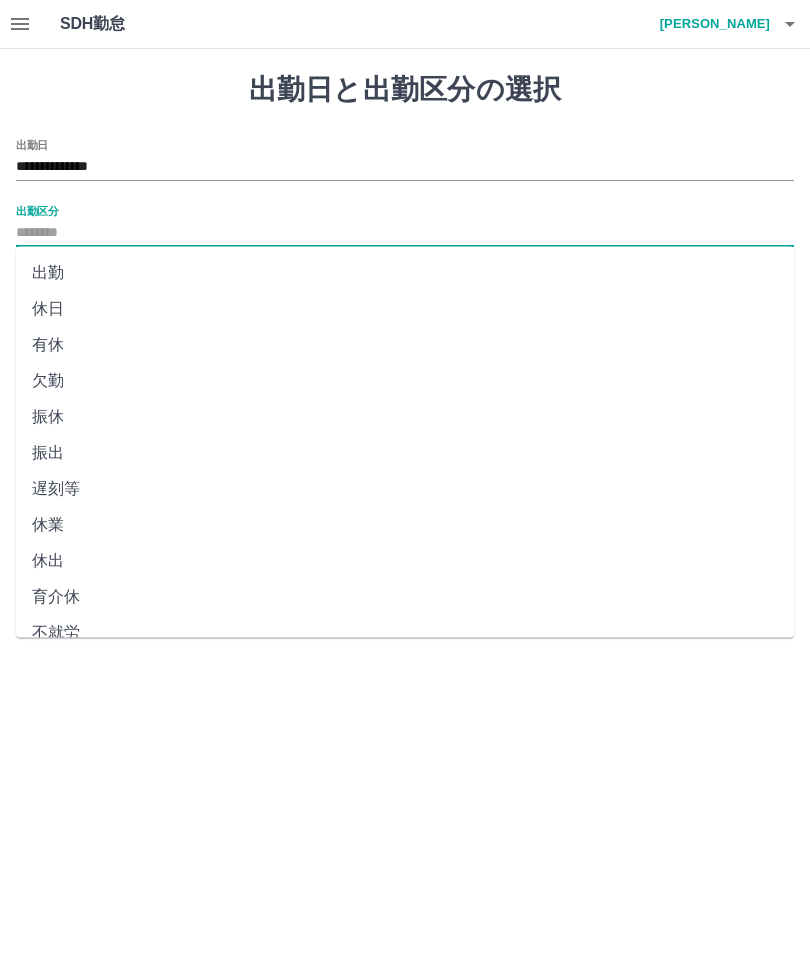 click on "休日" at bounding box center [405, 309] 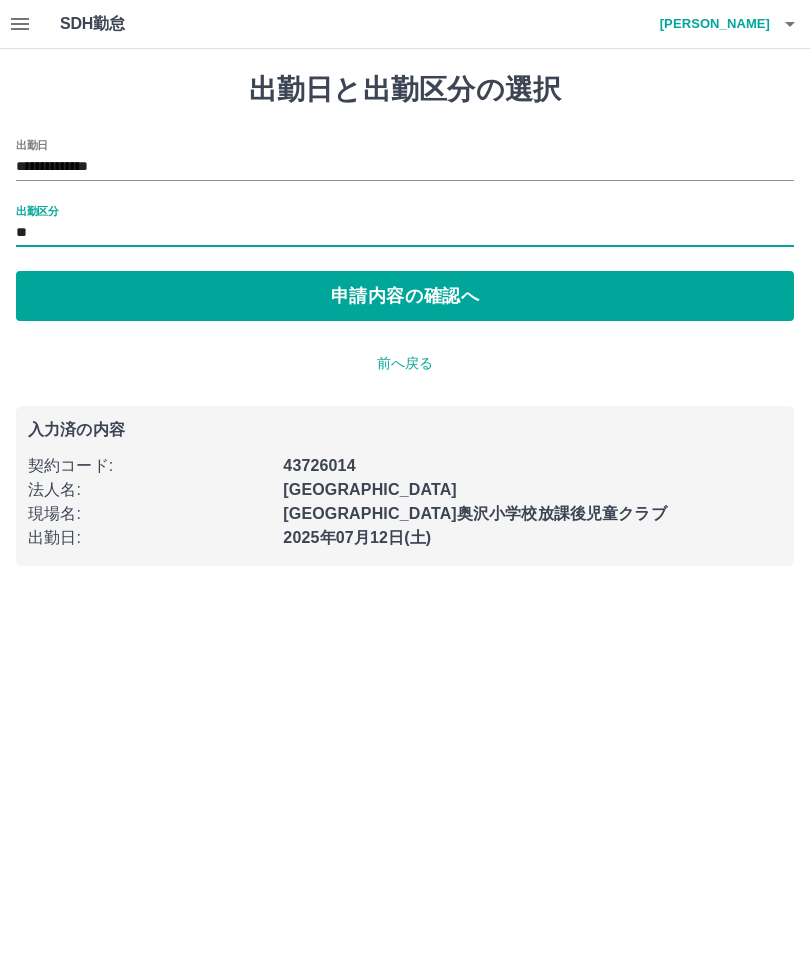 click on "申請内容の確認へ" at bounding box center [405, 296] 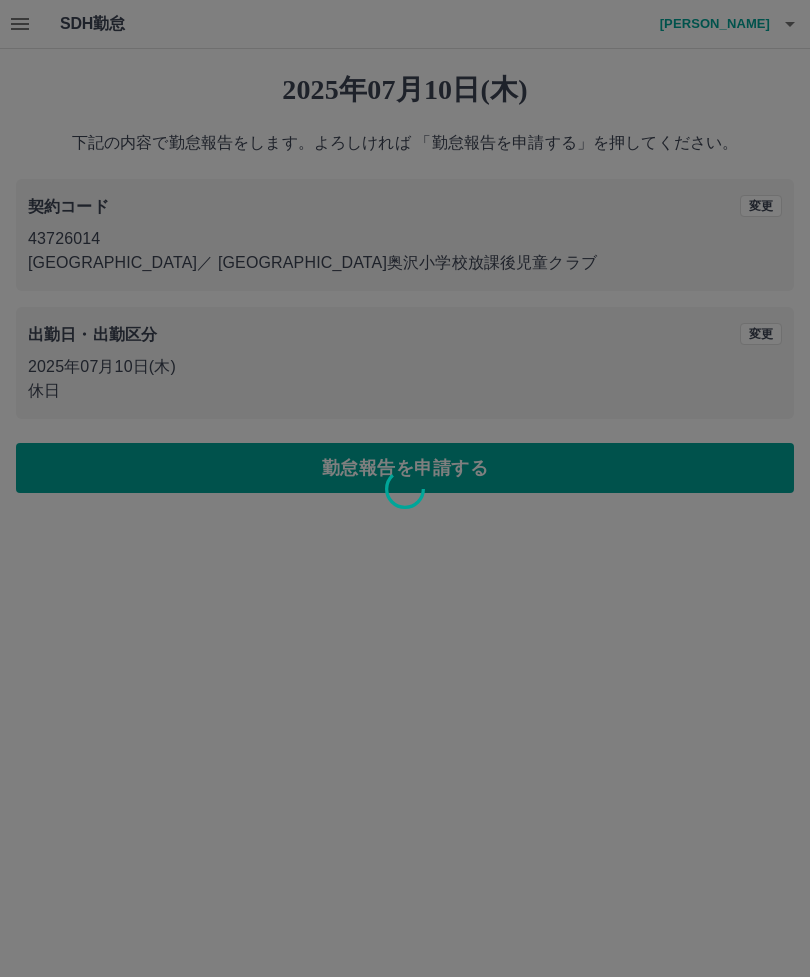 click at bounding box center (405, 488) 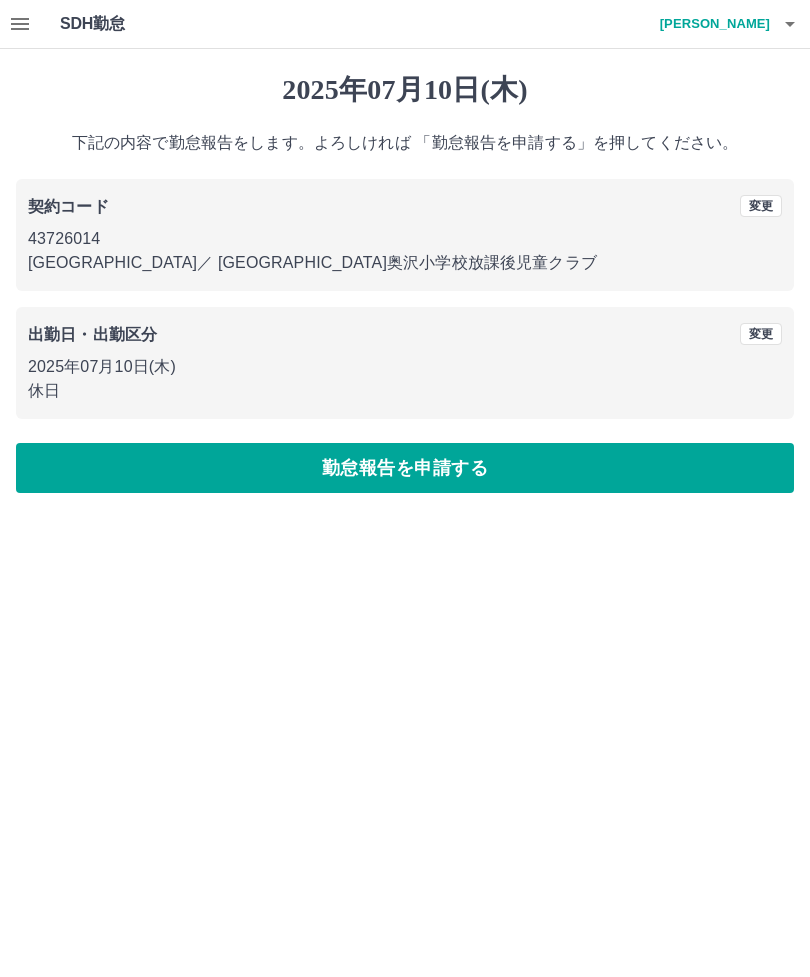 click on "勤怠報告を申請する" at bounding box center [405, 468] 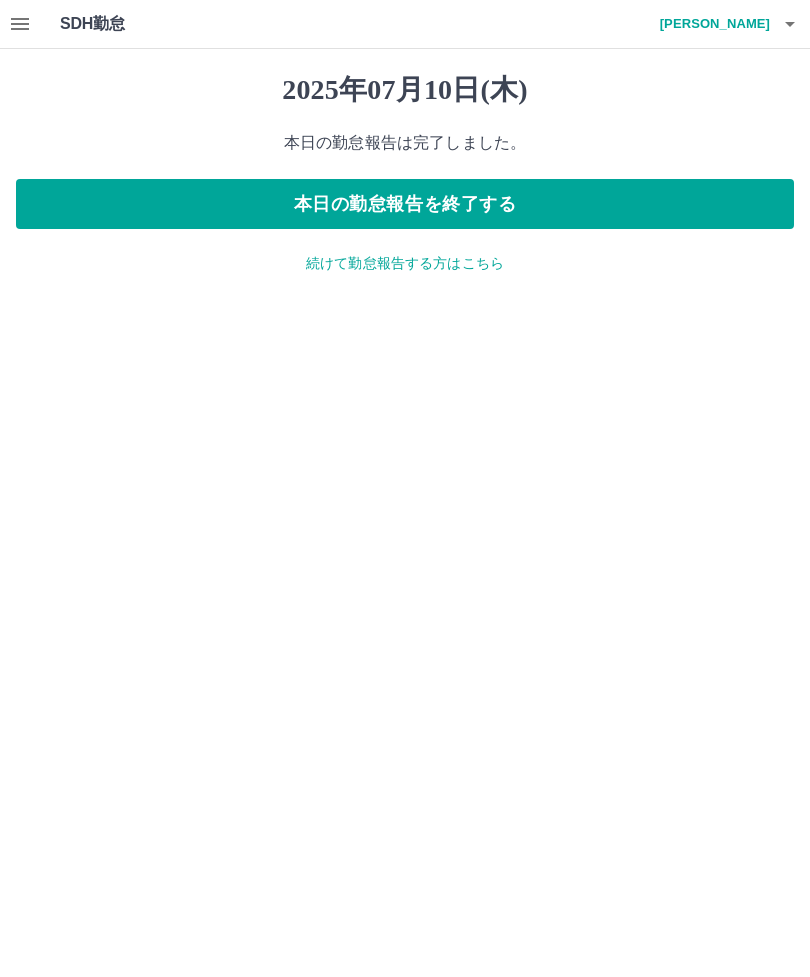 click on "続けて勤怠報告する方はこちら" at bounding box center [405, 263] 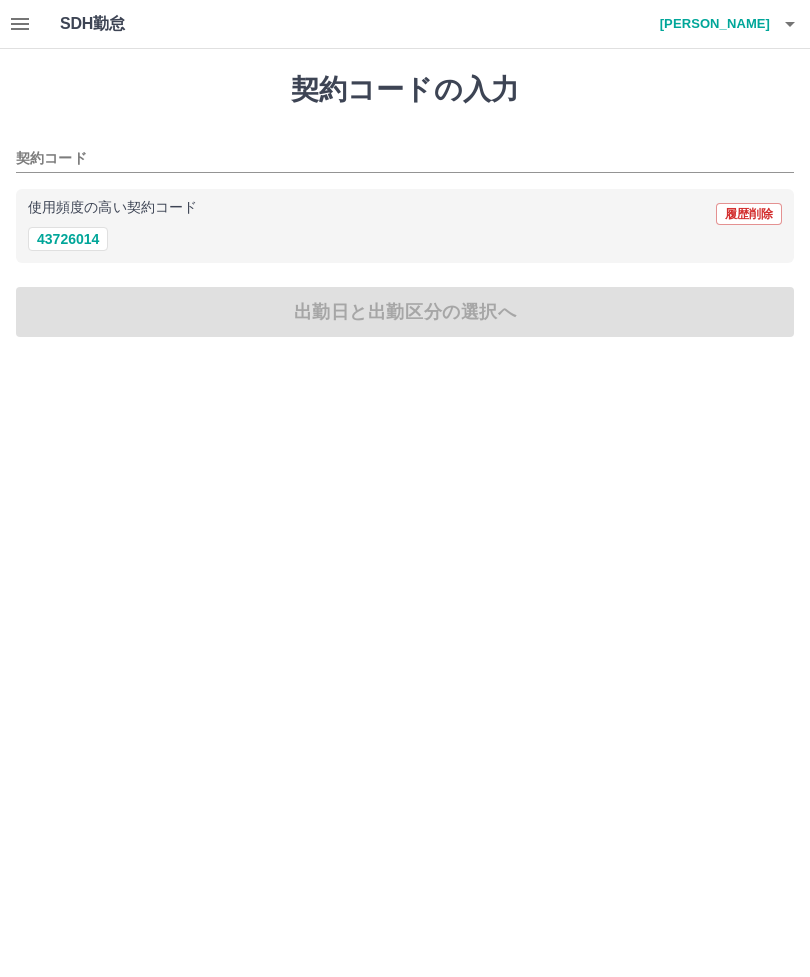 click on "契約コード" at bounding box center (390, 159) 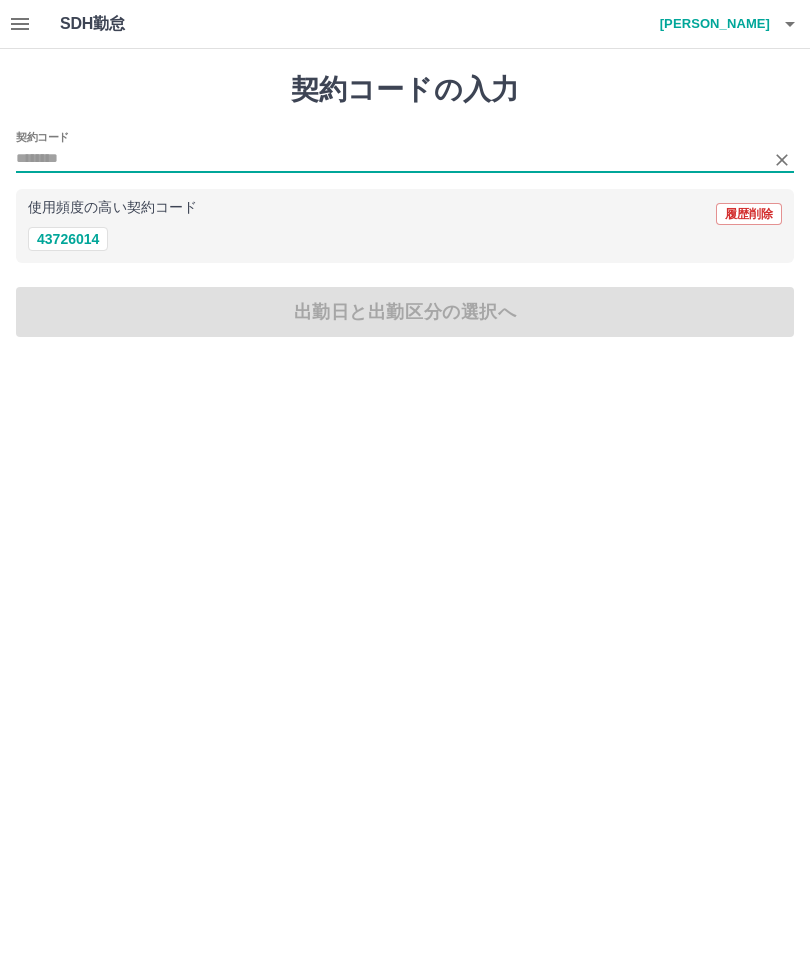 click on "43726014" at bounding box center [68, 239] 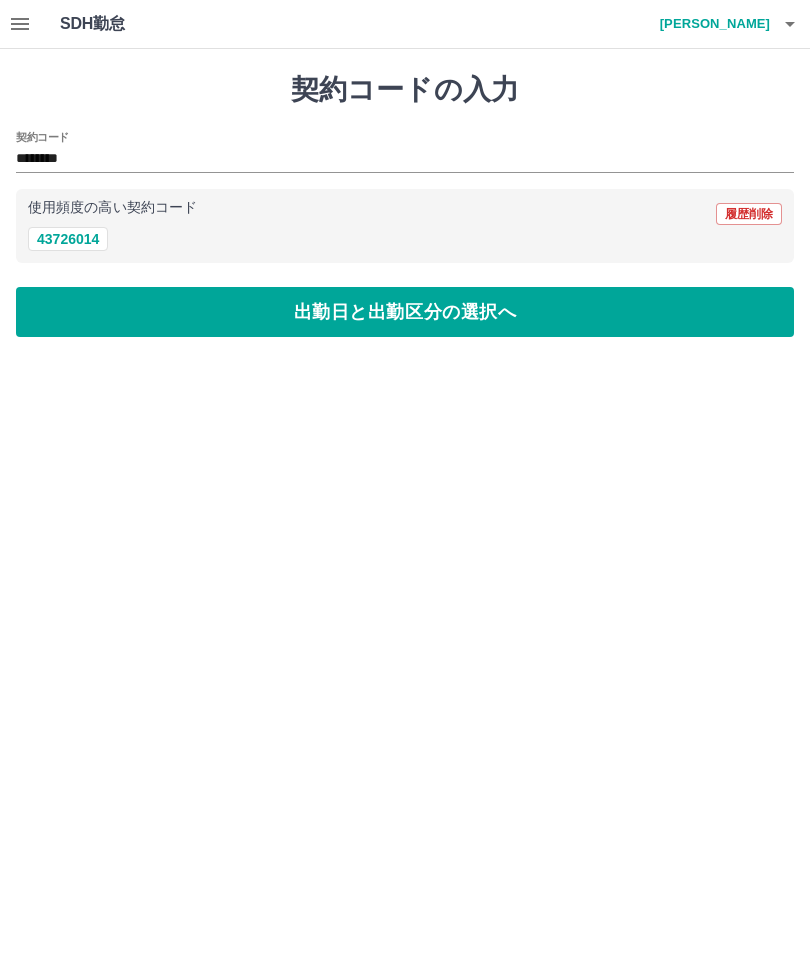click on "出勤日と出勤区分の選択へ" at bounding box center (405, 312) 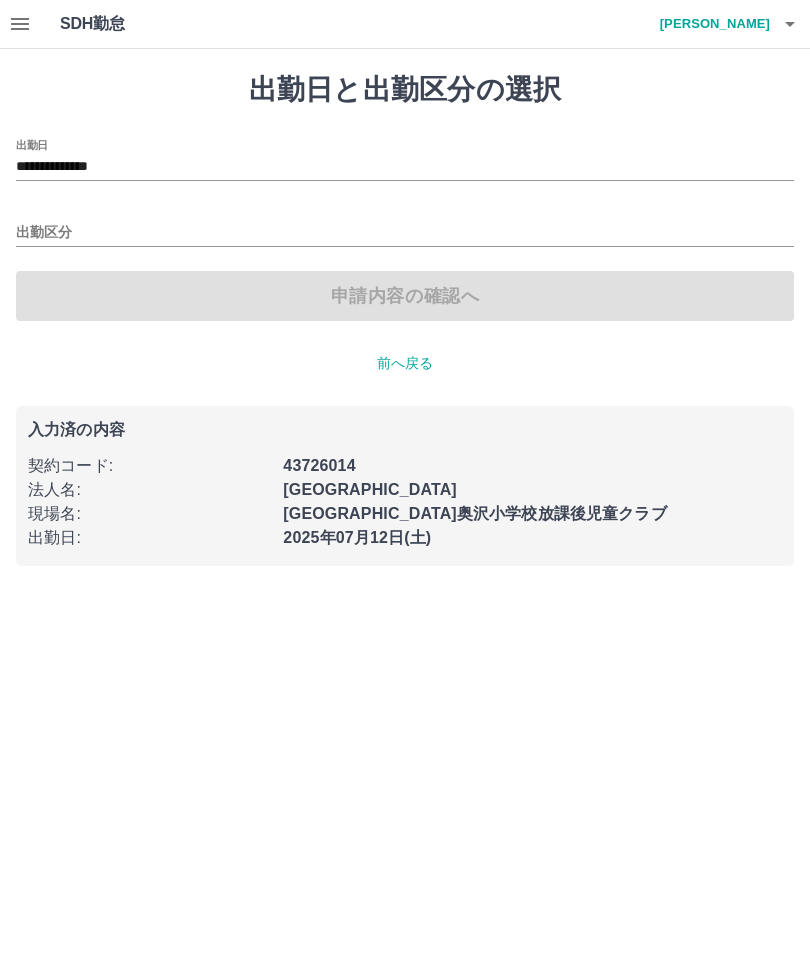 click on "**********" at bounding box center [405, 167] 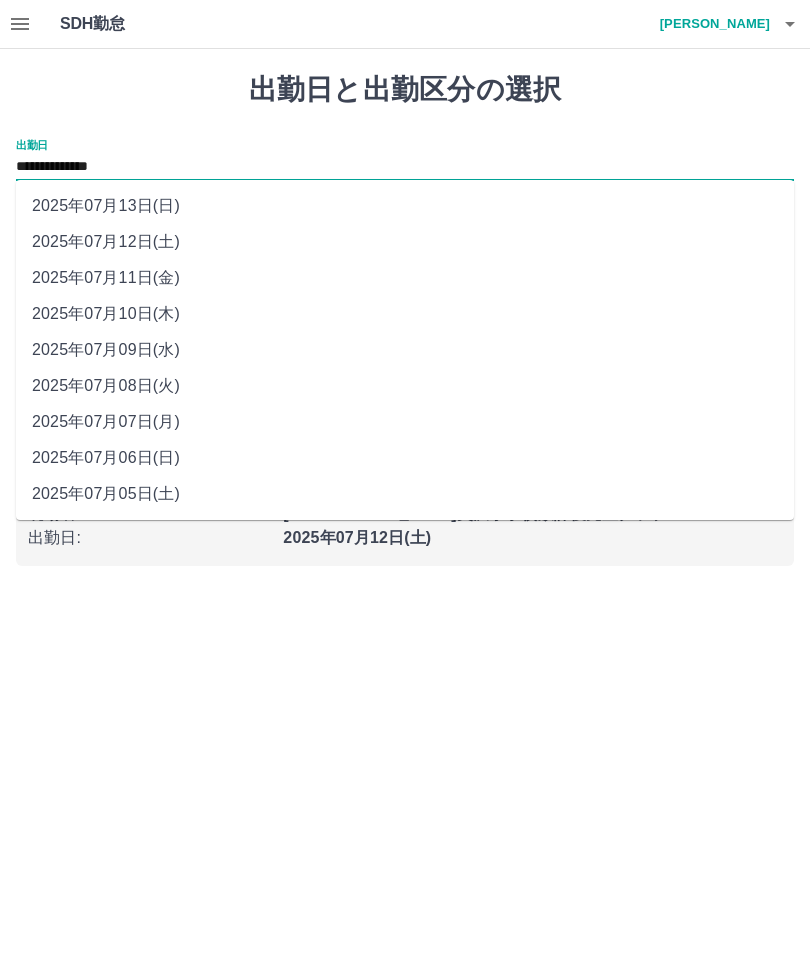click on "2025年07月11日(金)" at bounding box center (405, 278) 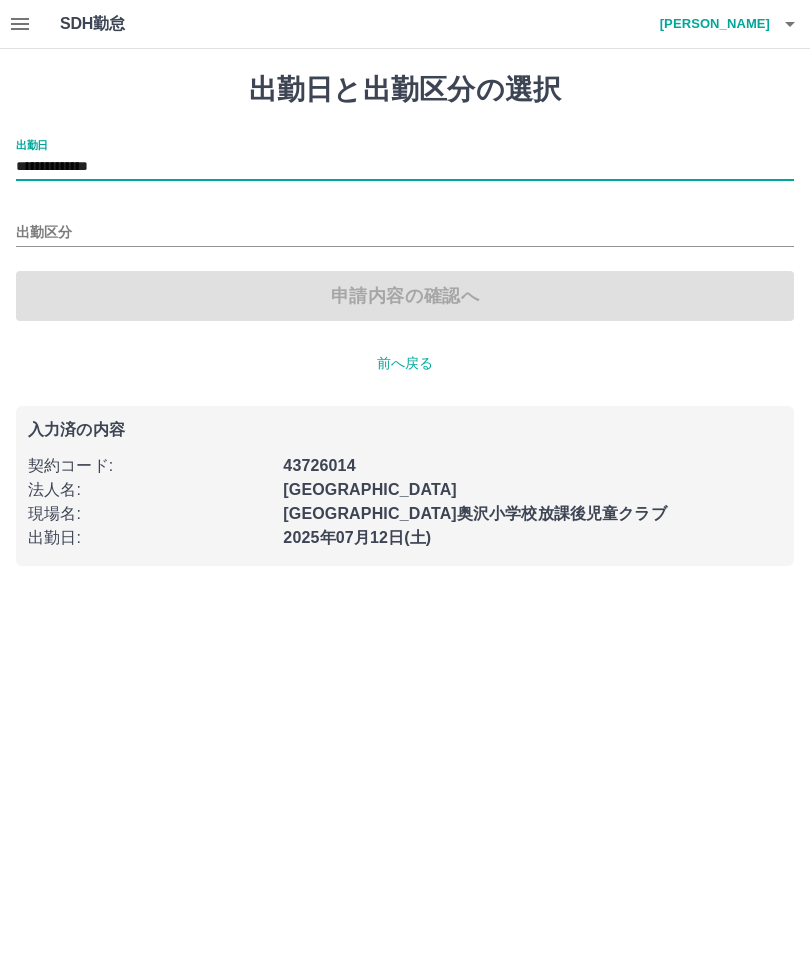 click on "出勤区分" at bounding box center [405, 233] 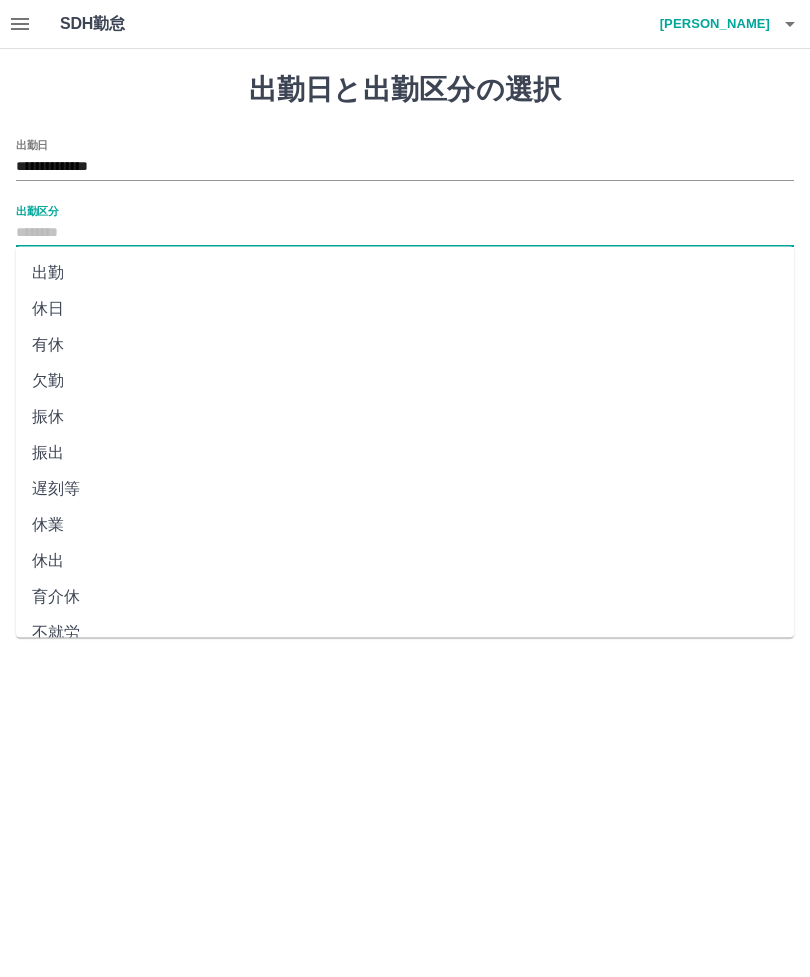 click on "休日" at bounding box center (405, 309) 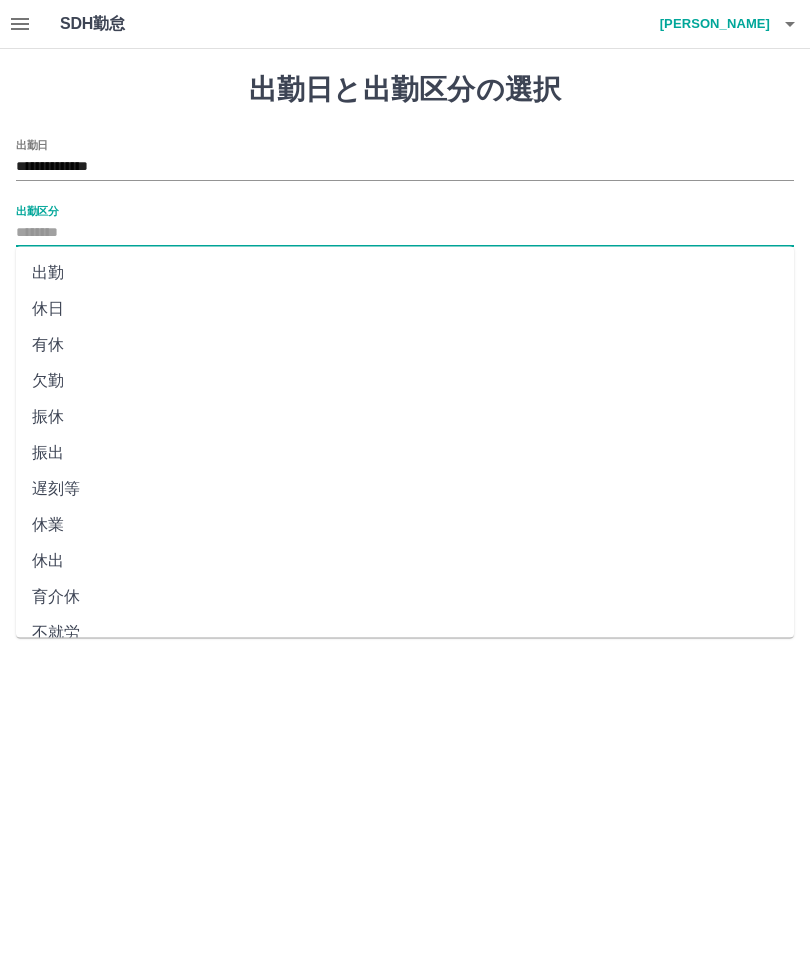 type on "**" 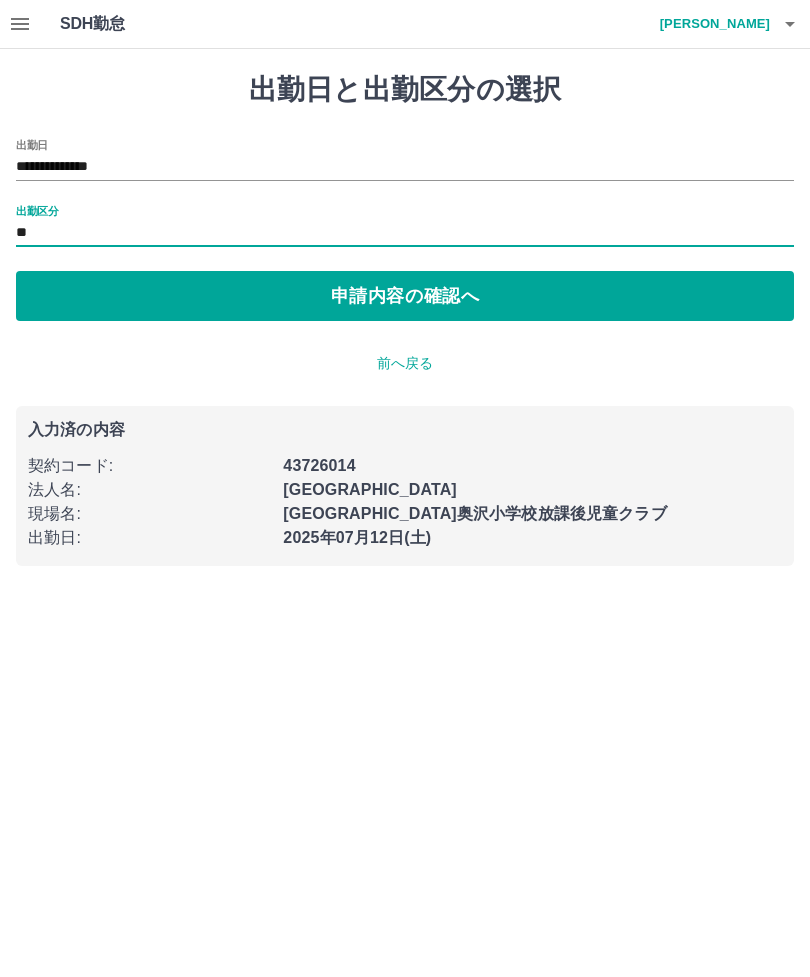 click on "申請内容の確認へ" at bounding box center [405, 296] 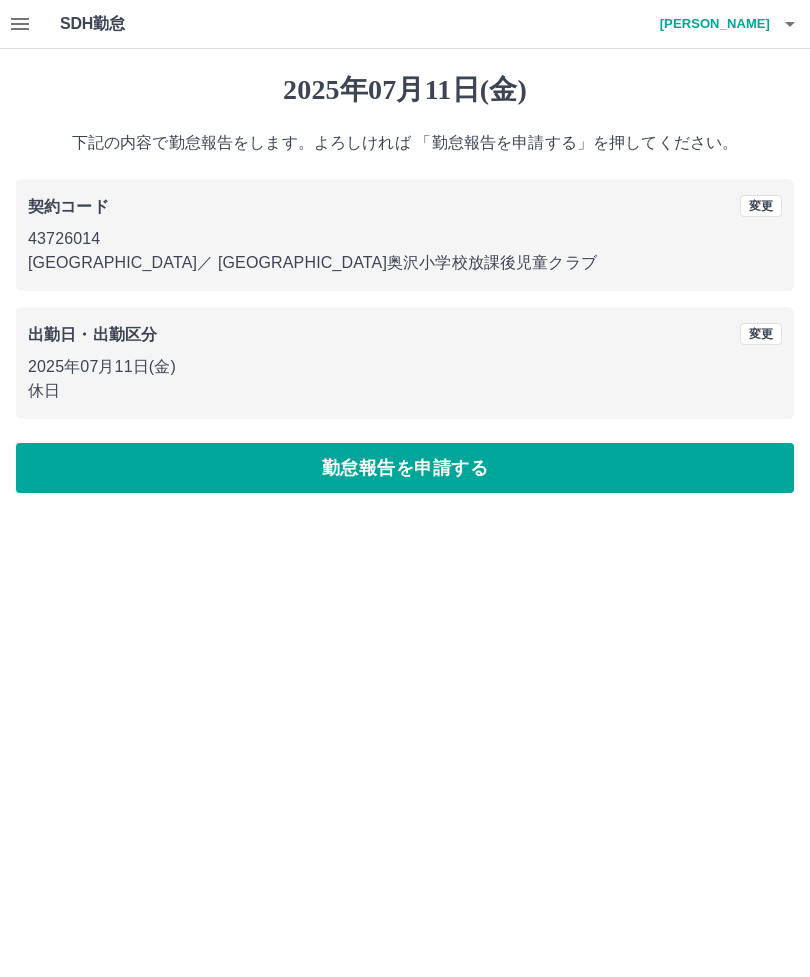 click on "勤怠報告を申請する" at bounding box center [405, 468] 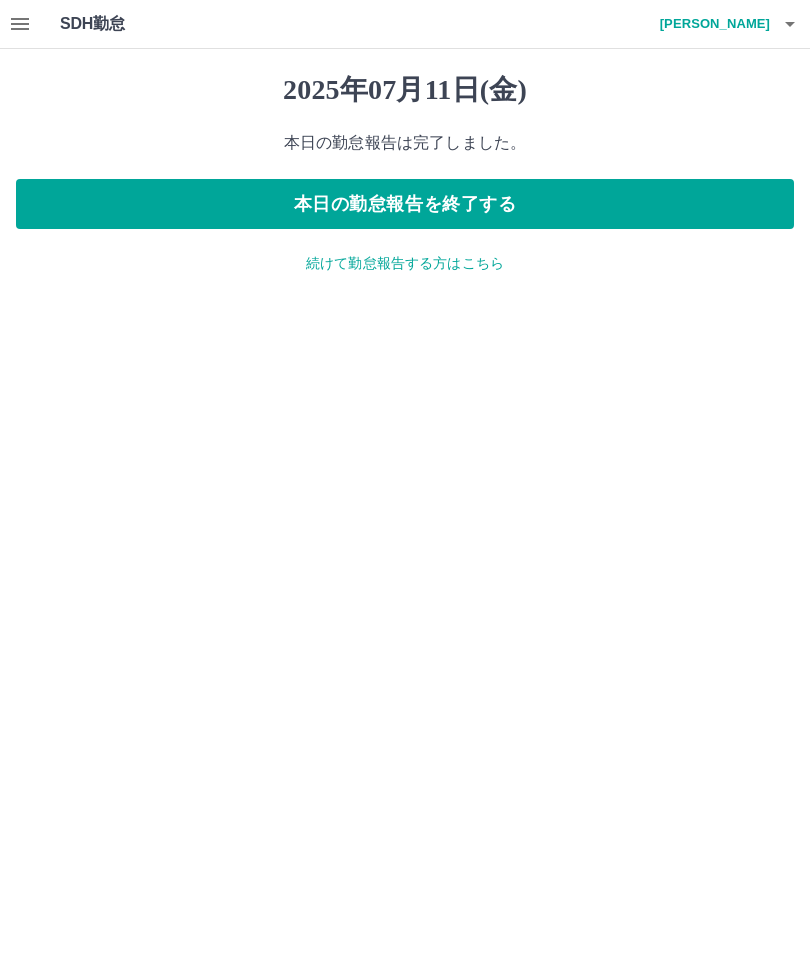 click on "続けて勤怠報告する方はこちら" at bounding box center [405, 263] 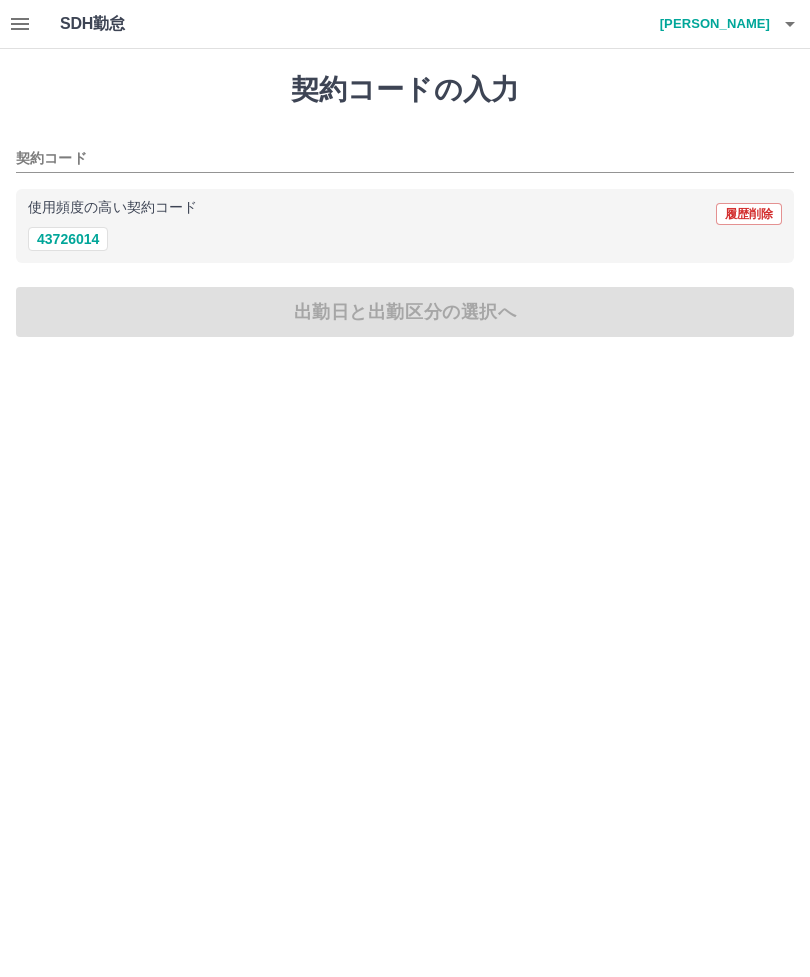 click on "43726014" at bounding box center (68, 239) 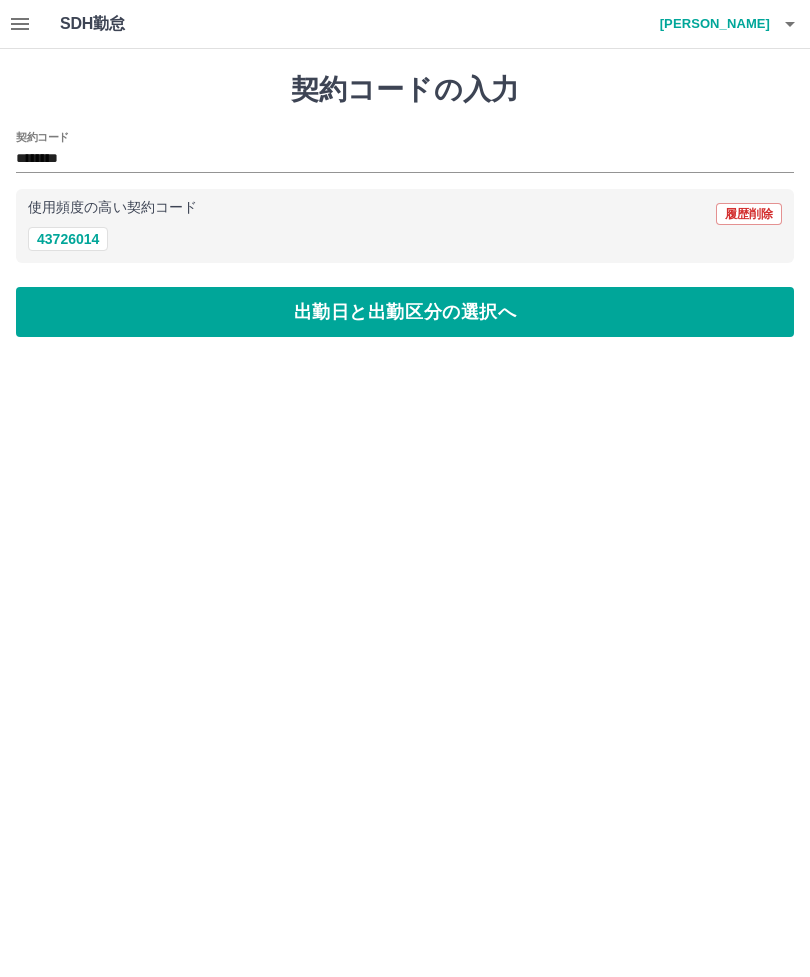 click on "********" at bounding box center [390, 159] 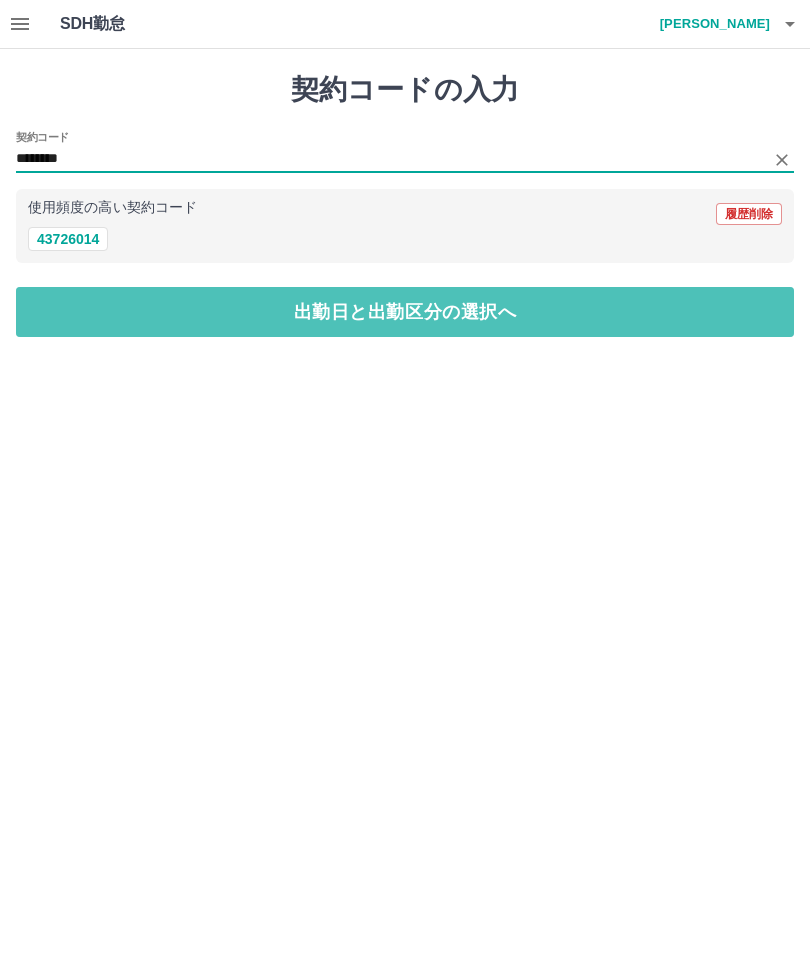 click on "出勤日と出勤区分の選択へ" at bounding box center (405, 312) 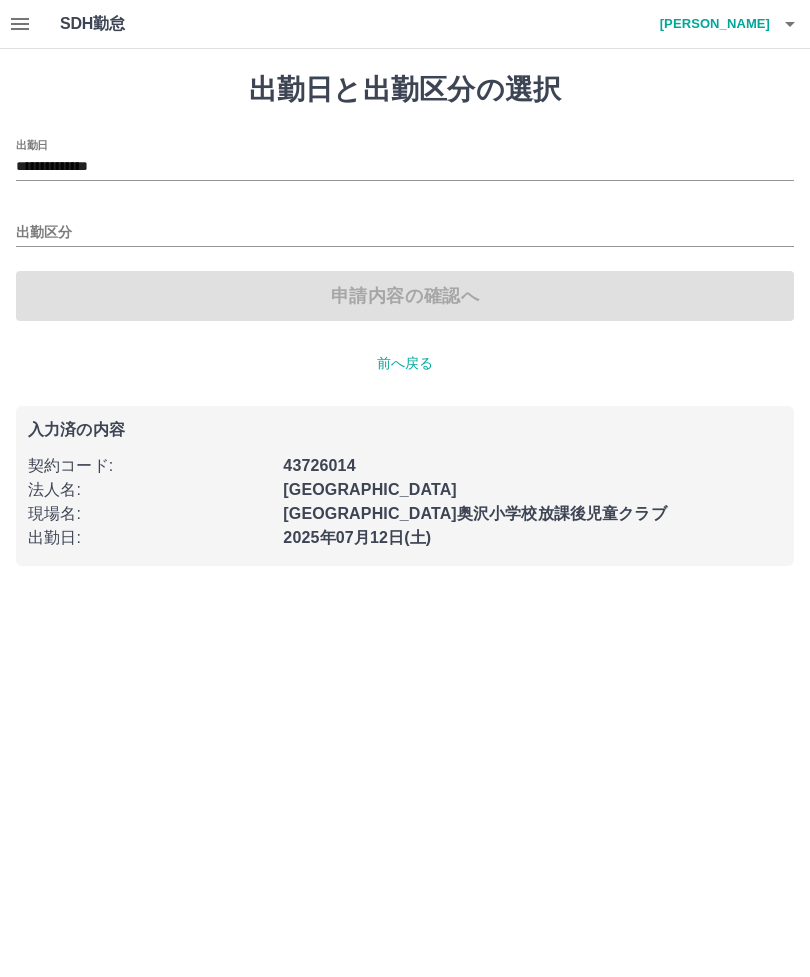 click on "出勤区分" at bounding box center [405, 233] 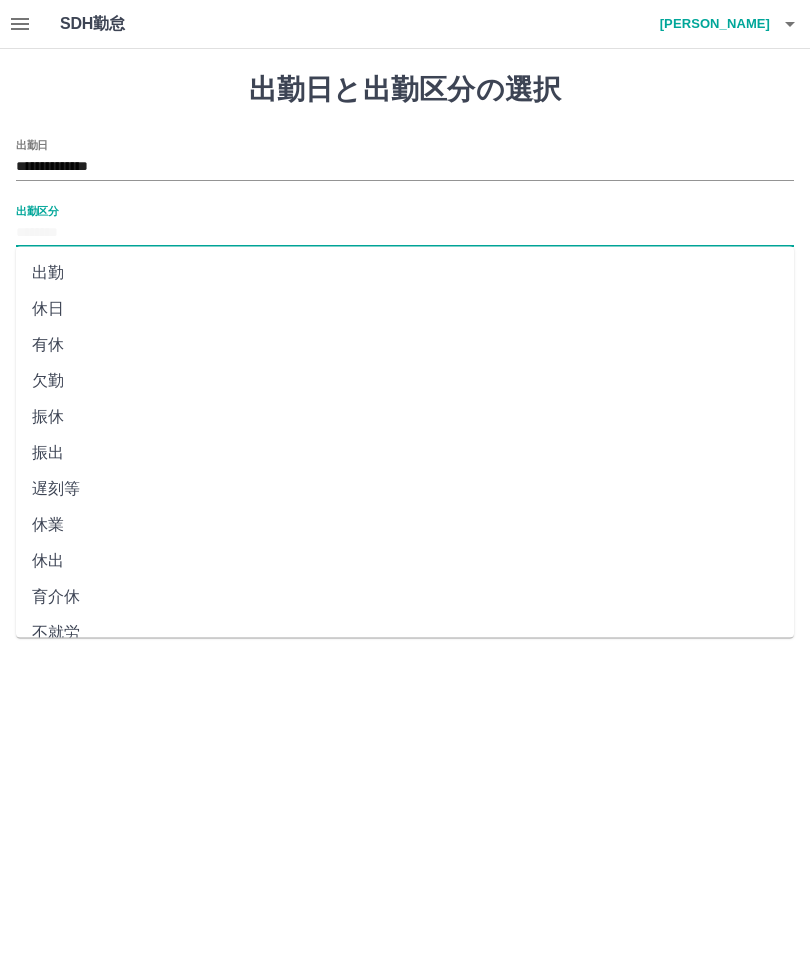 click on "出勤" at bounding box center (405, 273) 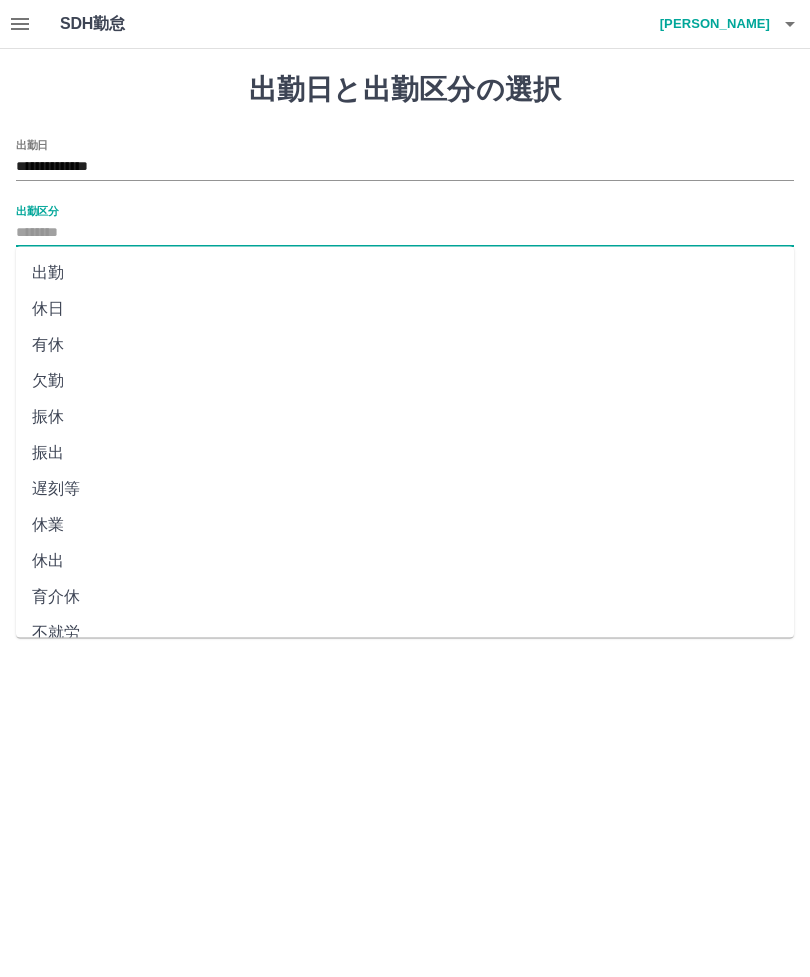 type on "**" 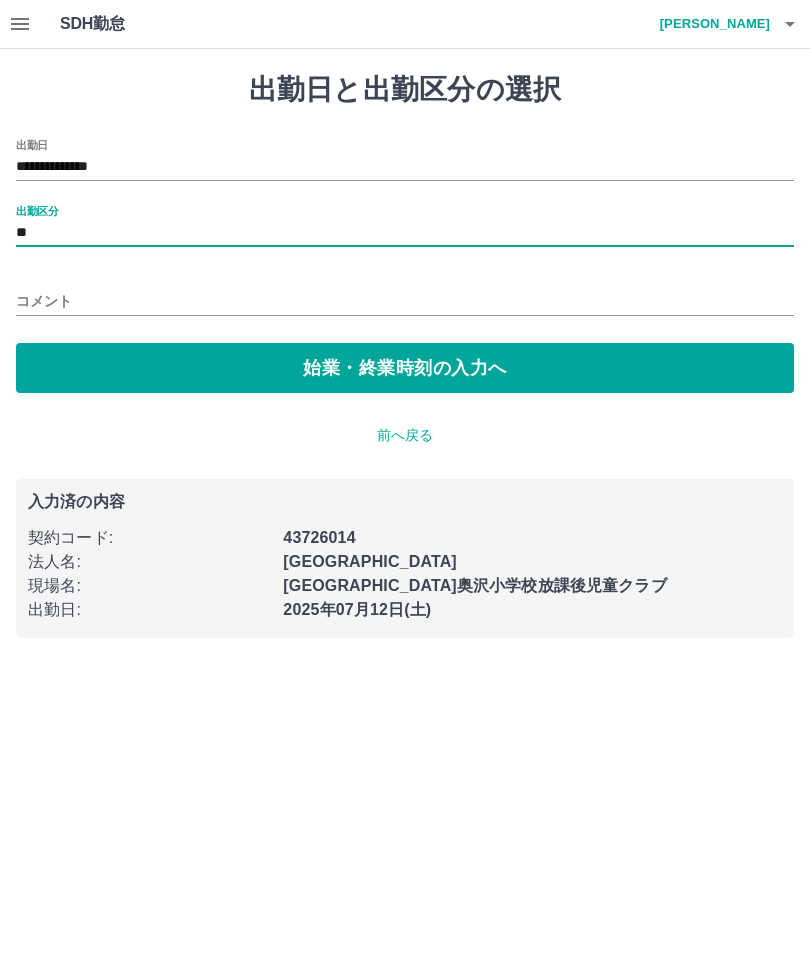 click on "始業・終業時刻の入力へ" at bounding box center (405, 368) 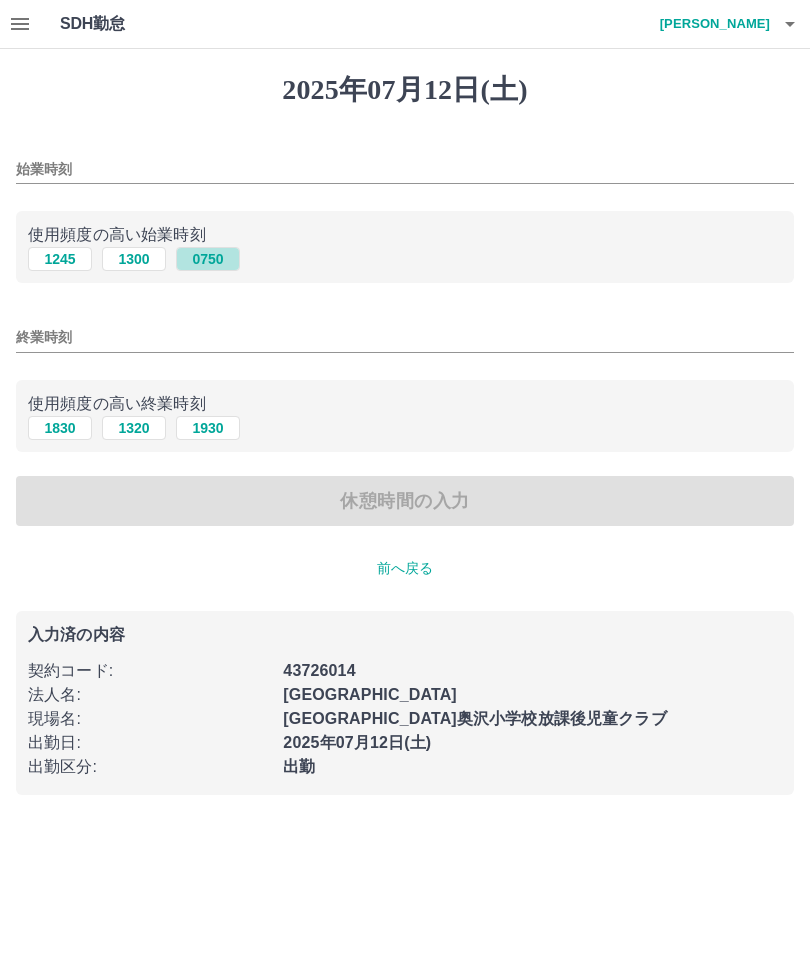 click on "0750" at bounding box center [208, 259] 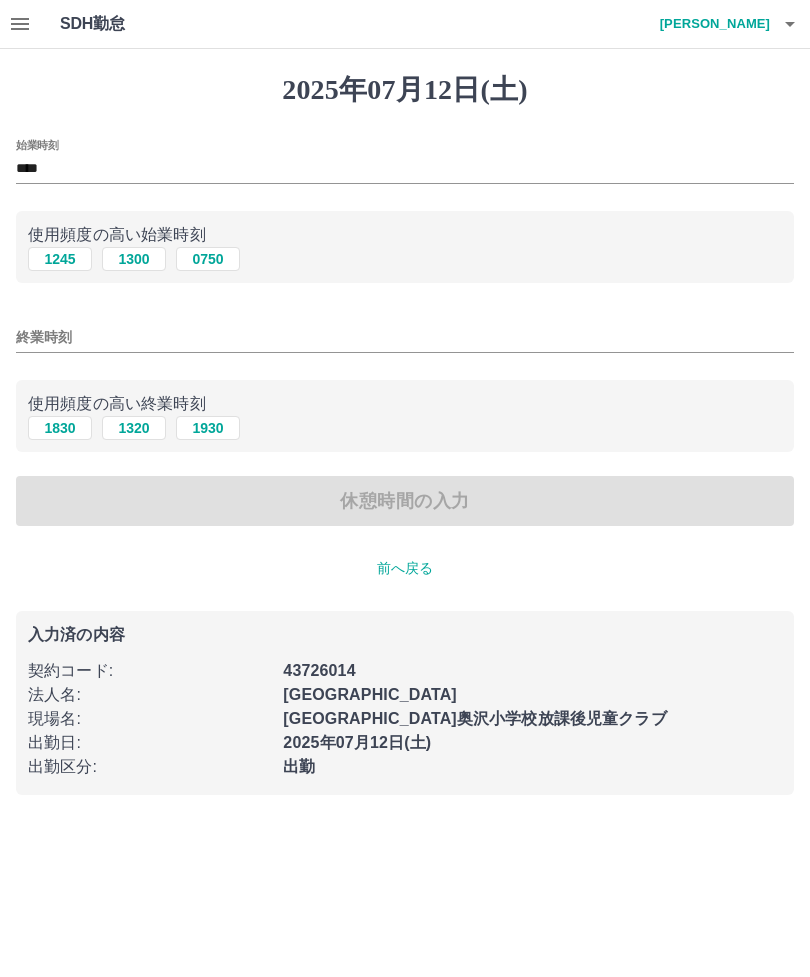 click on "終業時刻" at bounding box center (405, 337) 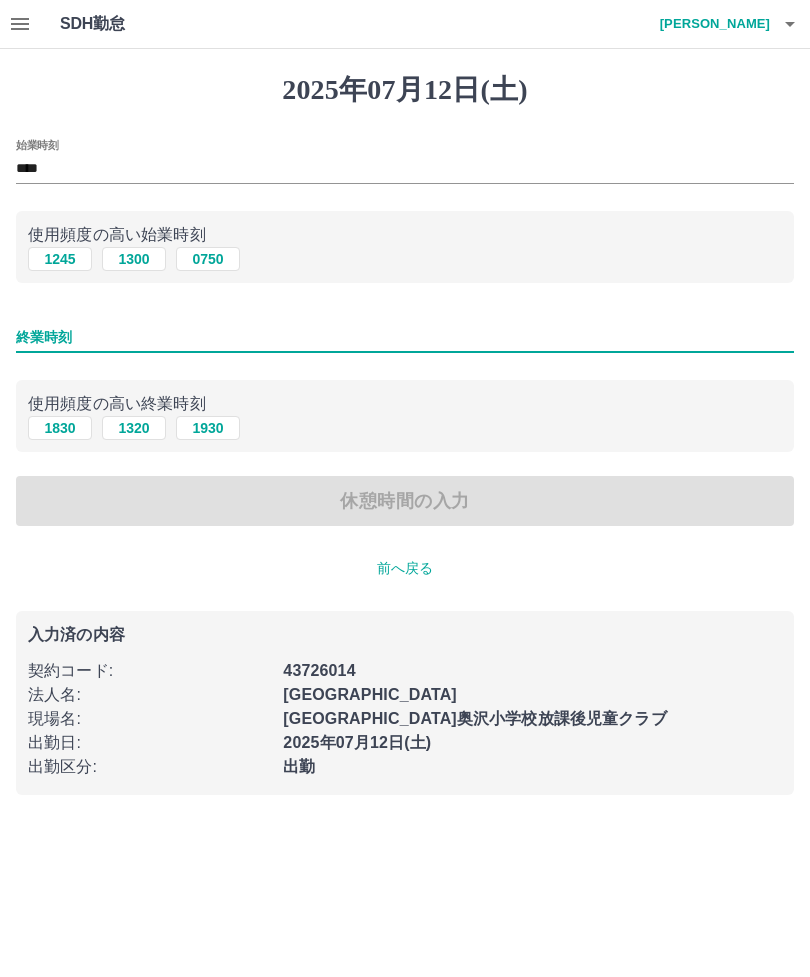 click on "1320" at bounding box center [134, 428] 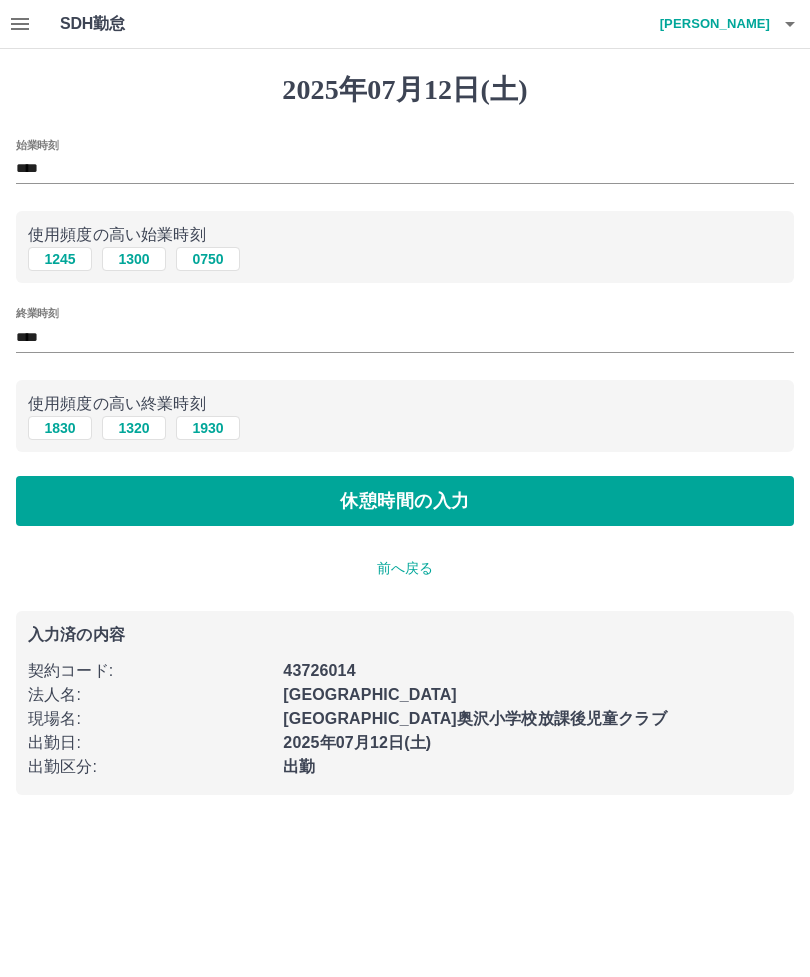 click on "休憩時間の入力" at bounding box center (405, 501) 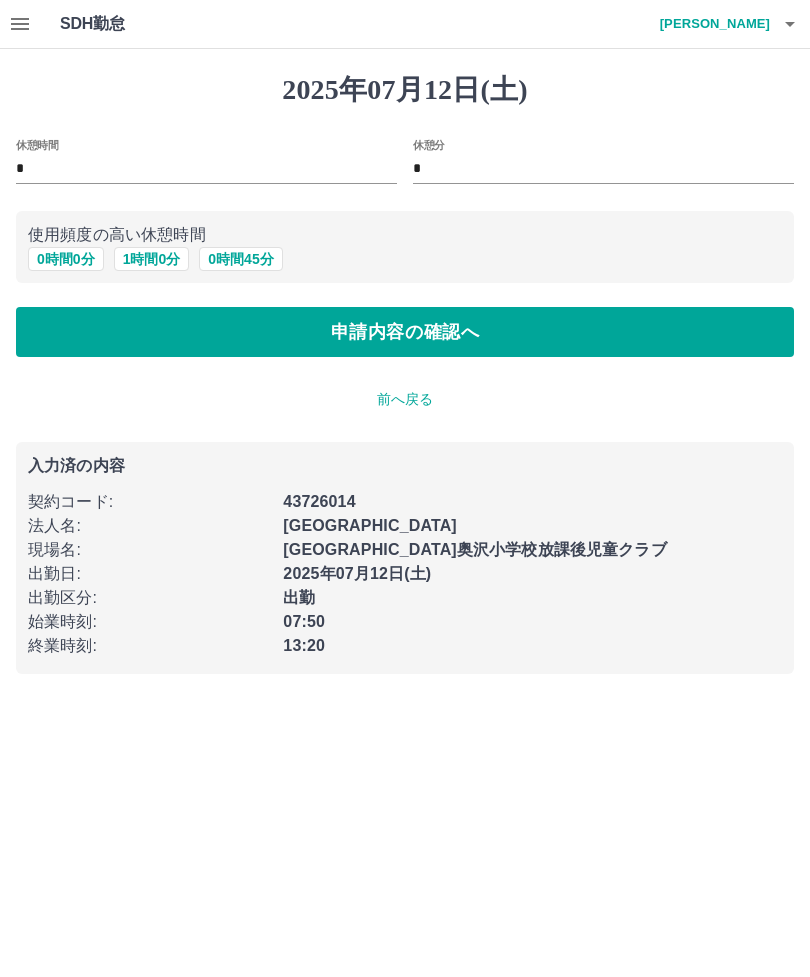 click on "申請内容の確認へ" at bounding box center [405, 332] 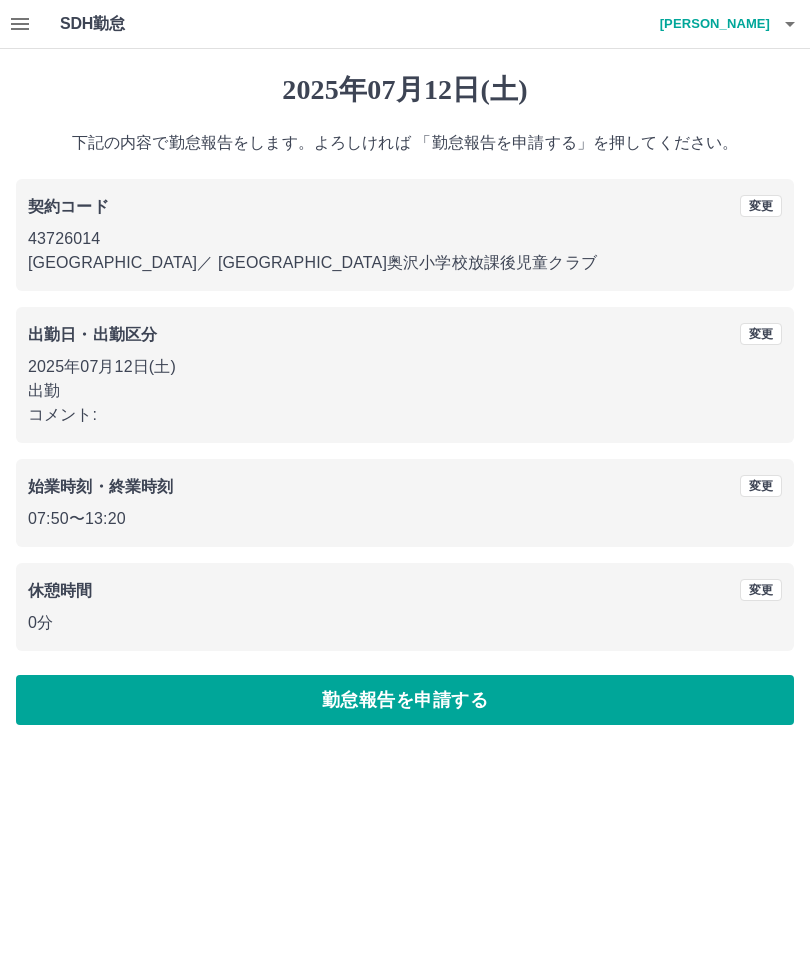 click on "出勤日・出勤区分" at bounding box center [92, 334] 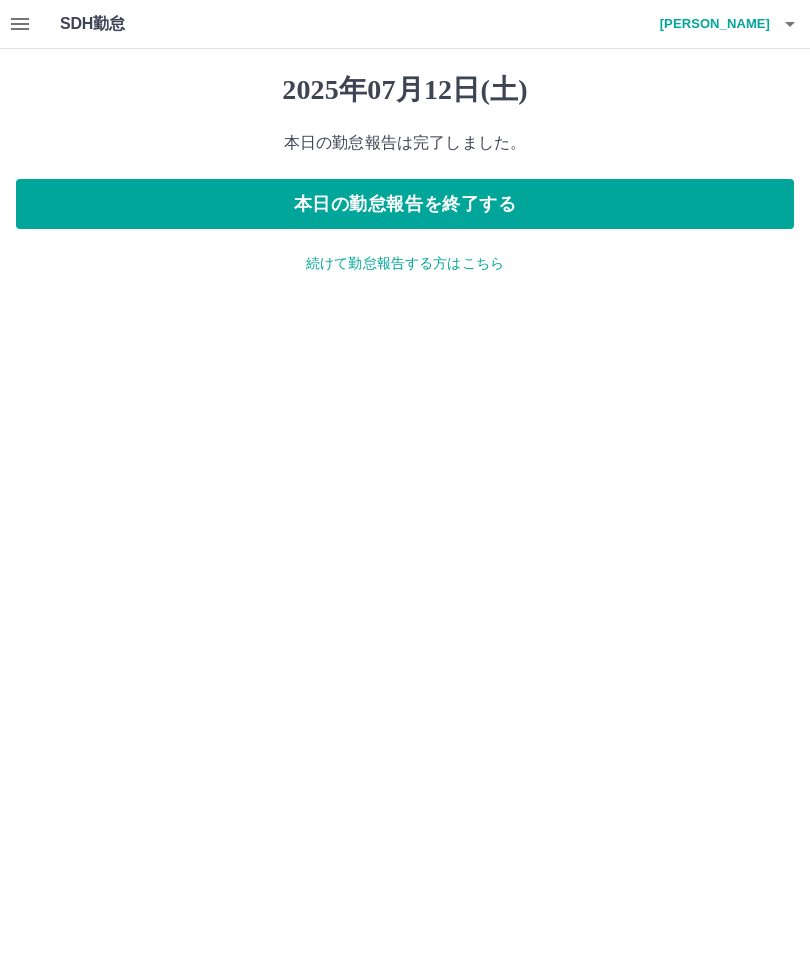 click on "続けて勤怠報告する方はこちら" at bounding box center [405, 263] 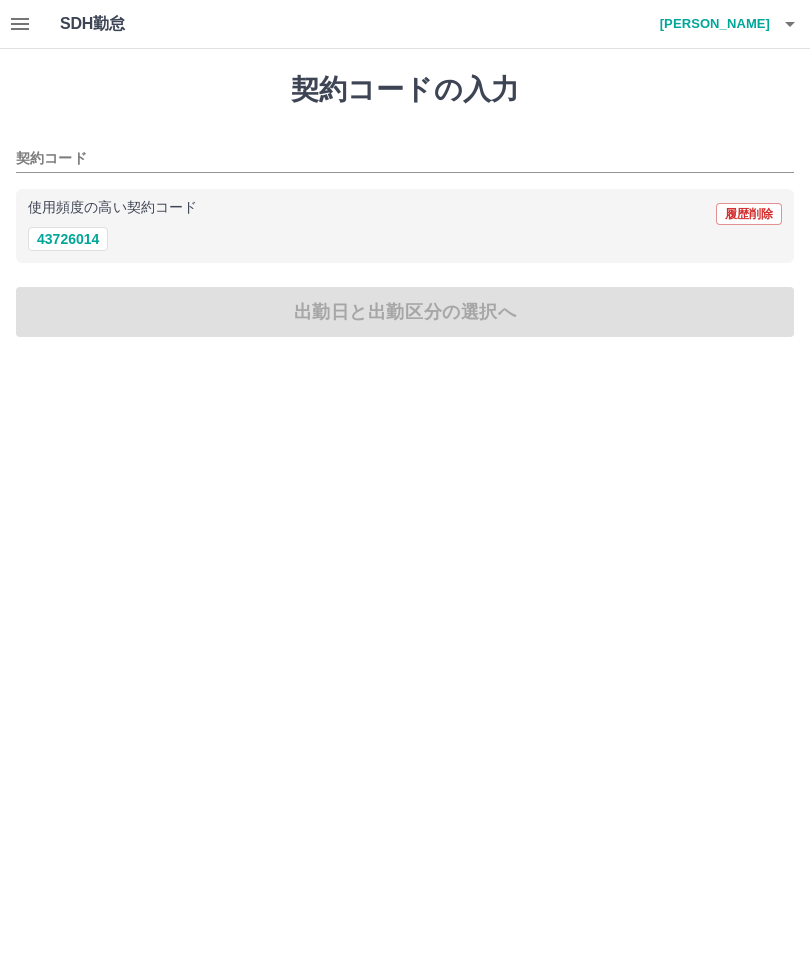 click on "契約コード" at bounding box center (390, 159) 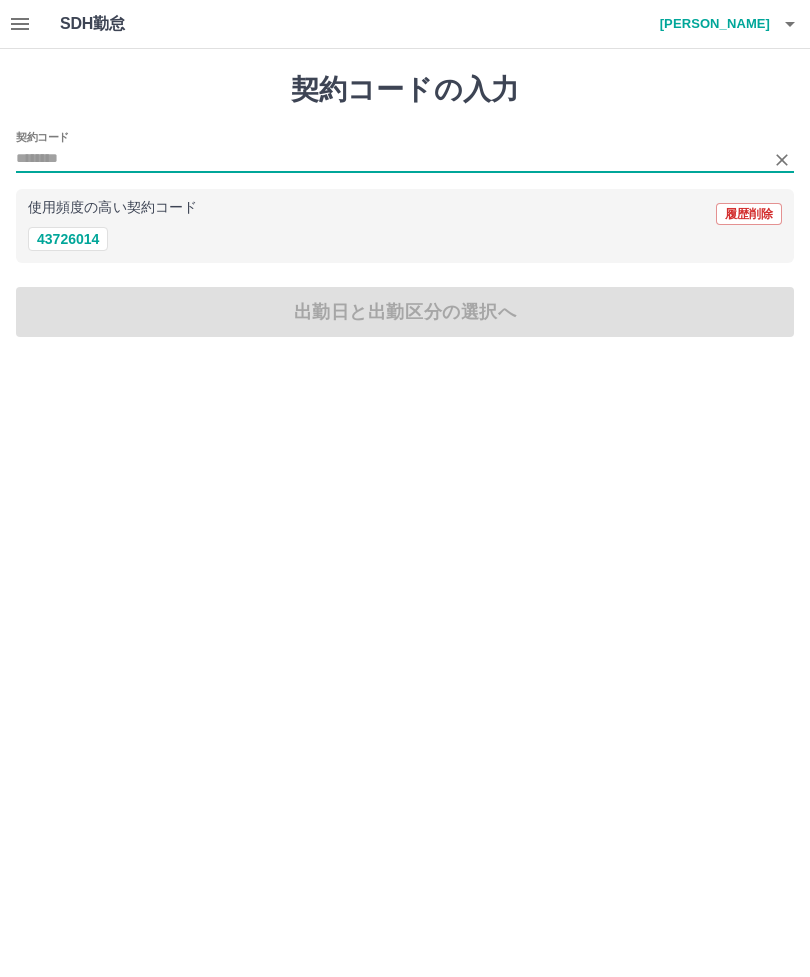 click on "43726014" at bounding box center [68, 239] 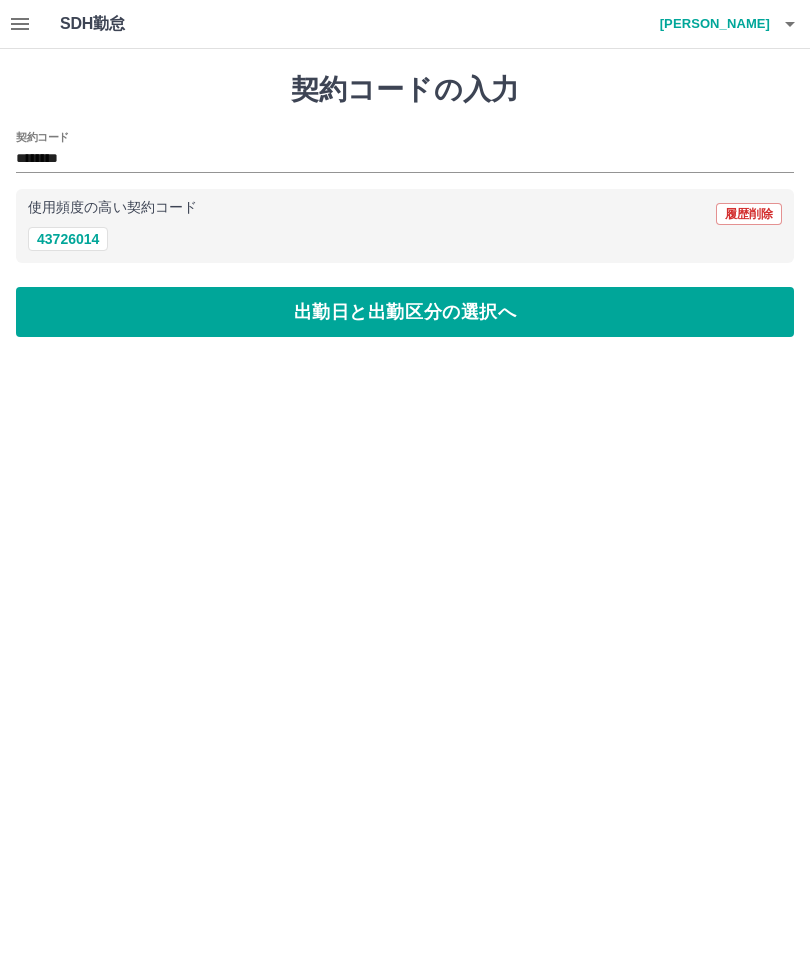 click on "出勤日と出勤区分の選択へ" at bounding box center [405, 312] 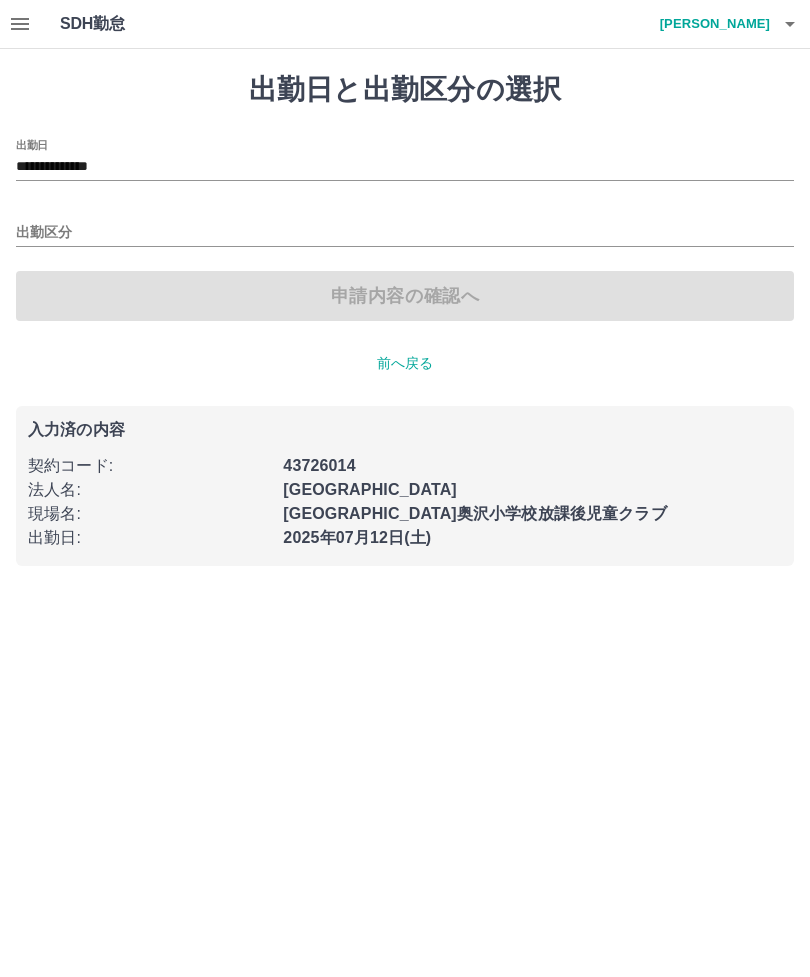 click on "**********" at bounding box center [405, 167] 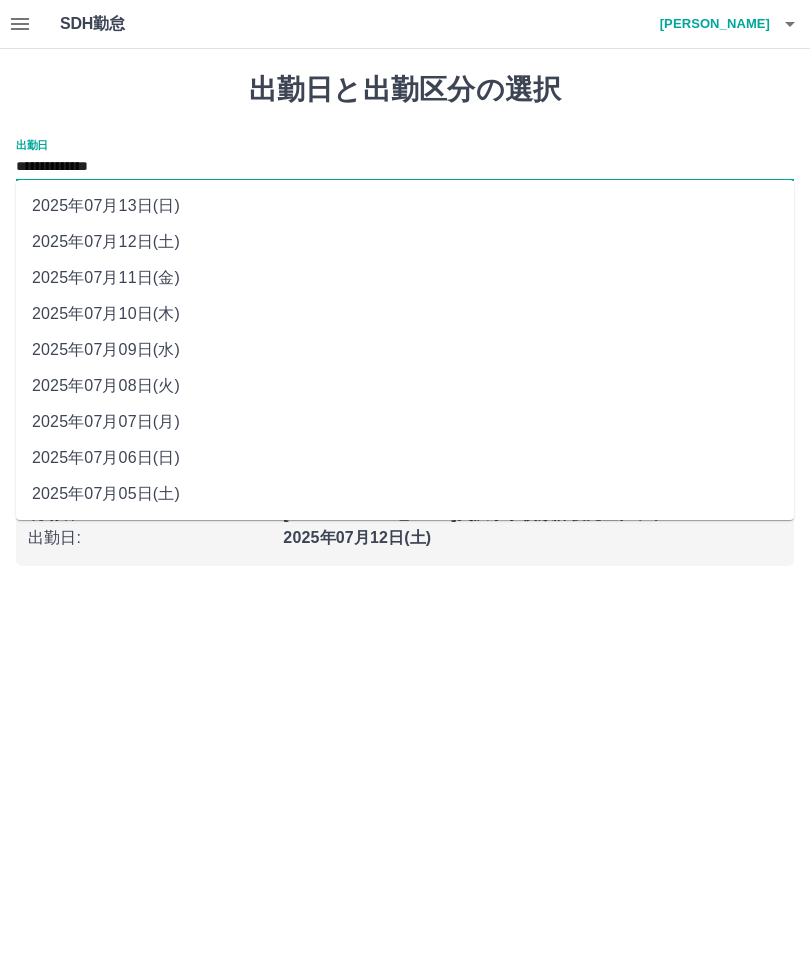 click on "**********" at bounding box center [405, 160] 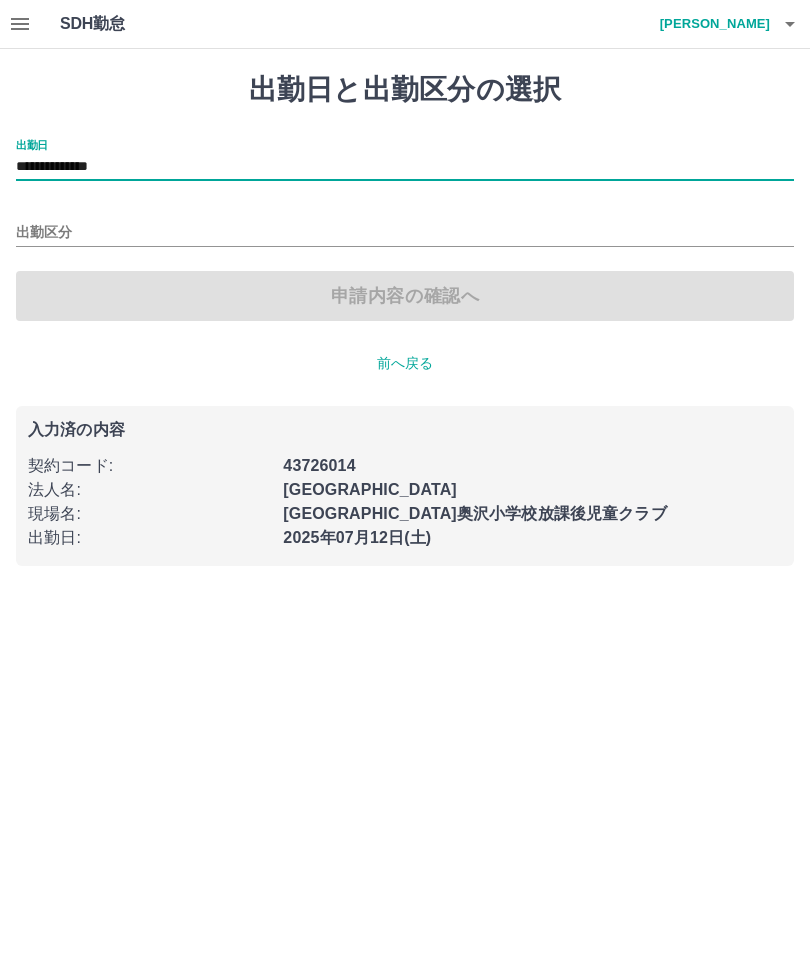 click on "出勤区分" at bounding box center [405, 233] 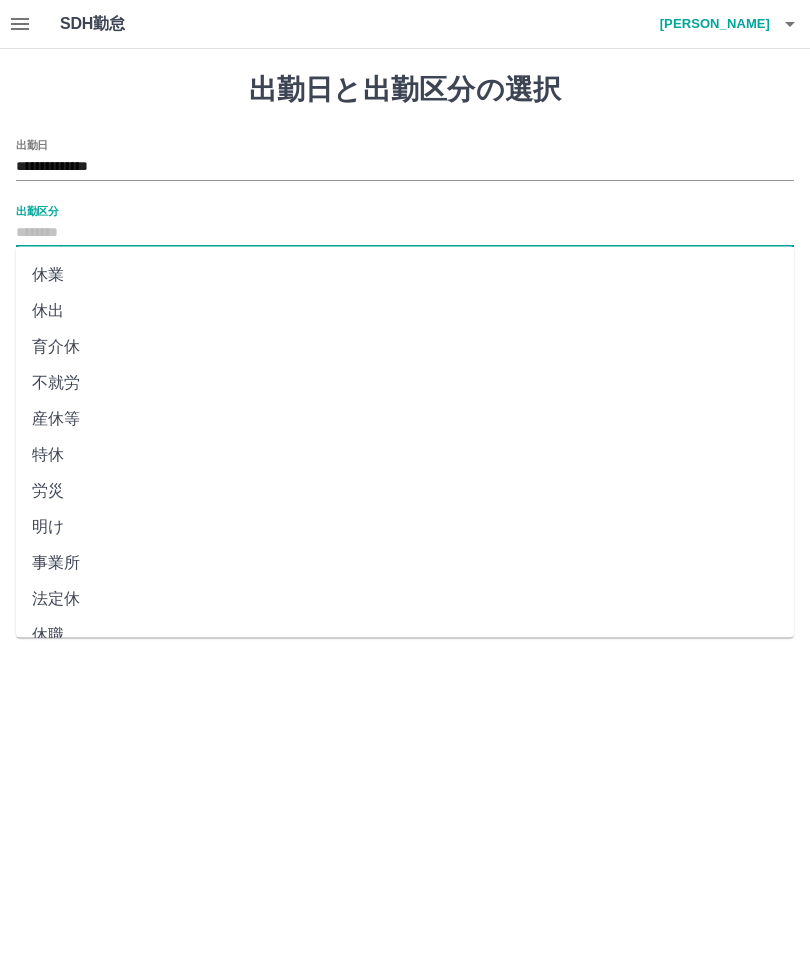 scroll, scrollTop: 248, scrollLeft: 0, axis: vertical 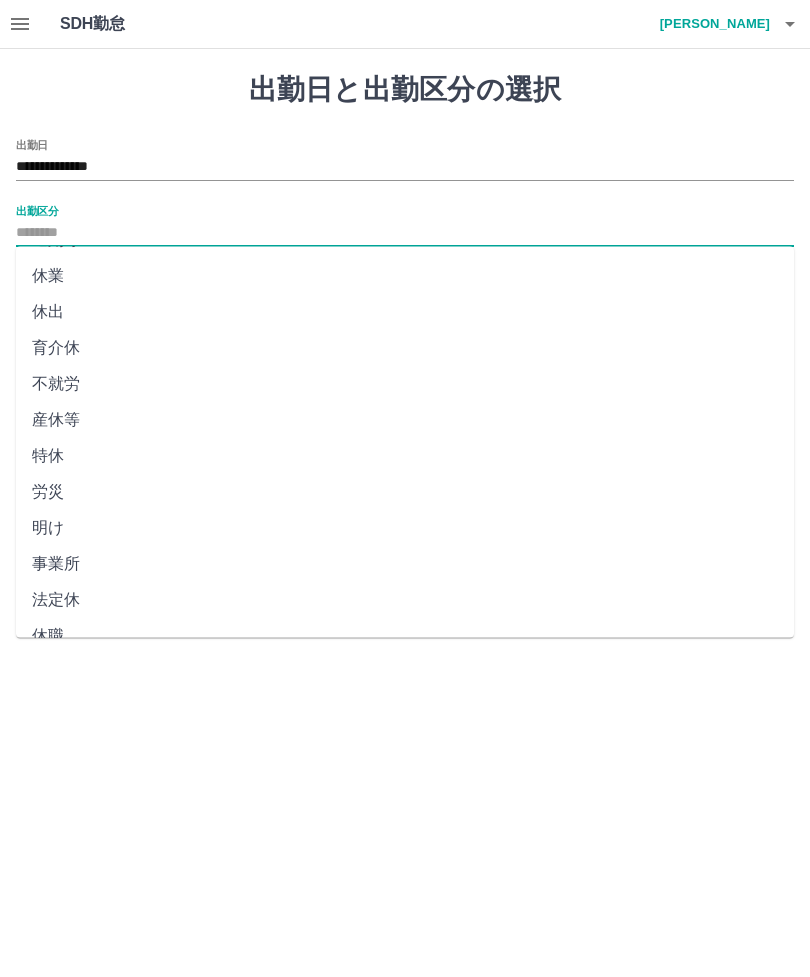 click on "法定休" at bounding box center (405, 601) 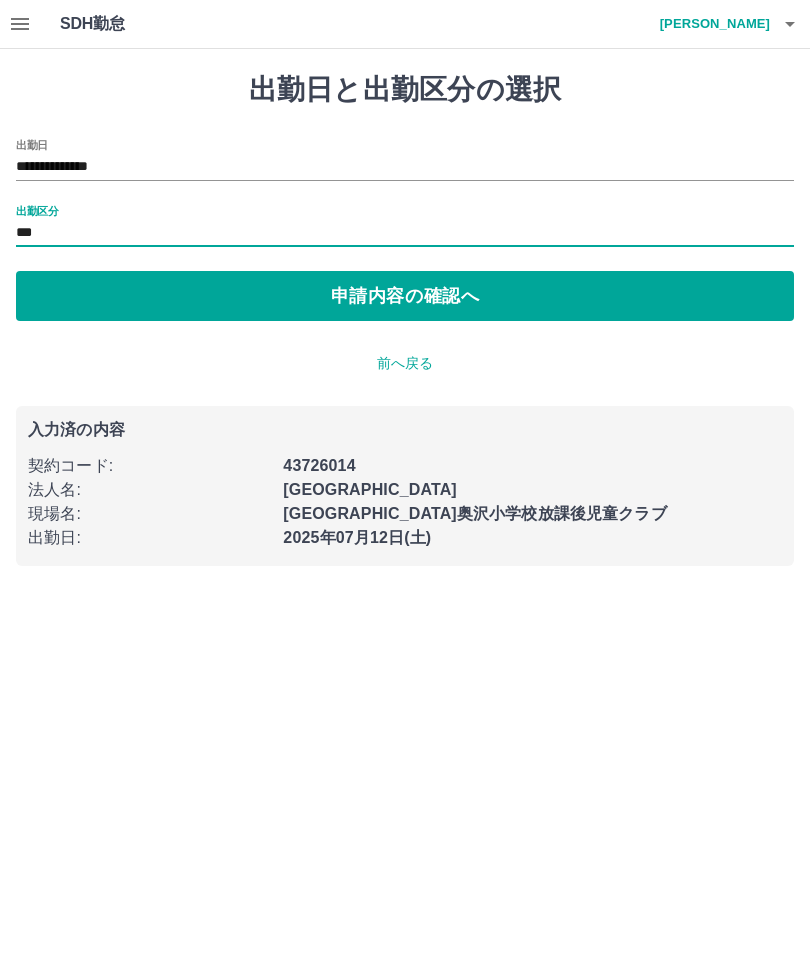 click on "申請内容の確認へ" at bounding box center (405, 296) 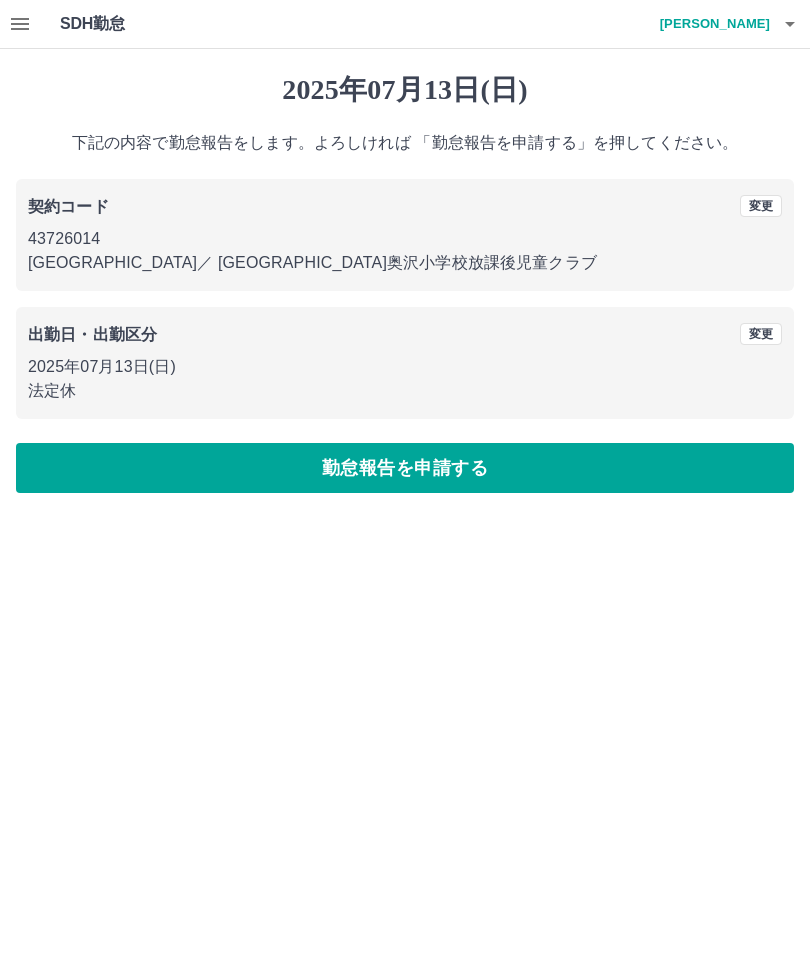 click on "勤怠報告を申請する" at bounding box center [405, 468] 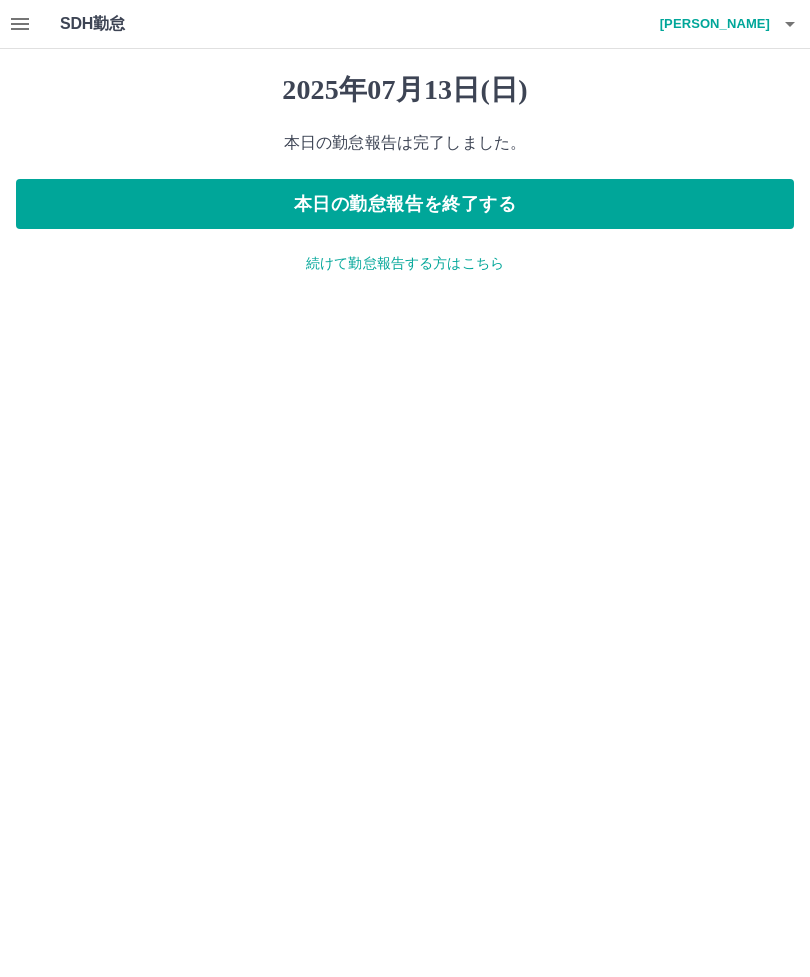 click at bounding box center (20, 24) 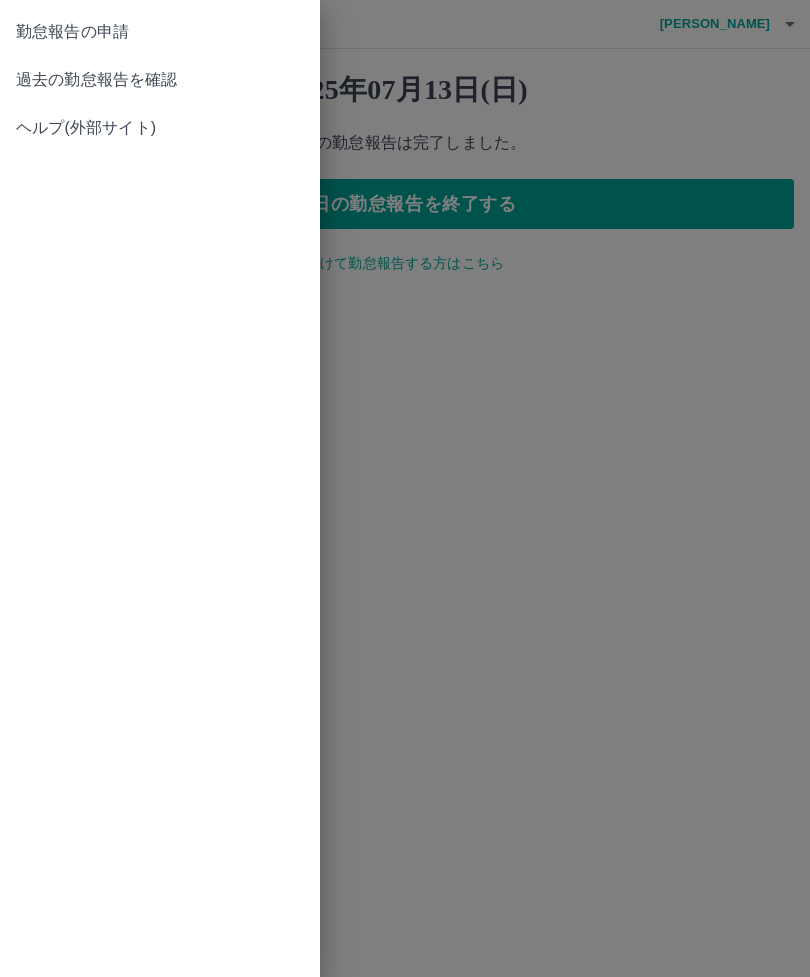 click on "過去の勤怠報告を確認" at bounding box center (160, 80) 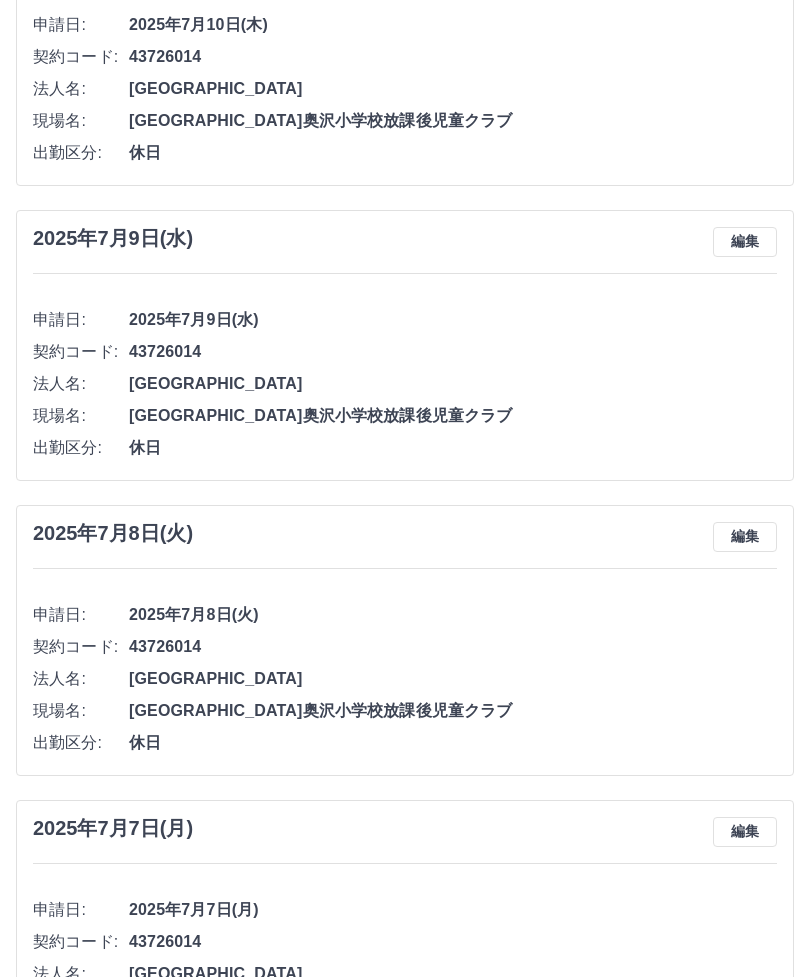 scroll, scrollTop: 1280, scrollLeft: 0, axis: vertical 